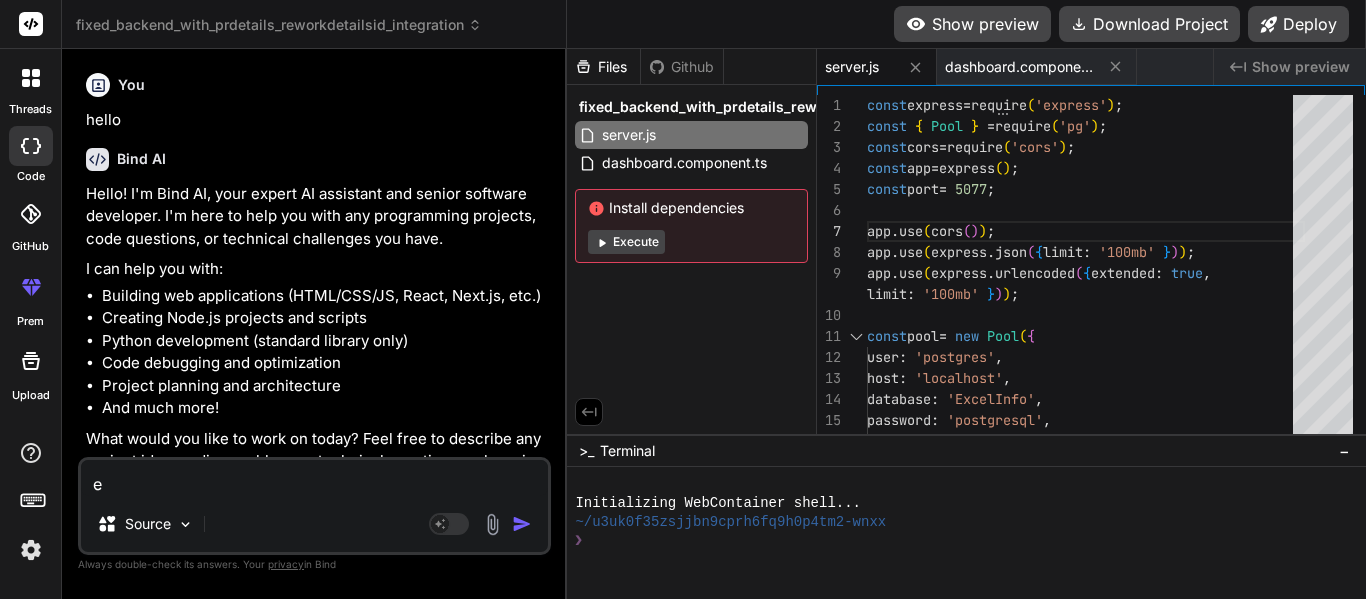 scroll, scrollTop: 0, scrollLeft: 0, axis: both 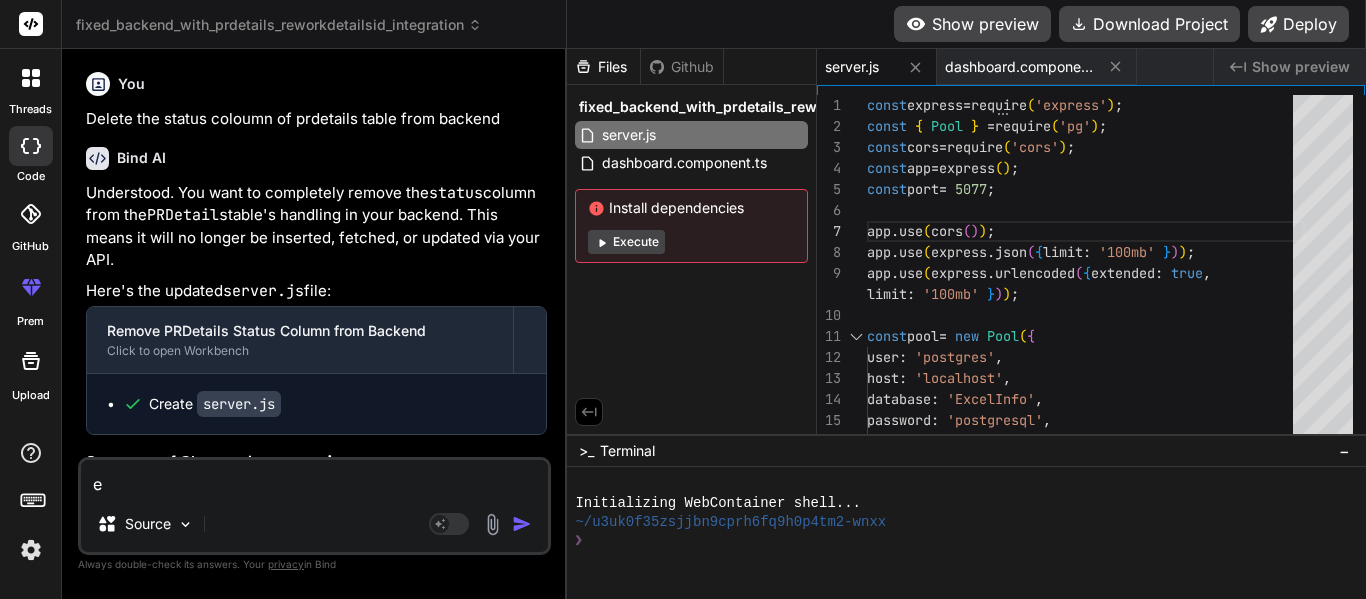 type on "en" 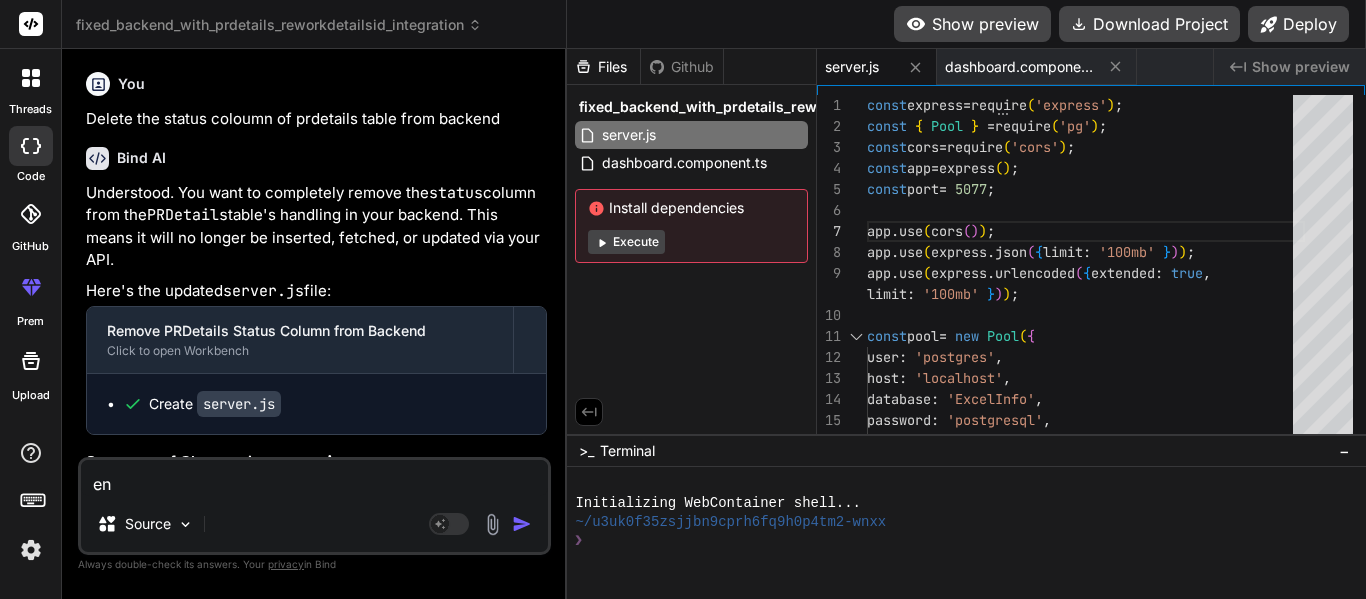 type on "end" 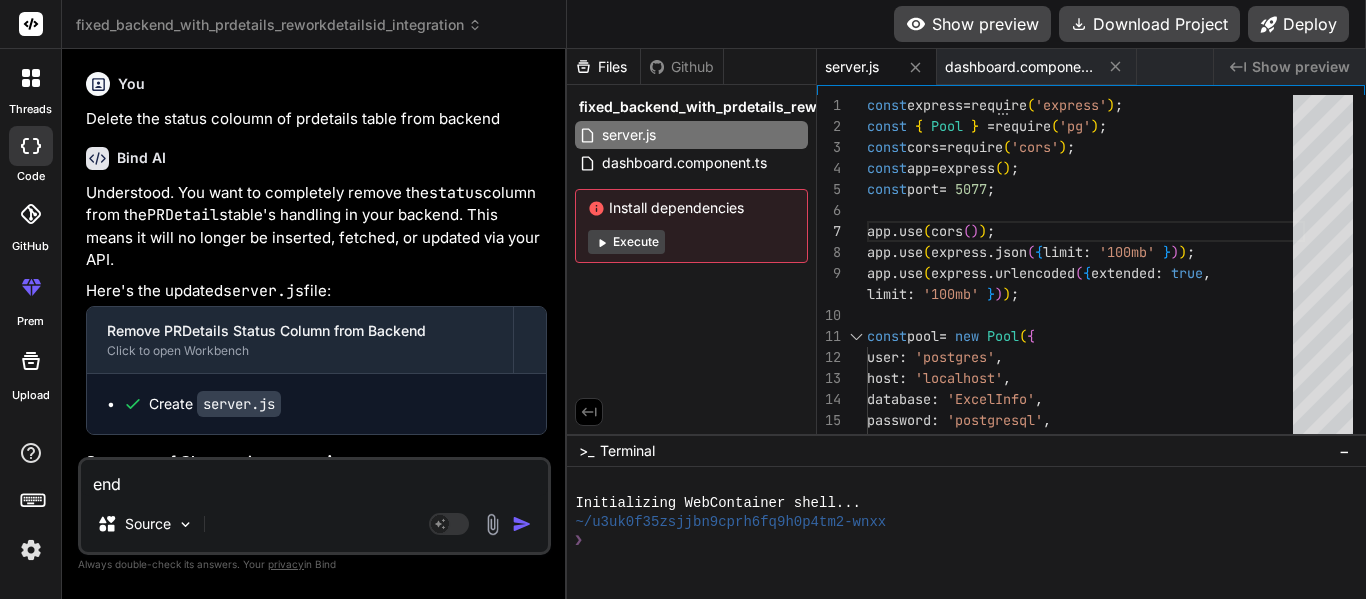 type on "x" 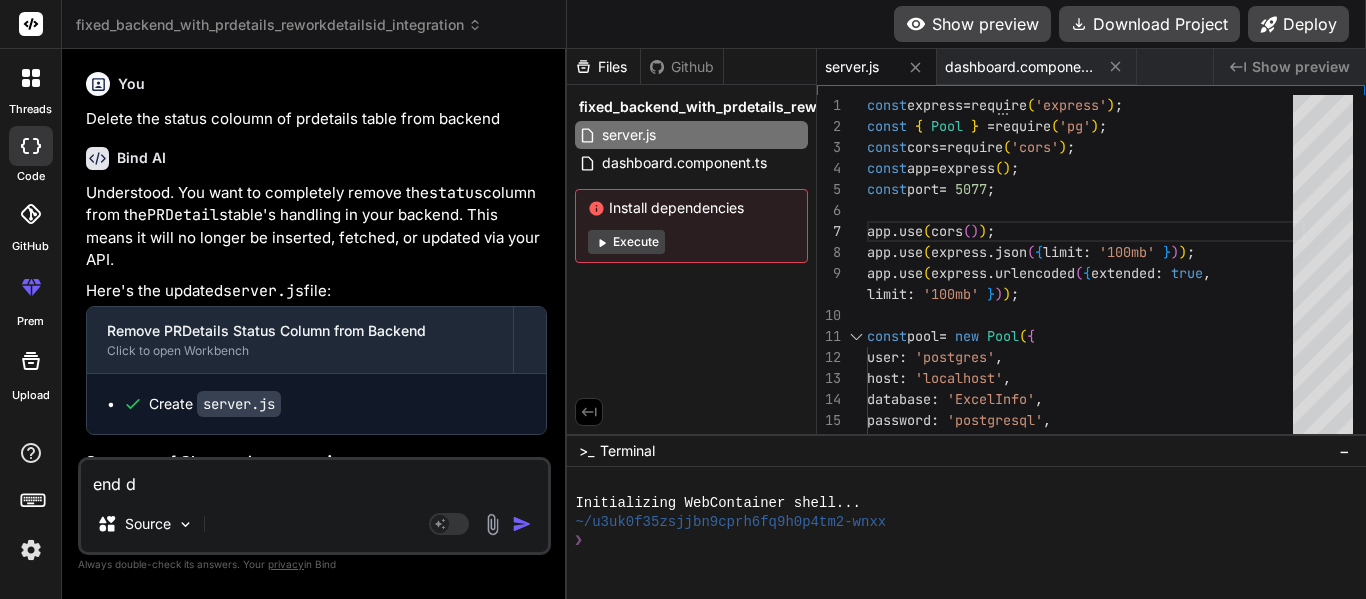 type on "end da" 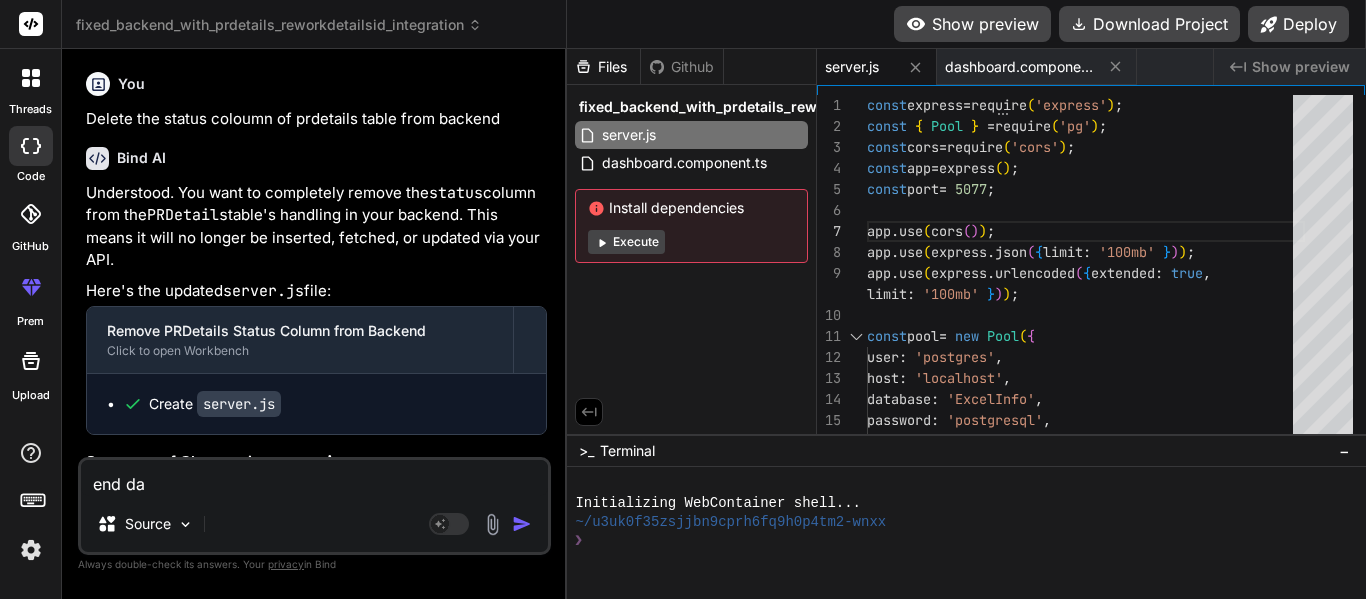 type on "end dat" 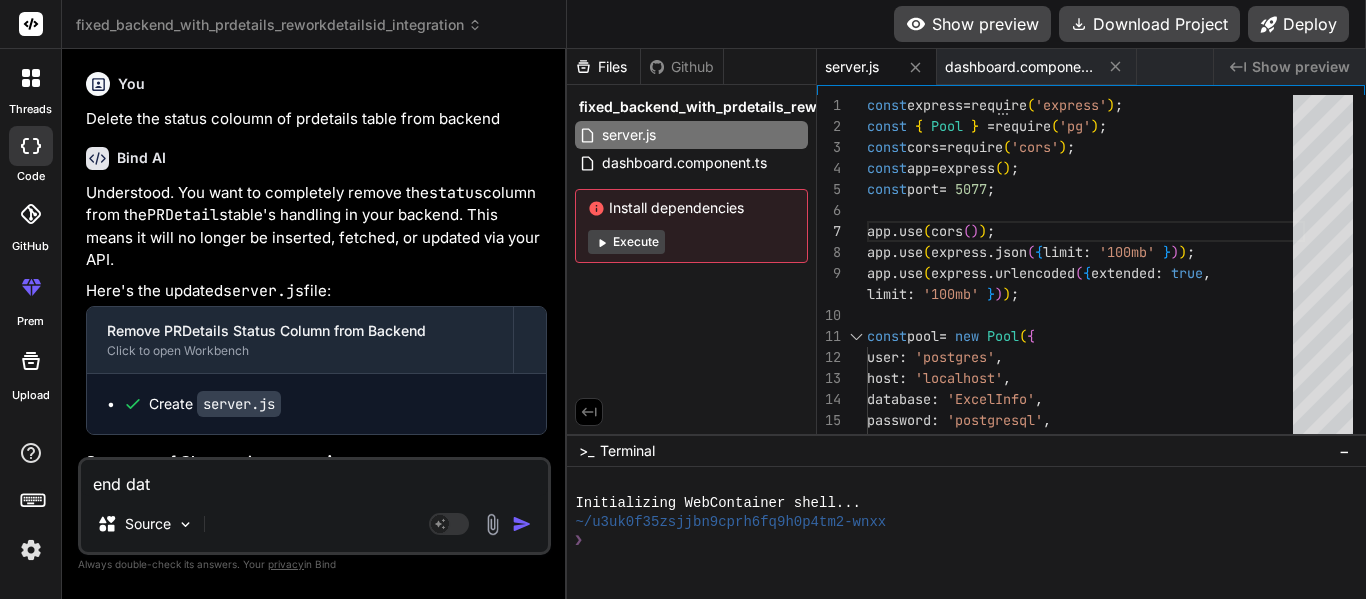 type on "end da" 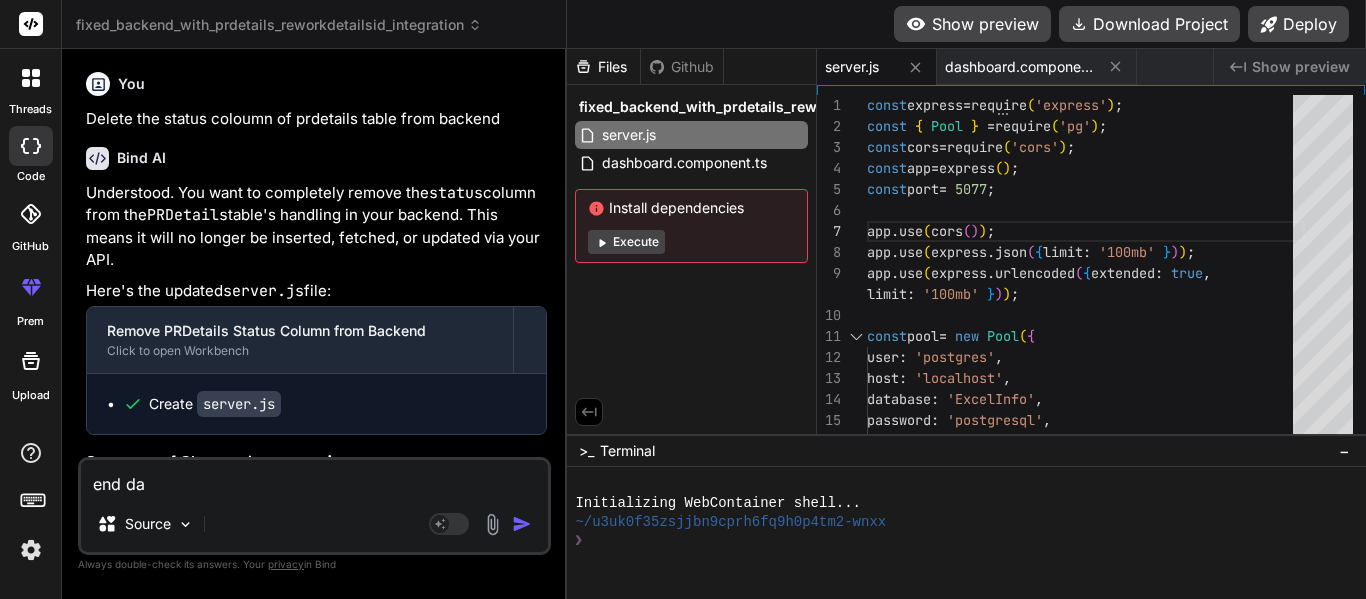 type on "end d" 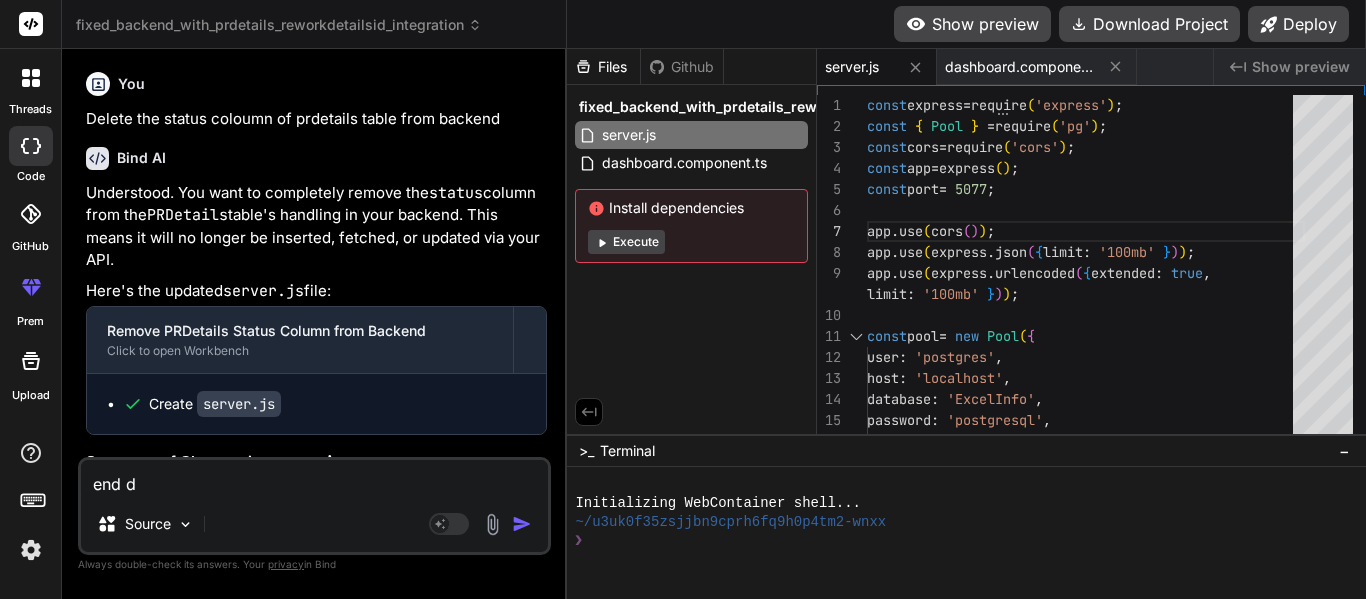 type on "end" 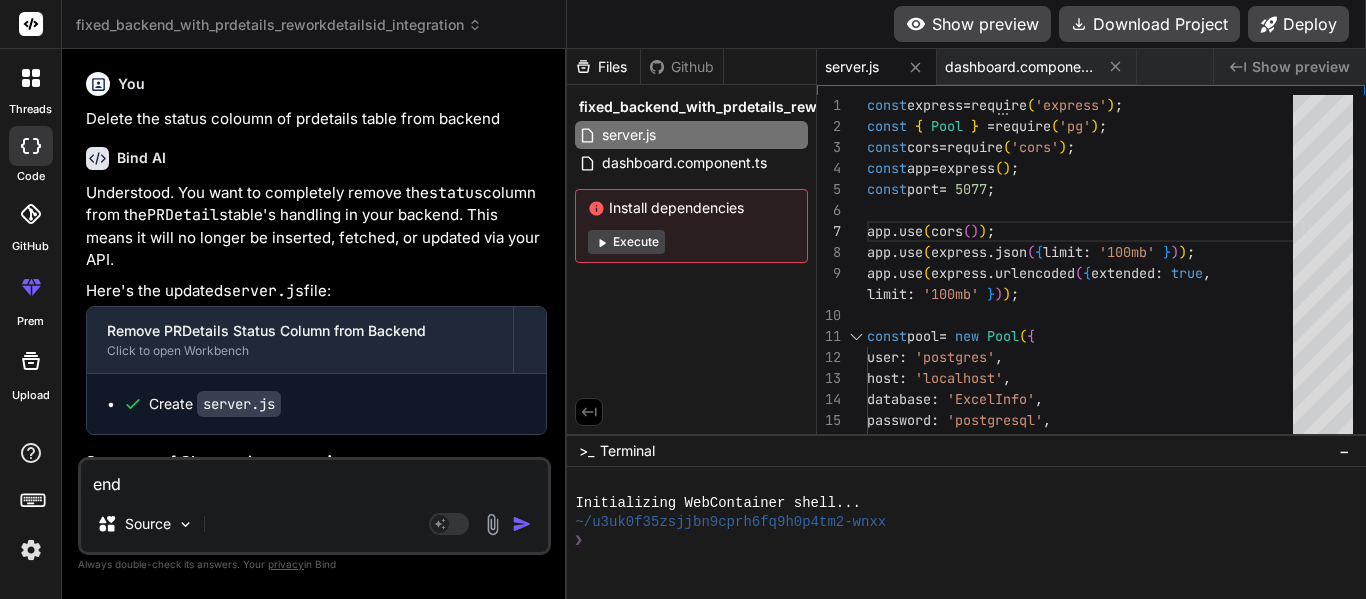 type on "end" 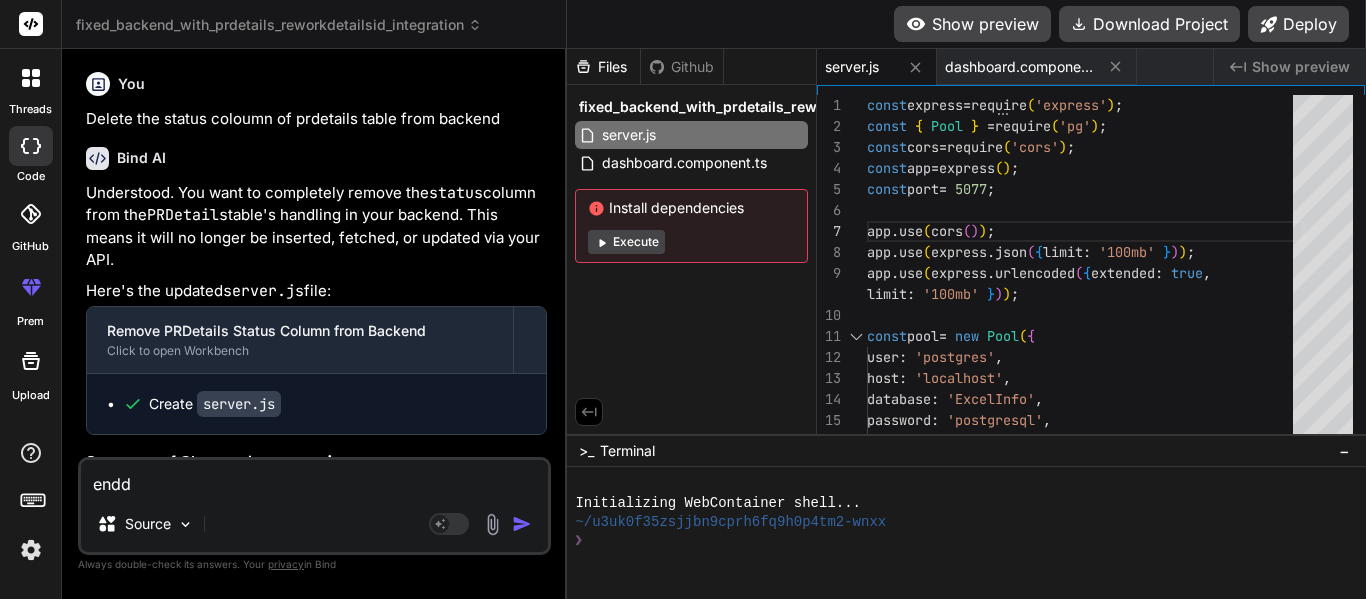 type on "endda" 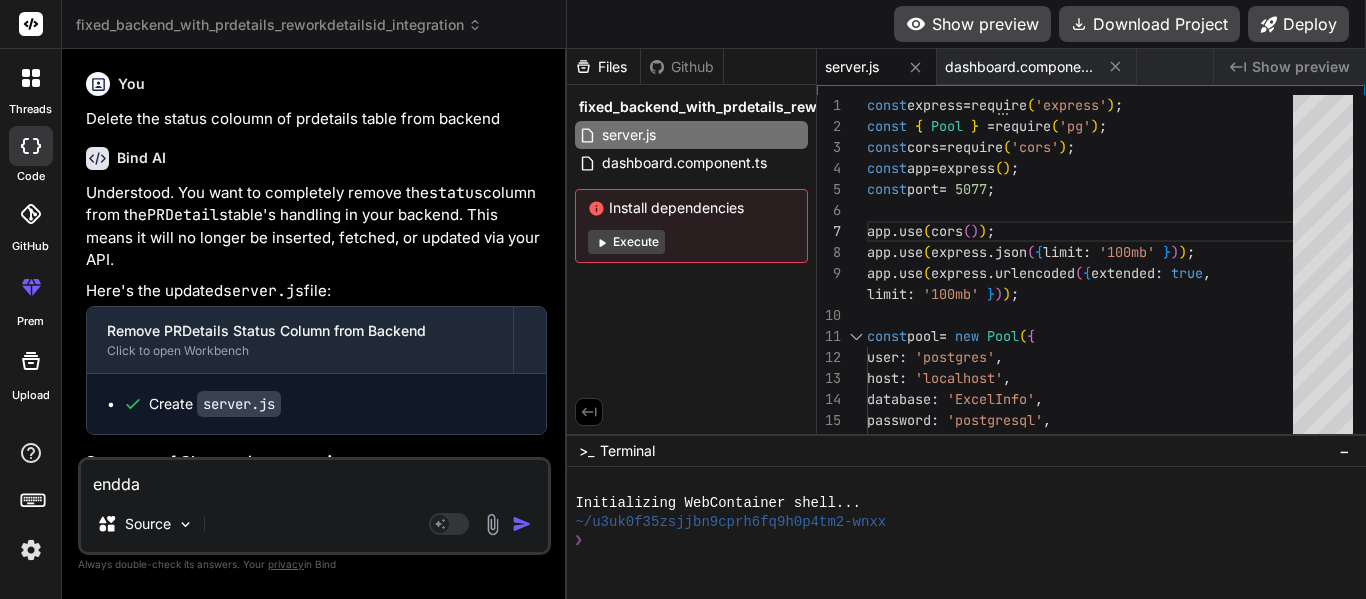 type on "enddat" 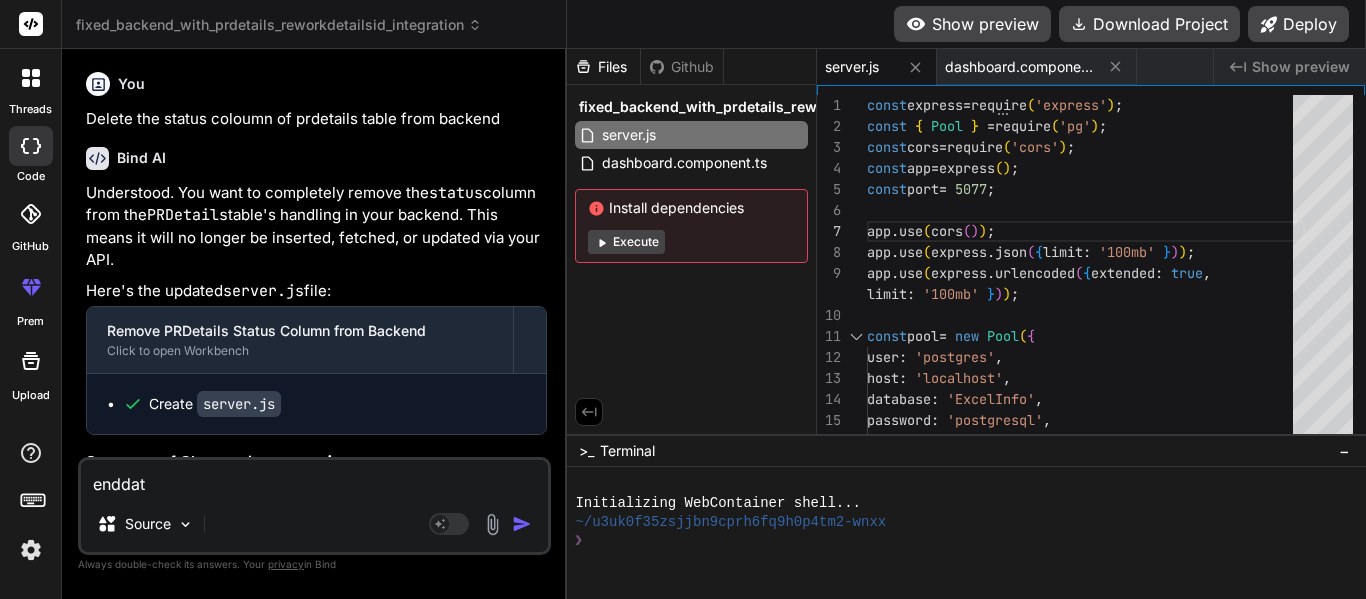 type on "enddate" 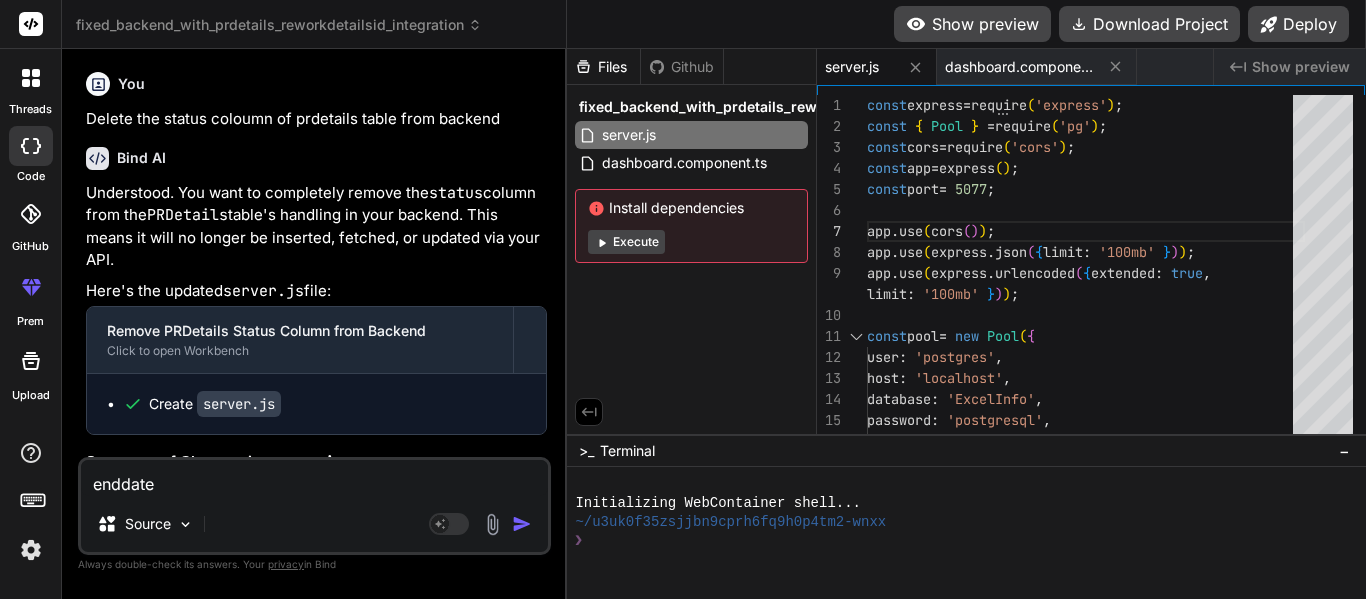 type on "enddate" 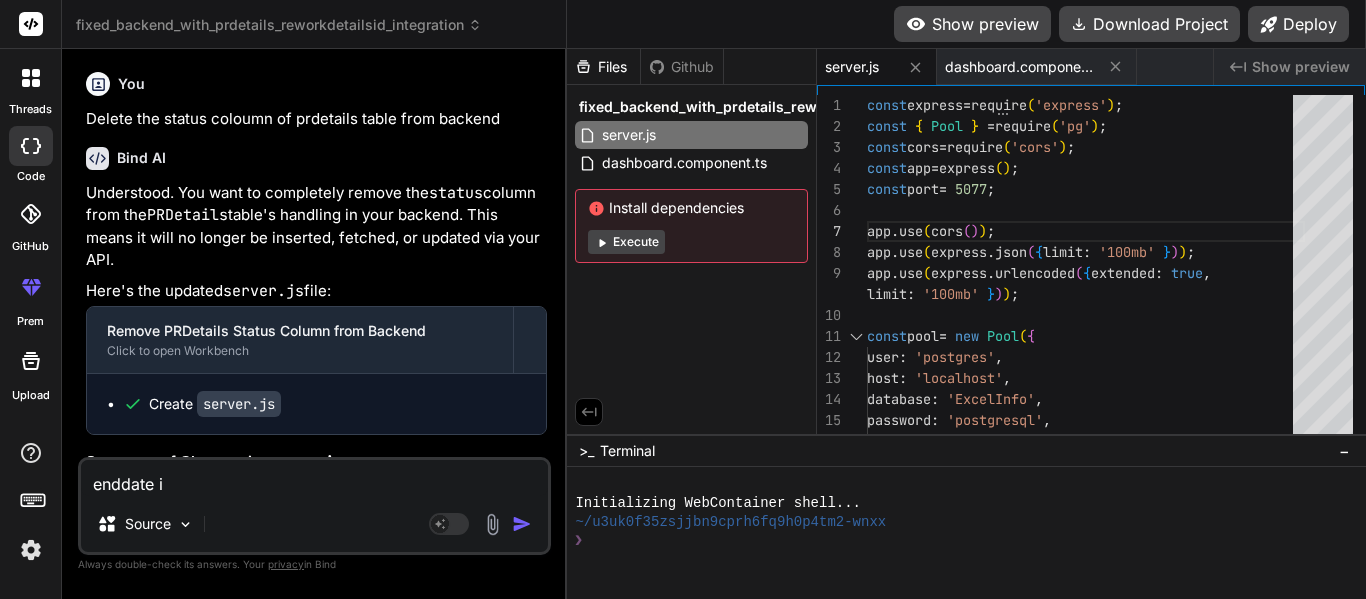 type on "enddate in" 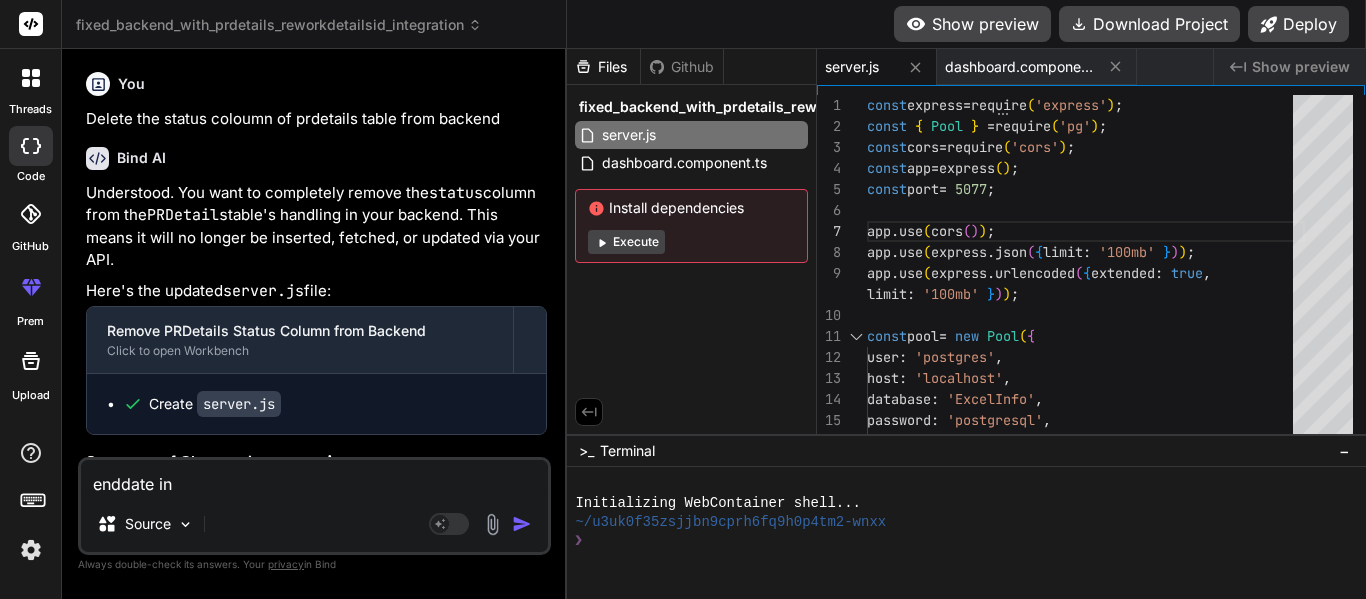 type on "enddate in" 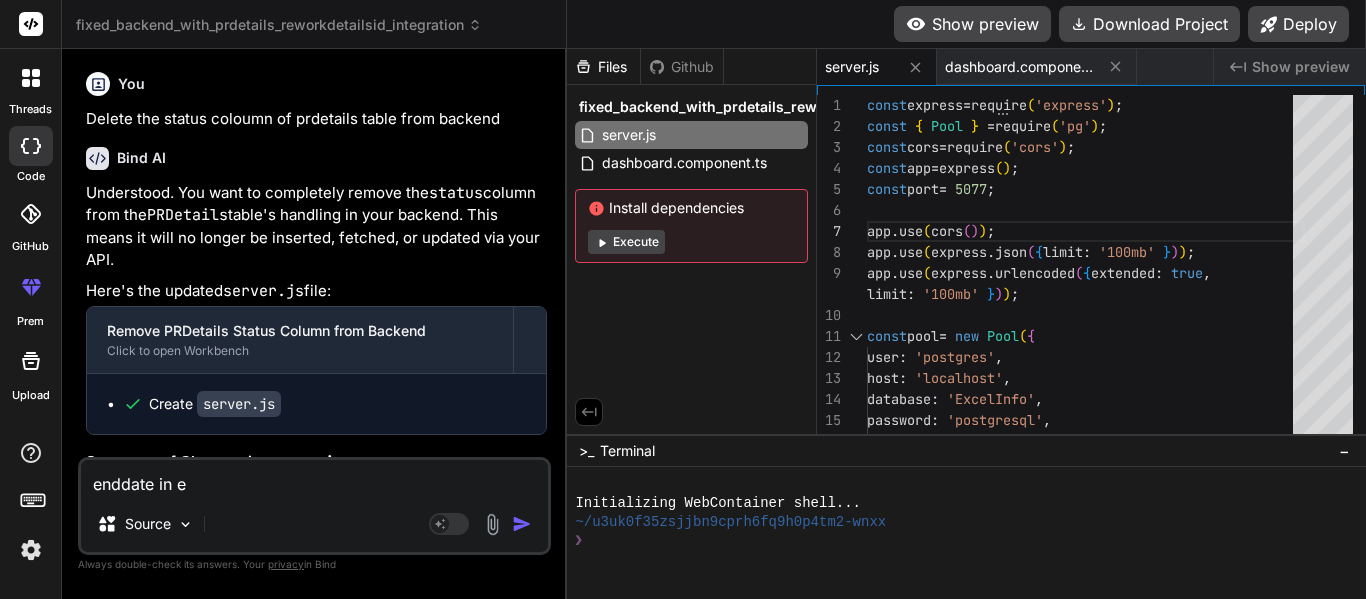 type on "enddate in ex" 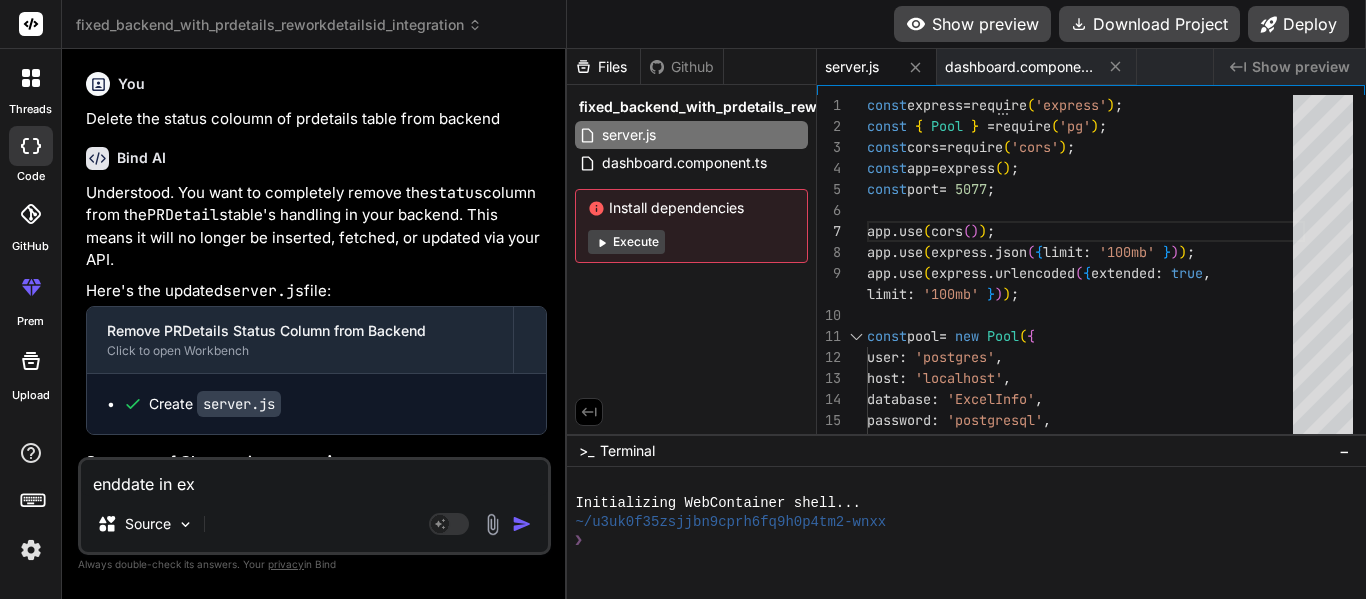 type on "enddate in exe" 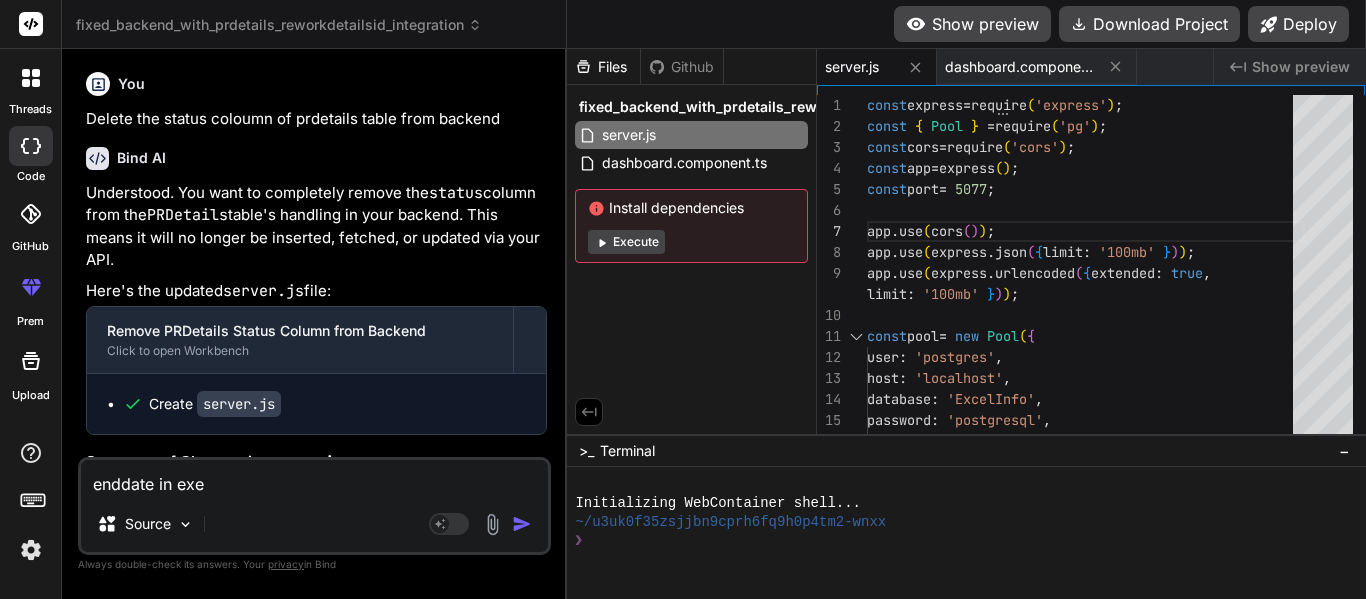 type on "enddate in exec" 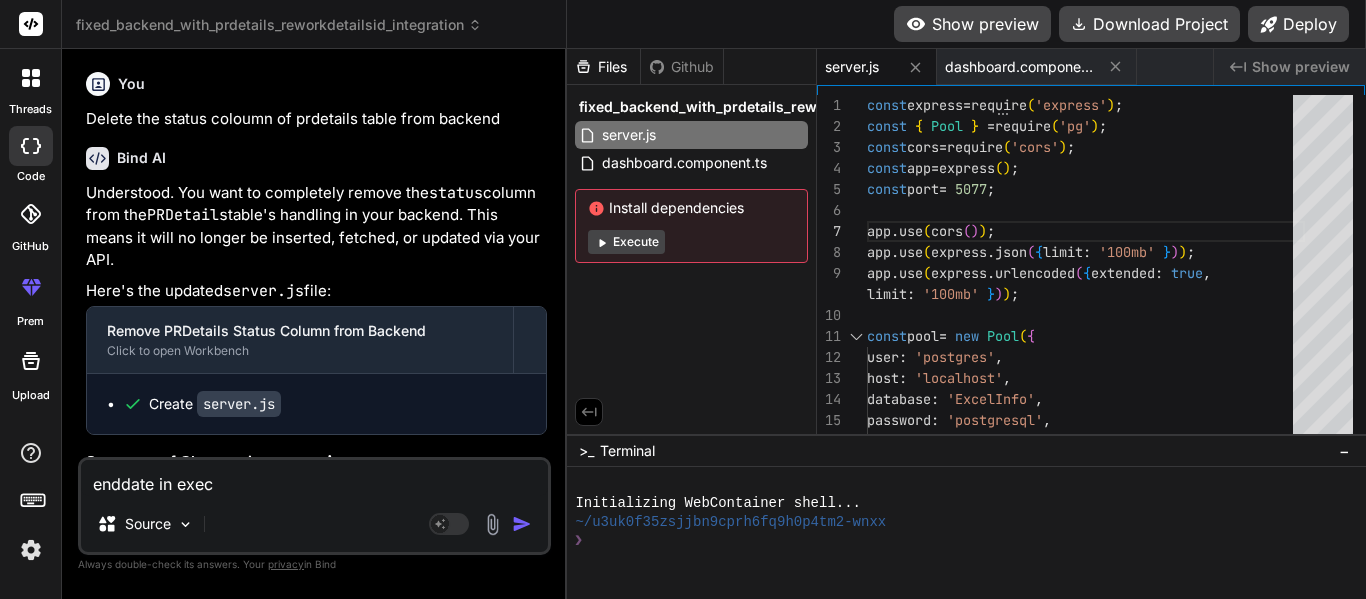 type on "enddate in execu" 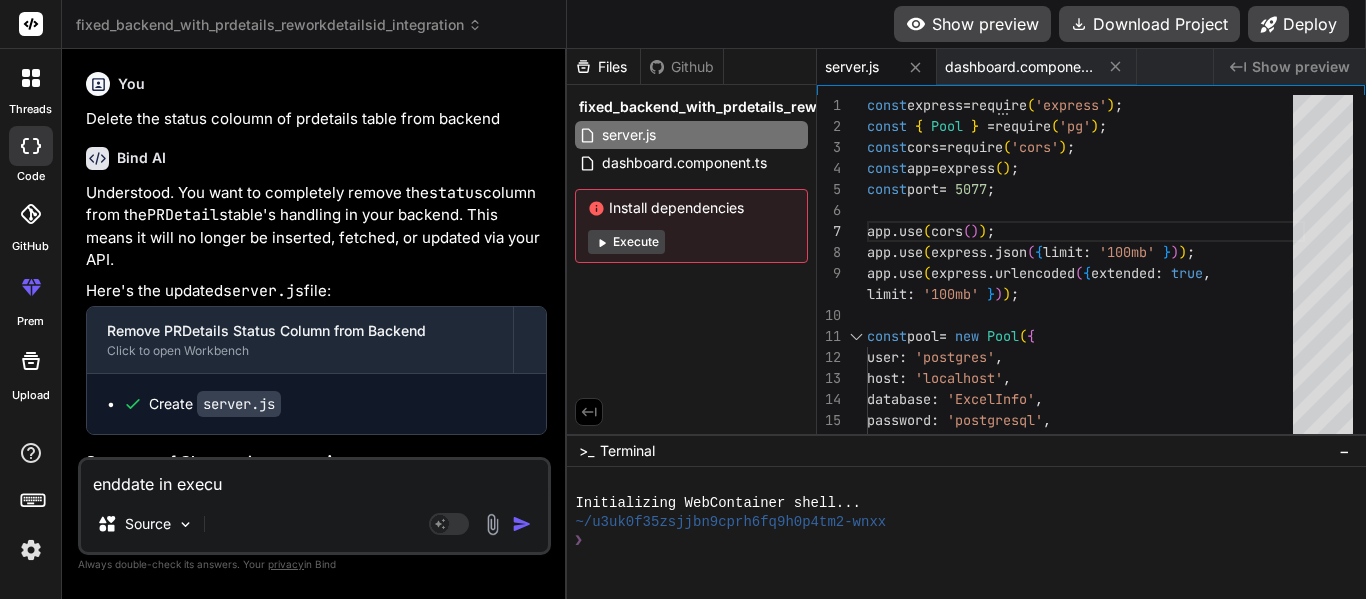 type on "enddate in execut" 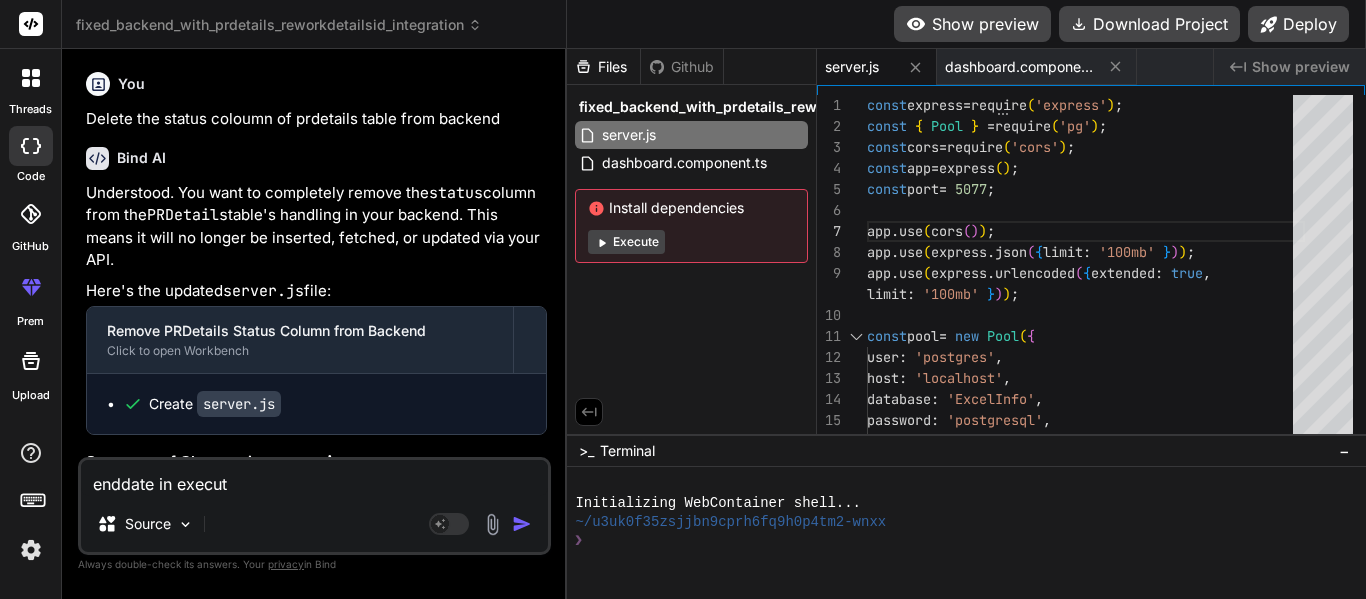 type on "enddate in executi" 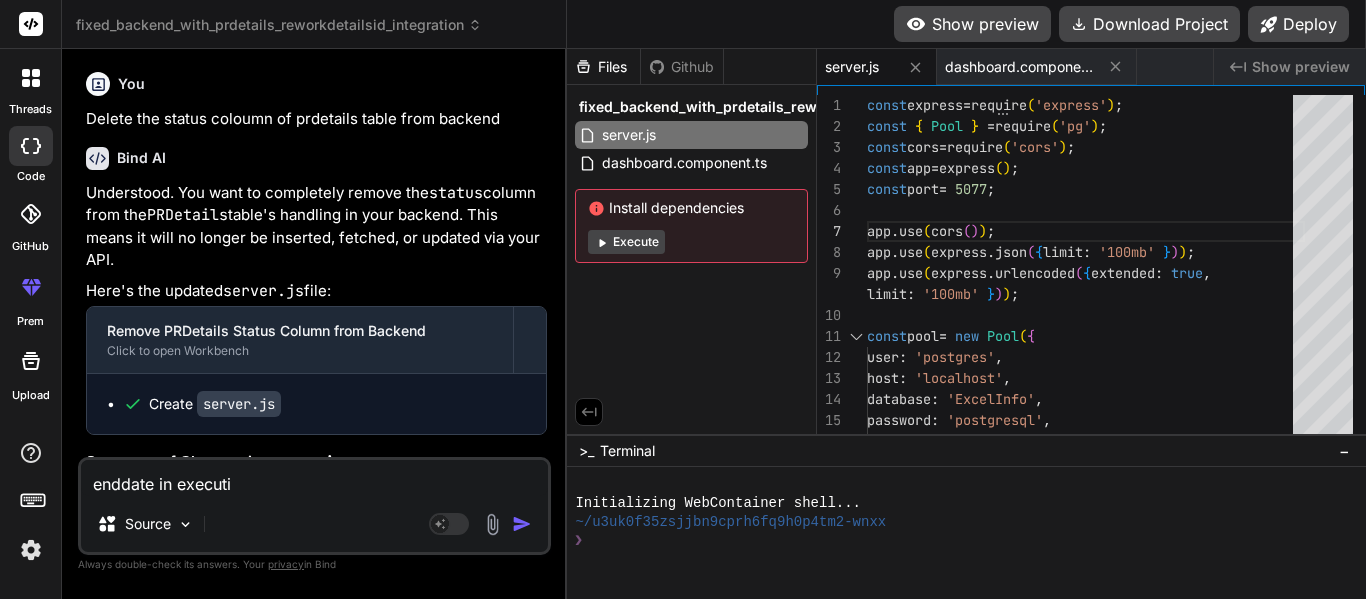 type on "enddate in execution details tabl" 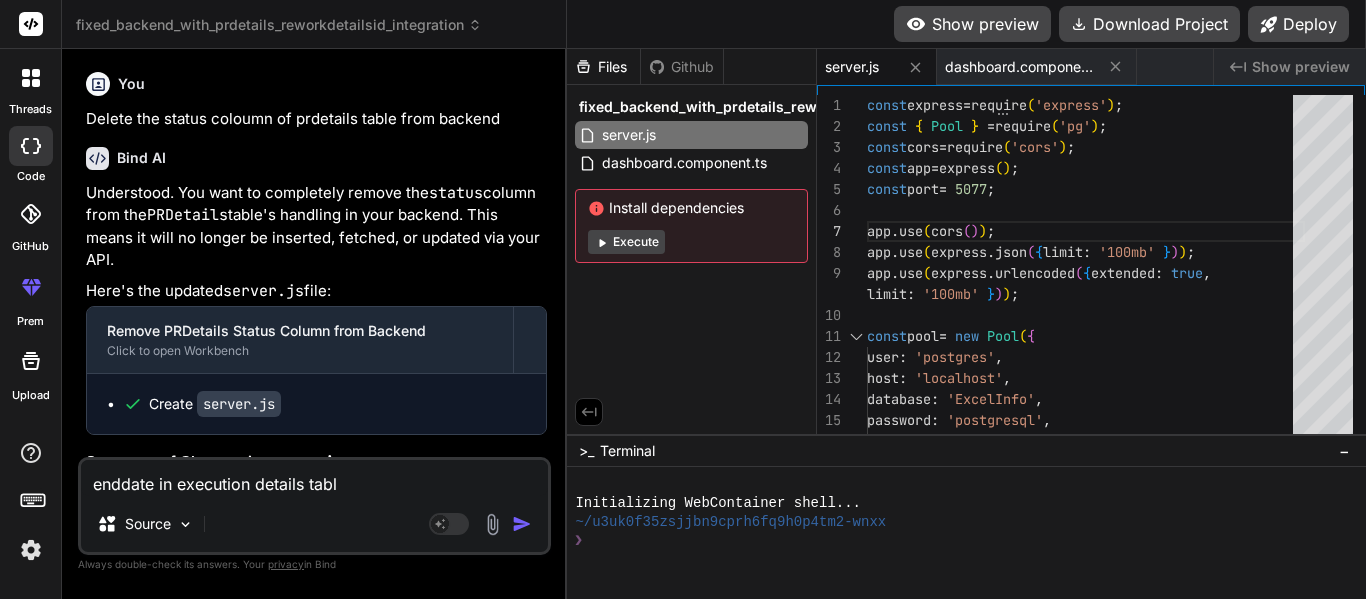 type on "enddate in execution" 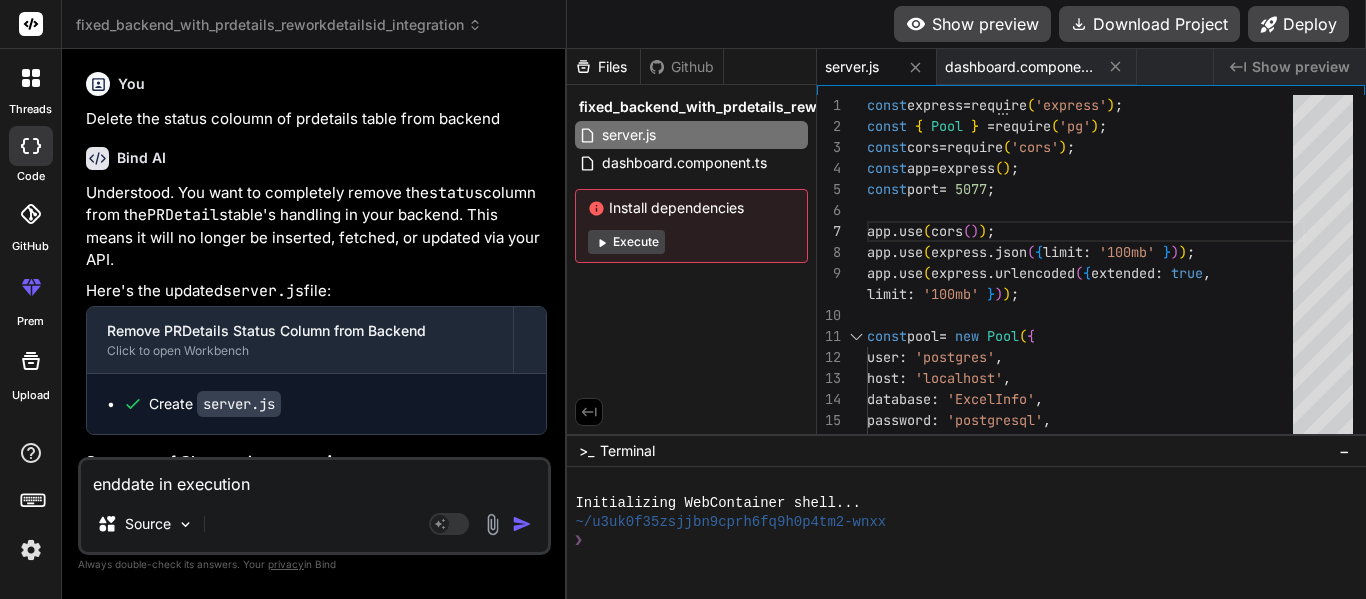 type on "enddate in execution" 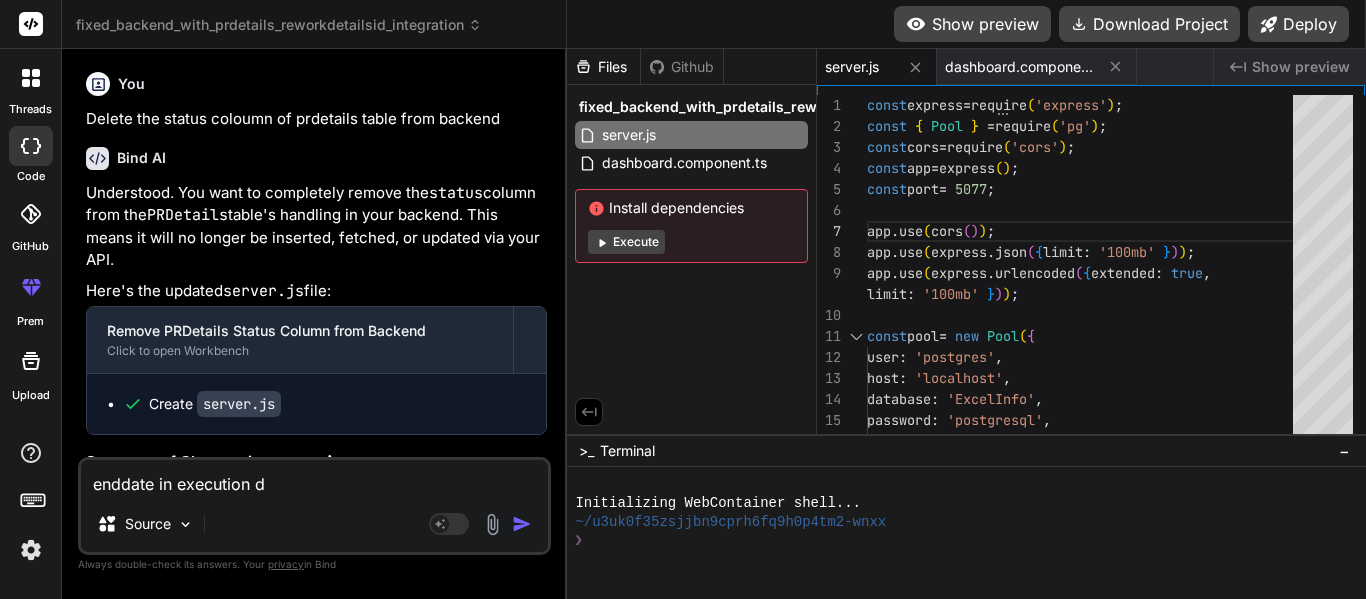 type on "enddate in execution de" 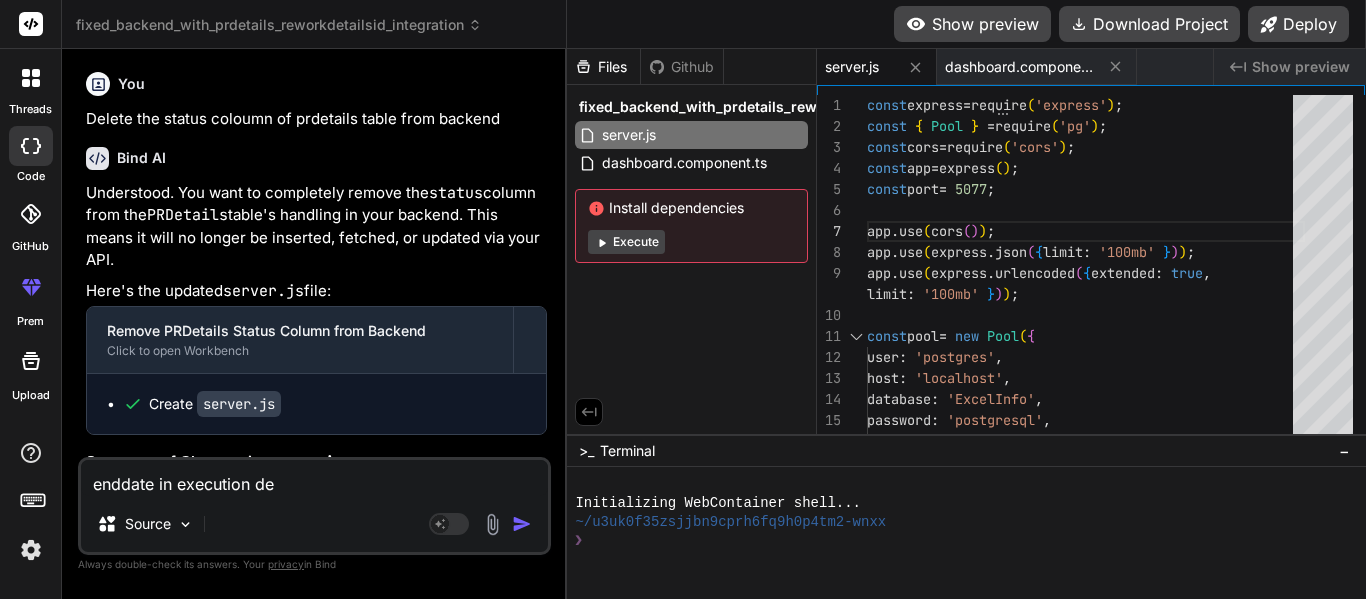 type on "enddate in execution det" 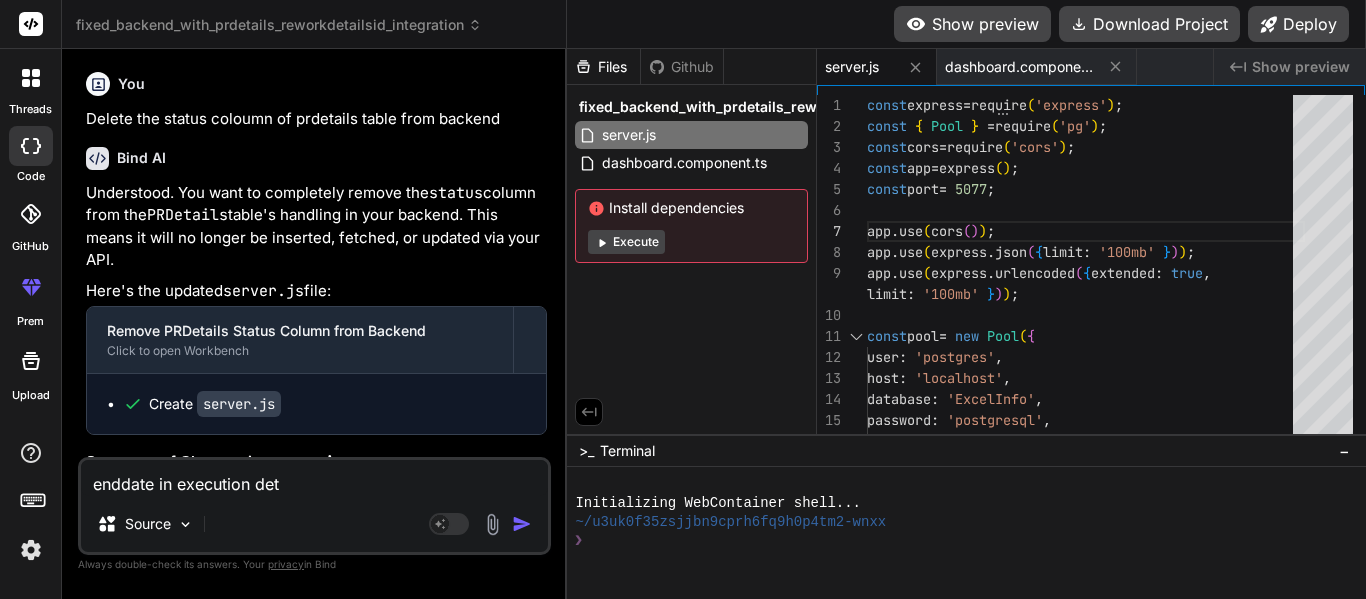 type on "enddate in execution deta" 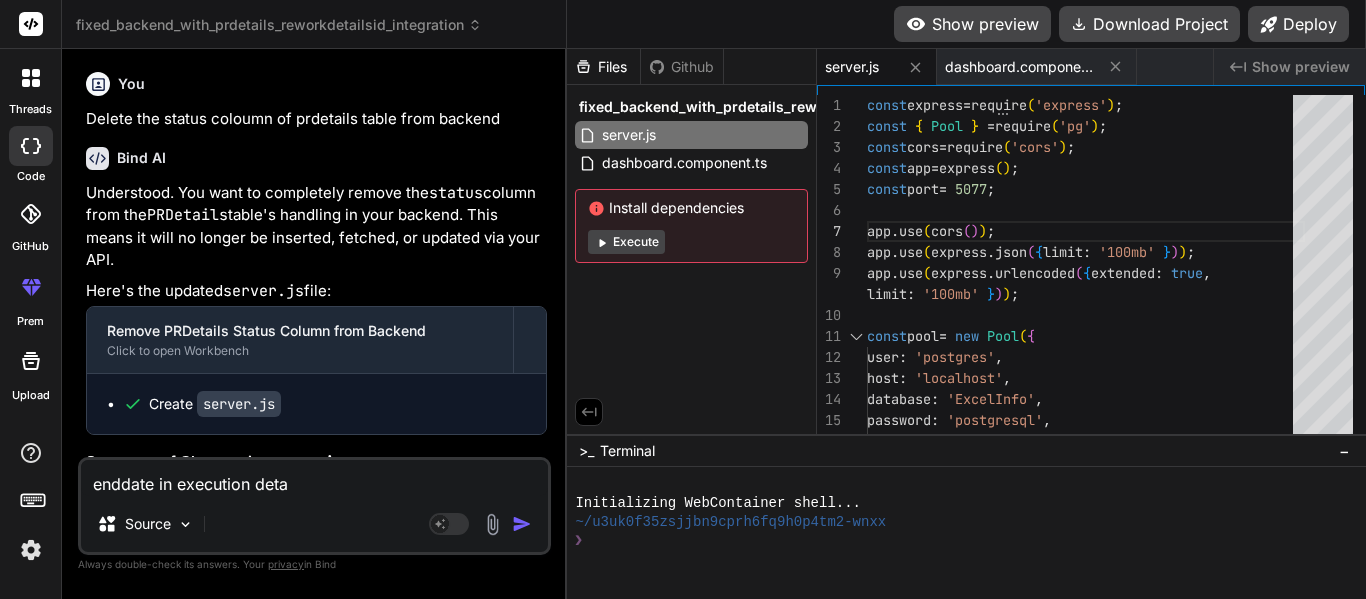 type on "enddate in execution detai" 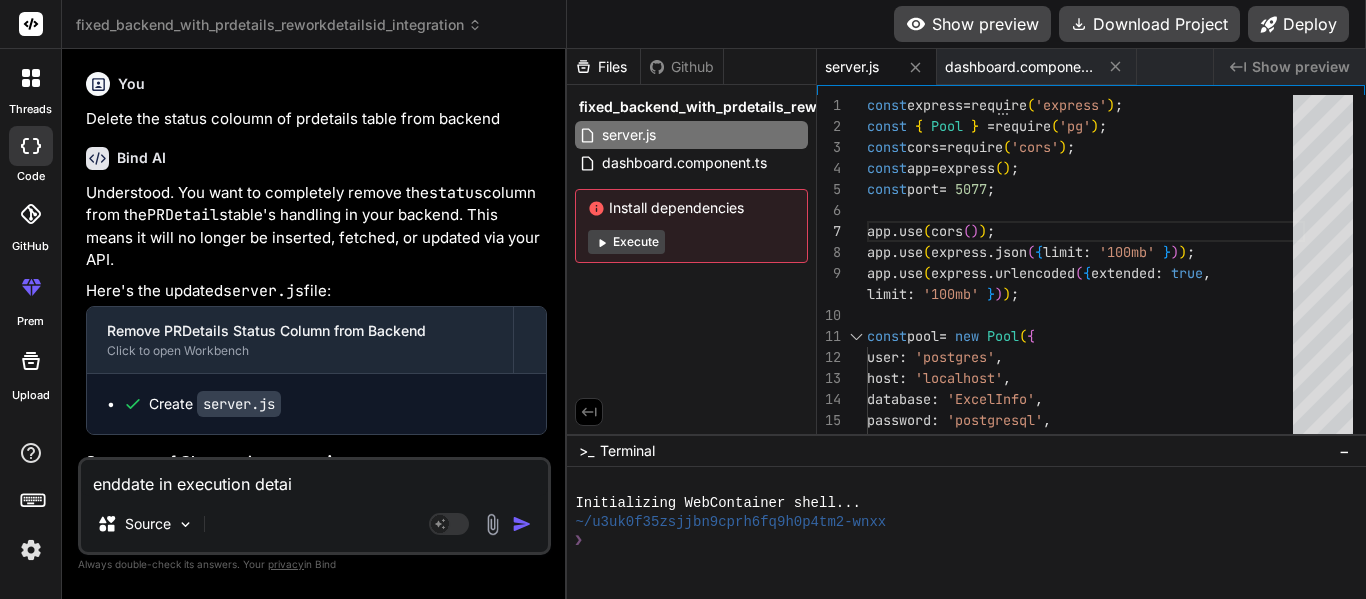 type on "enddate in execution detail" 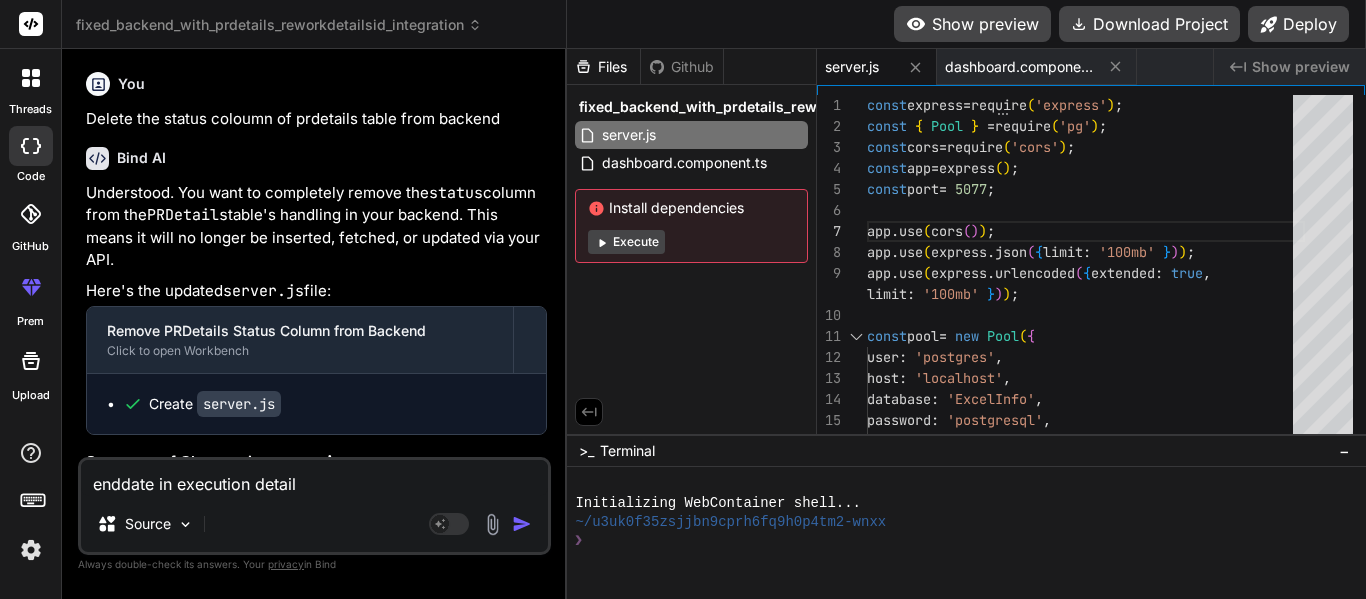 type on "enddate in execution details" 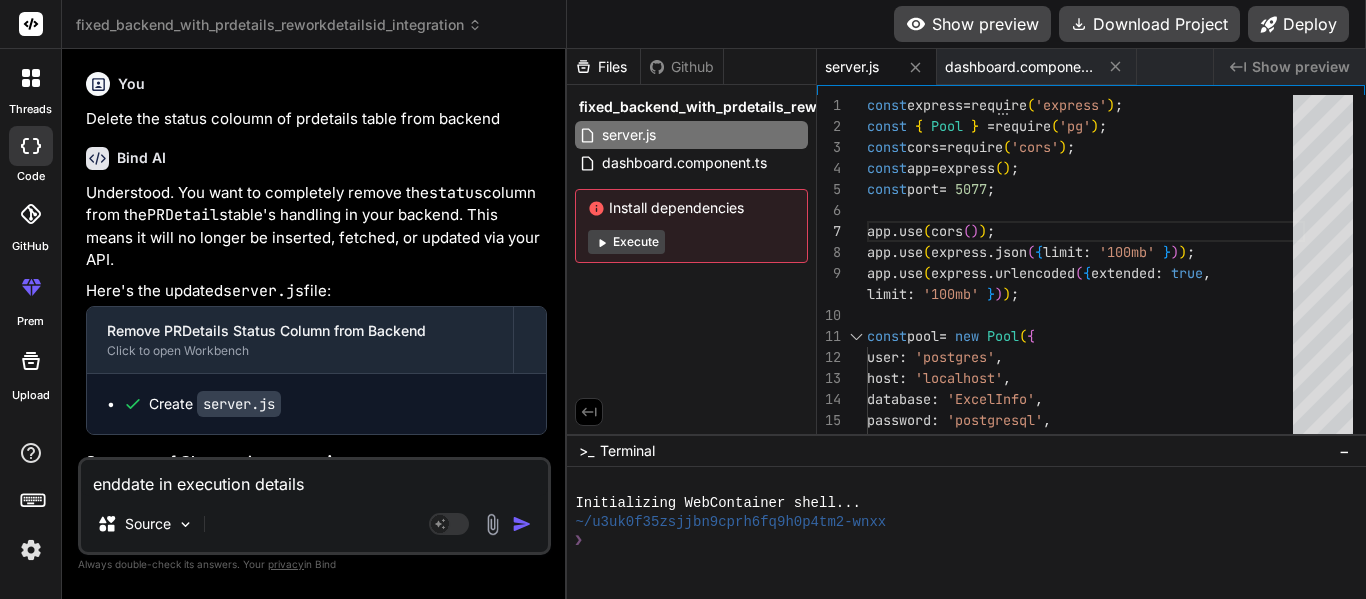type on "enddate in execution details" 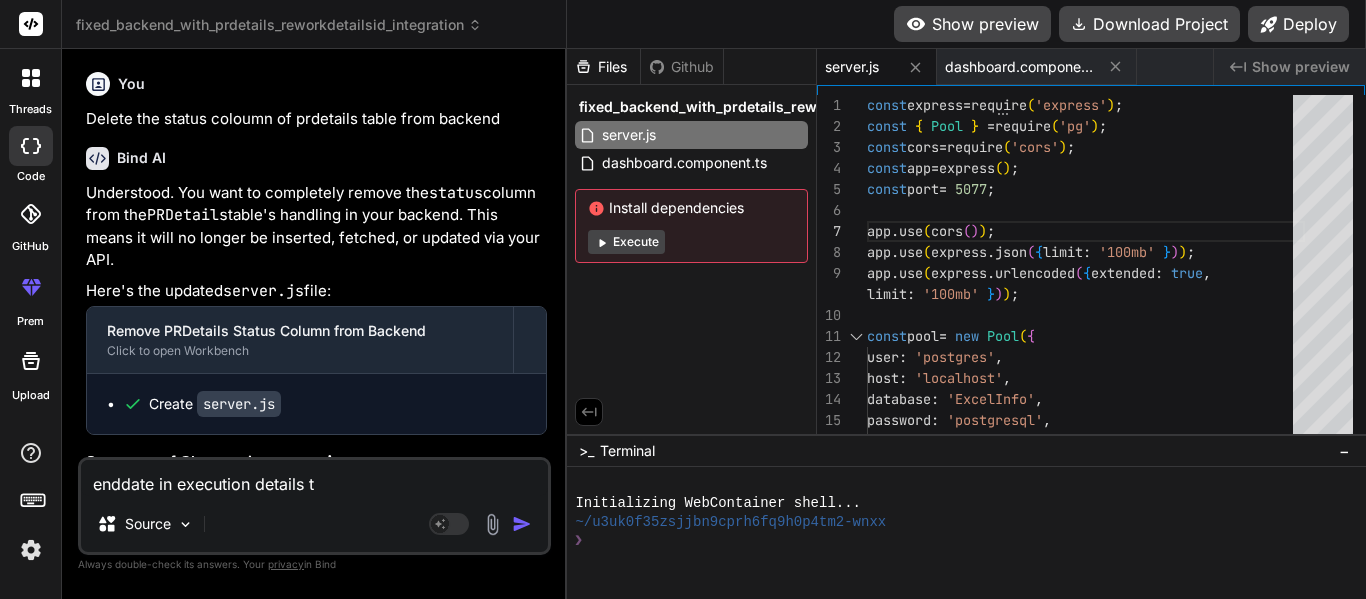 type on "enddate in execution details ta" 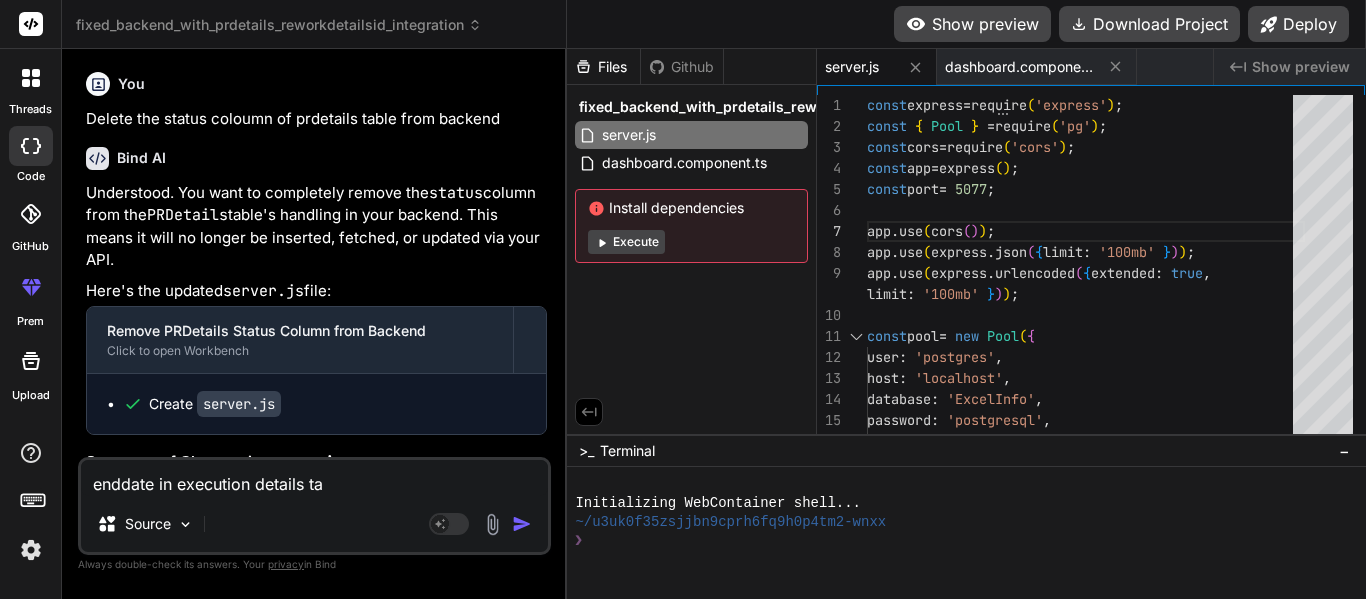type on "enddate in execution details tab" 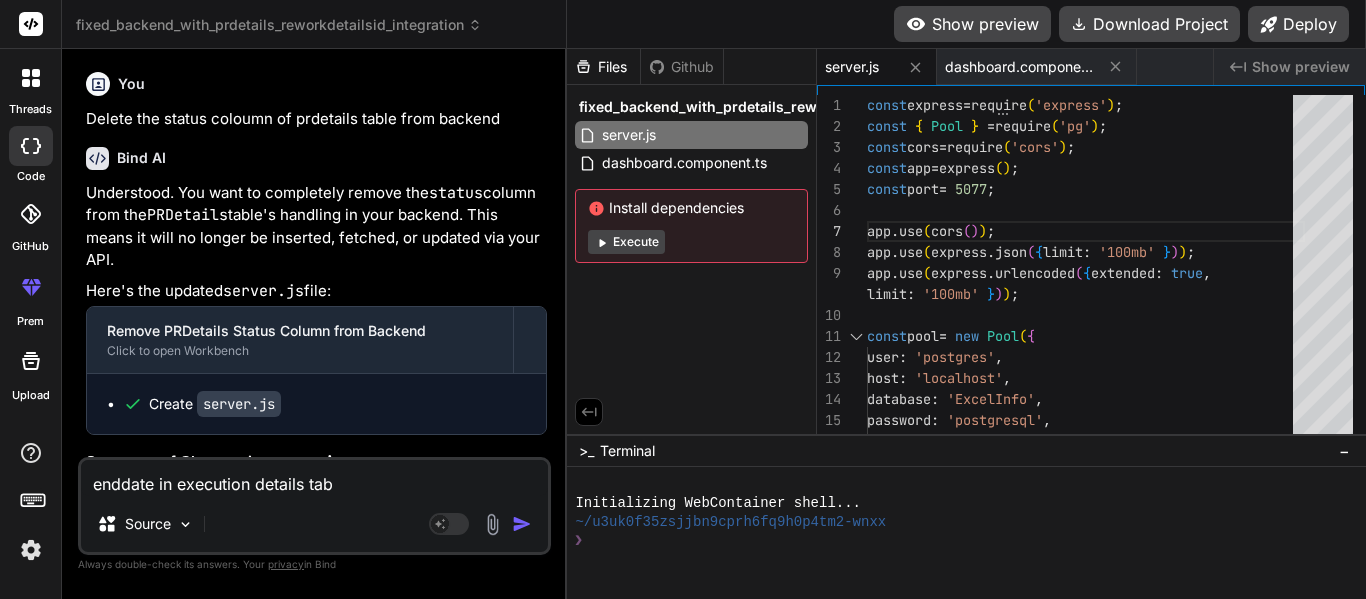 type on "enddate in execution details tabl" 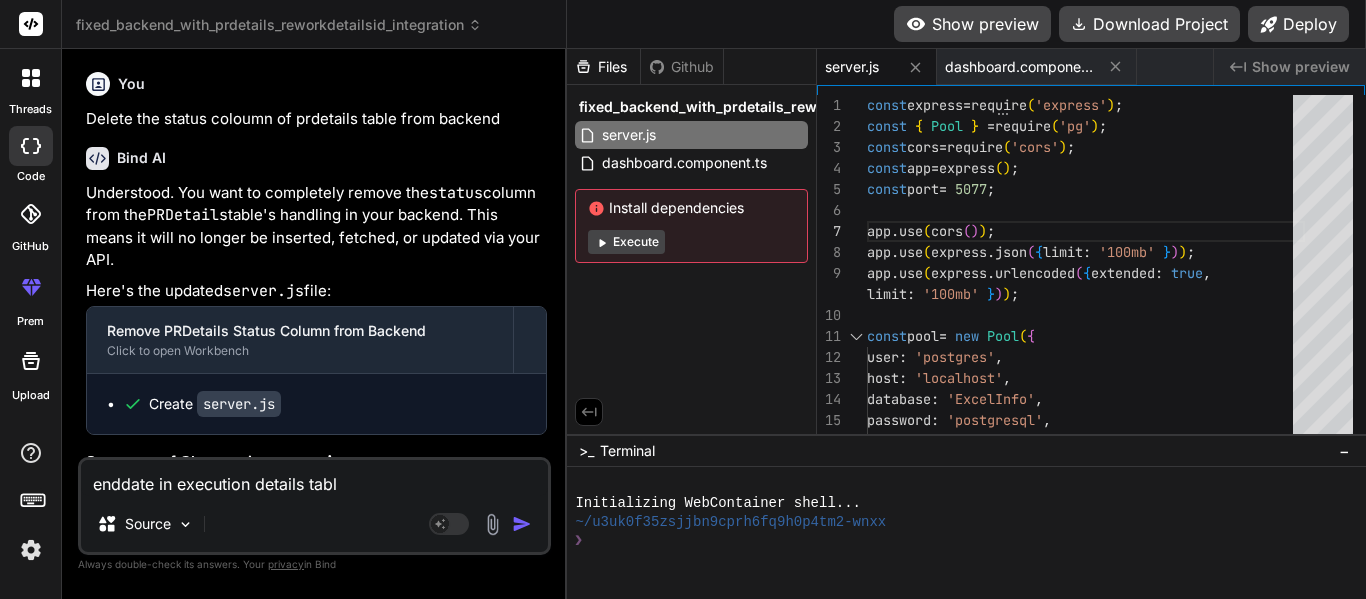 type on "enddate in execution details table" 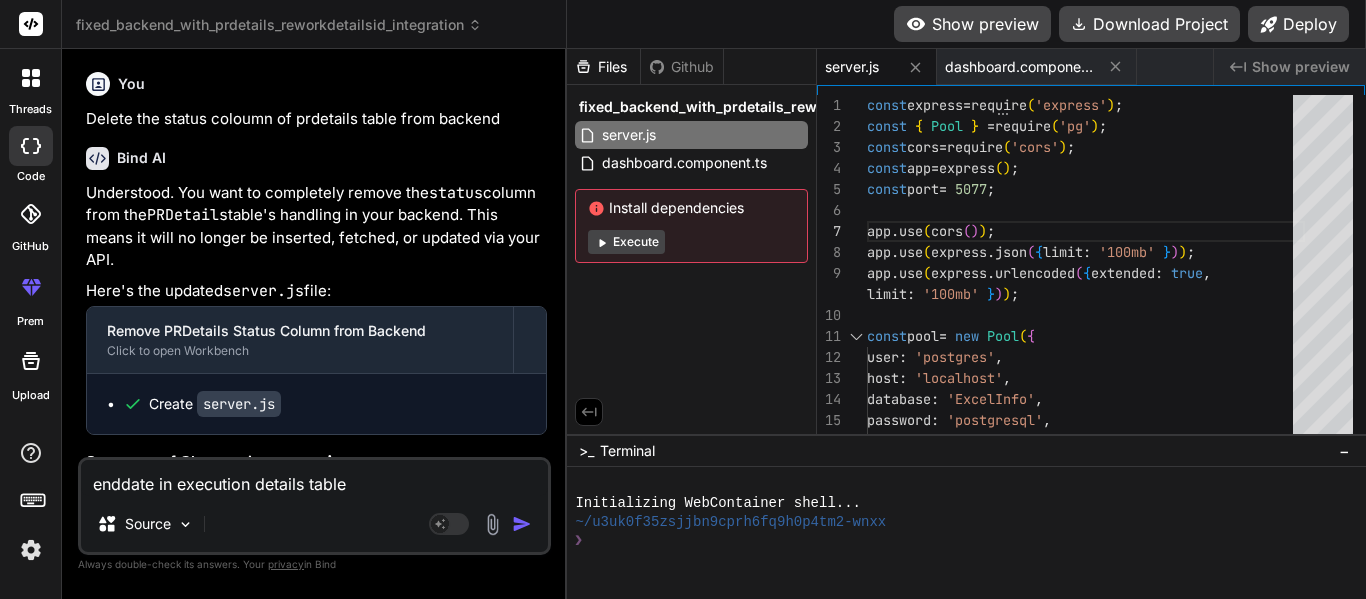 type on "x" 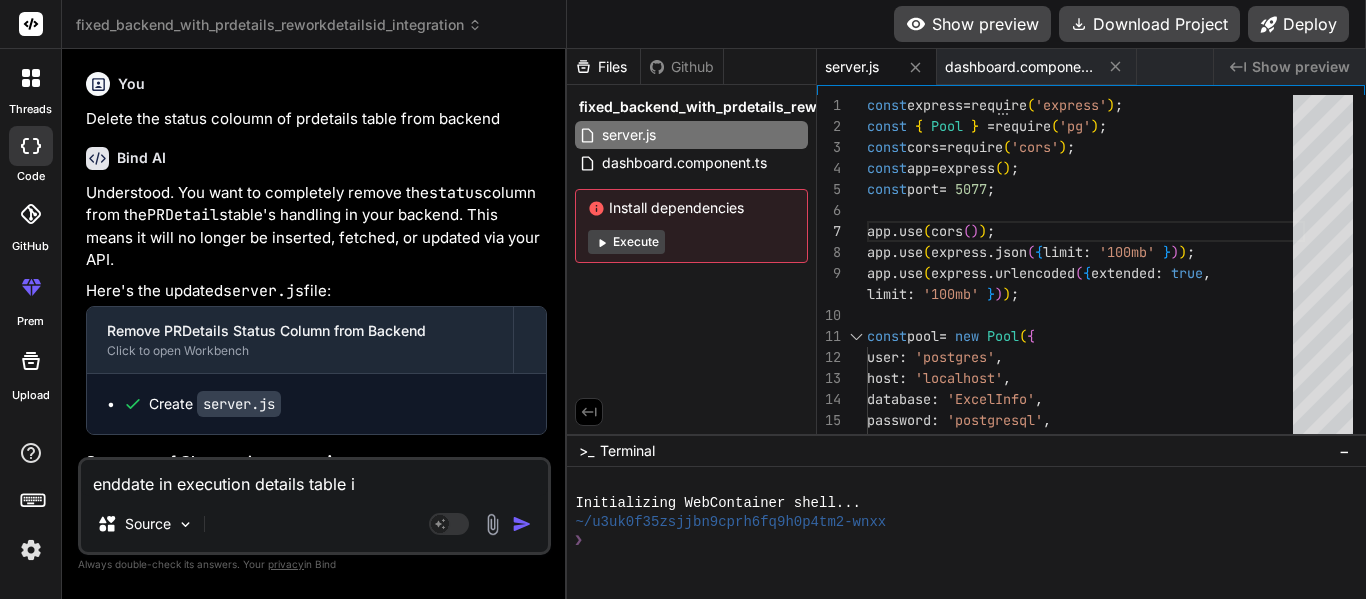 type on "enddate in execution details table is" 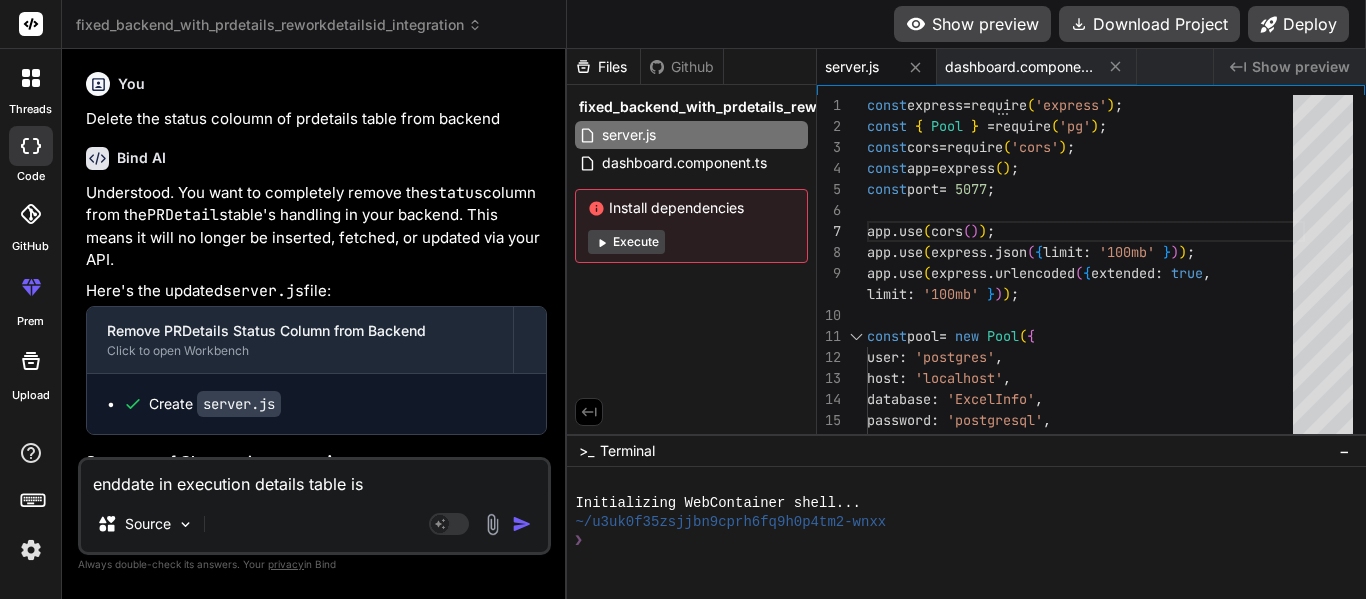 type on "enddate in execution details table is" 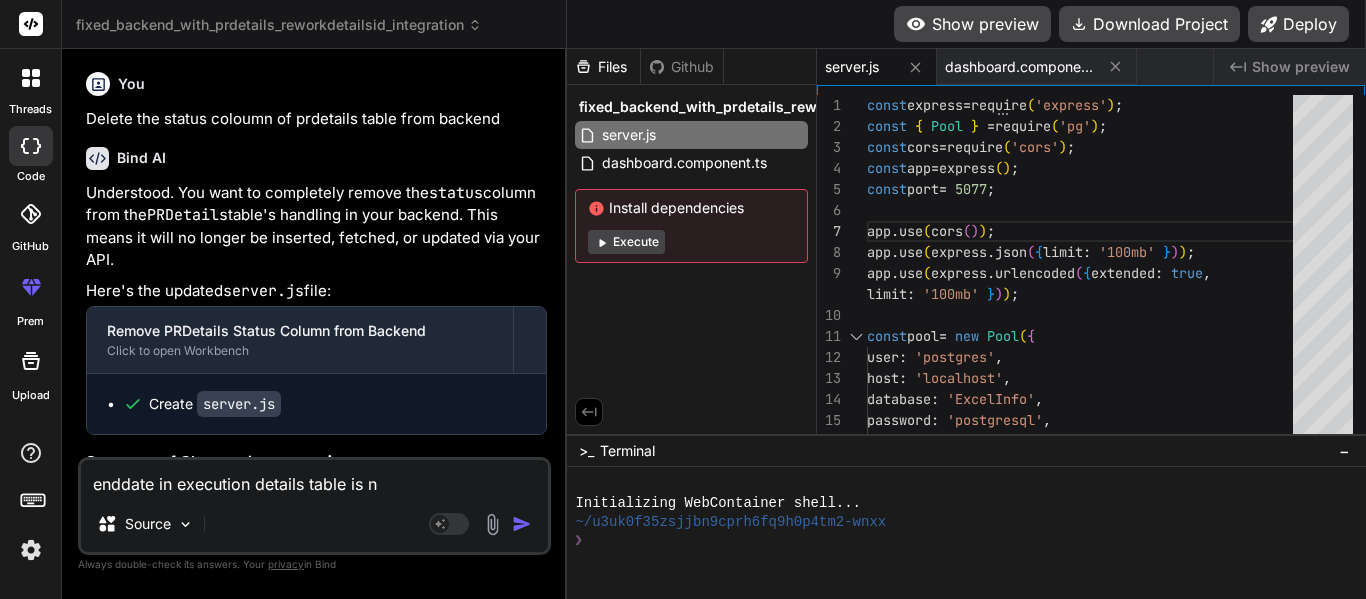 type on "enddate in execution details table is no" 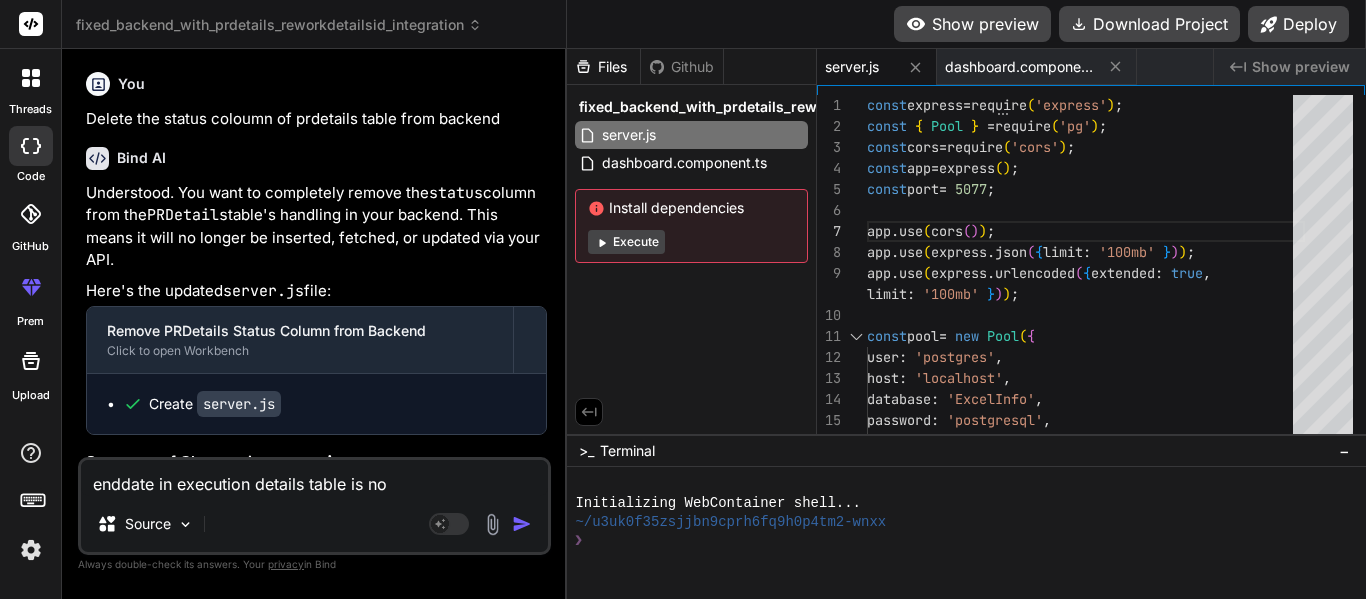 type on "enddate in execution details table is not" 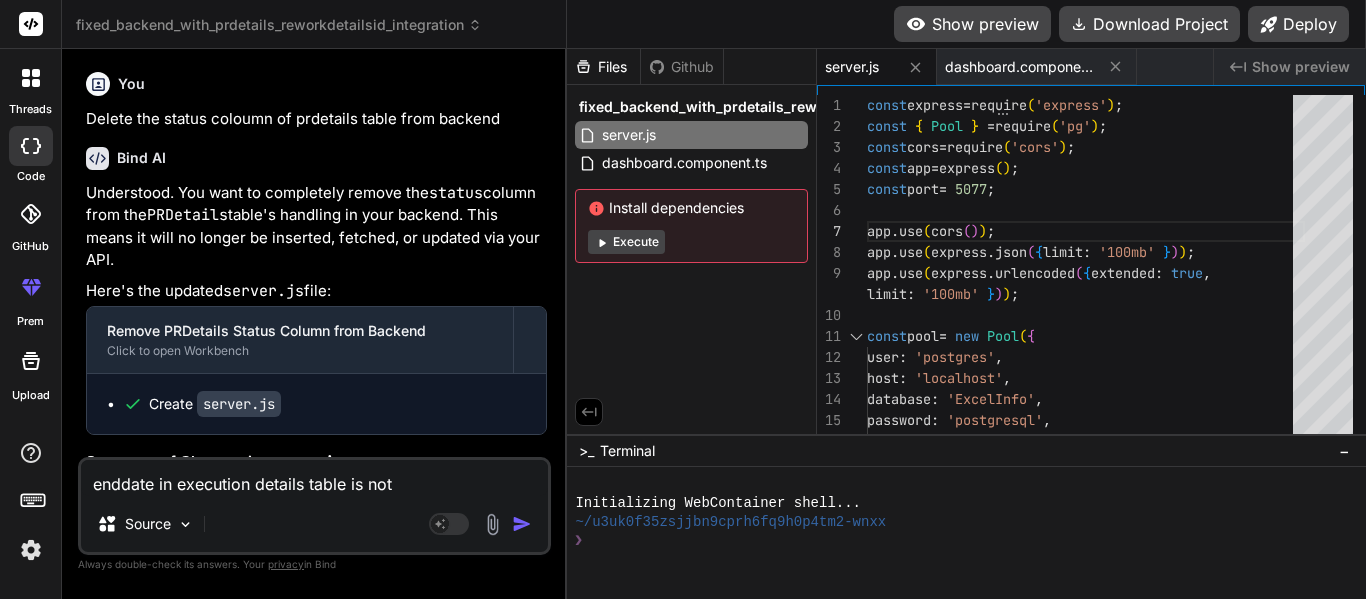 type on "enddate in execution details table is not" 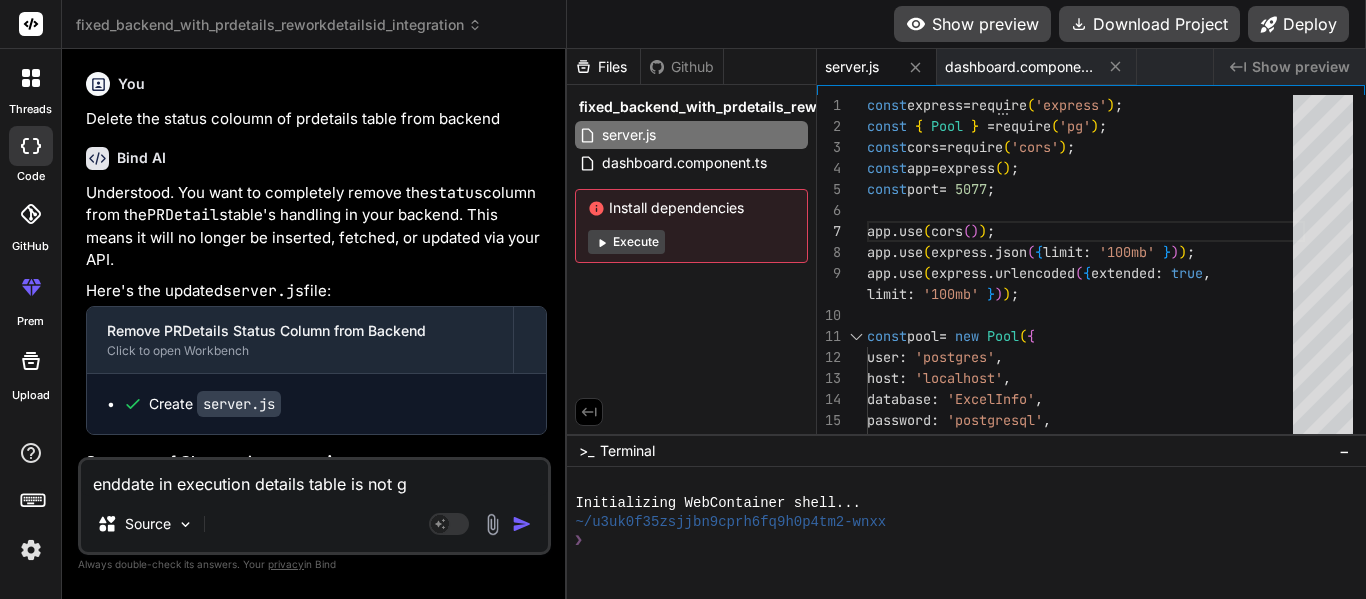 type on "enddate in execution details table is not ge" 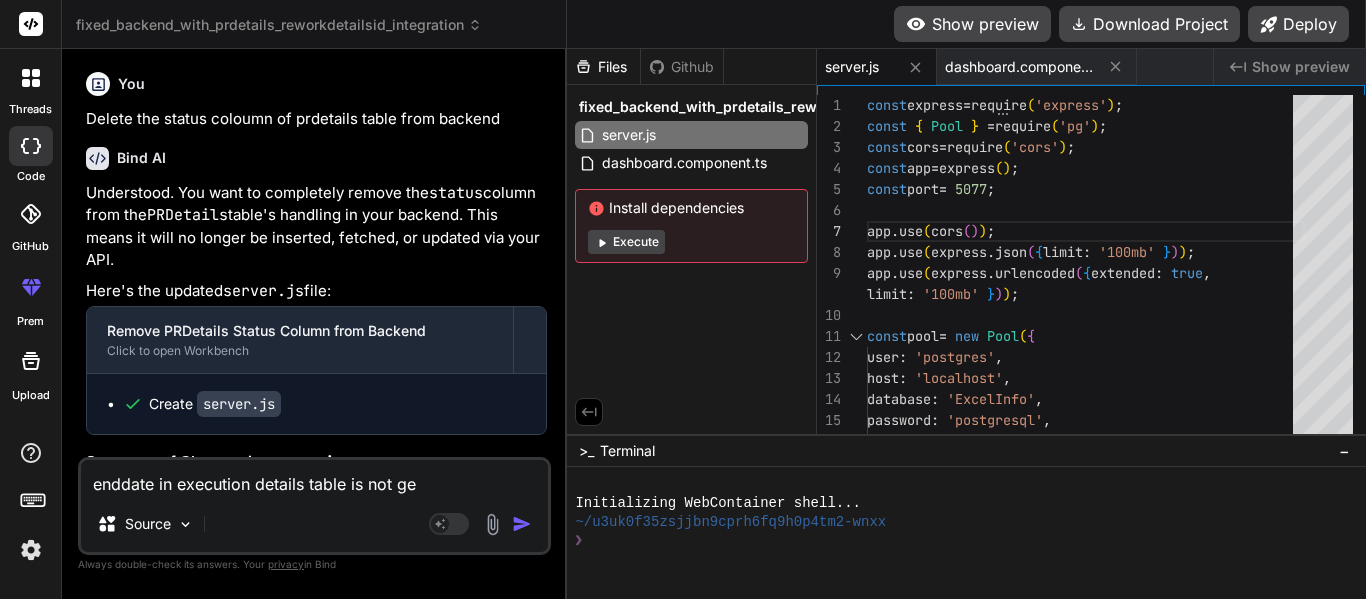 type on "enddate in execution details table is not get" 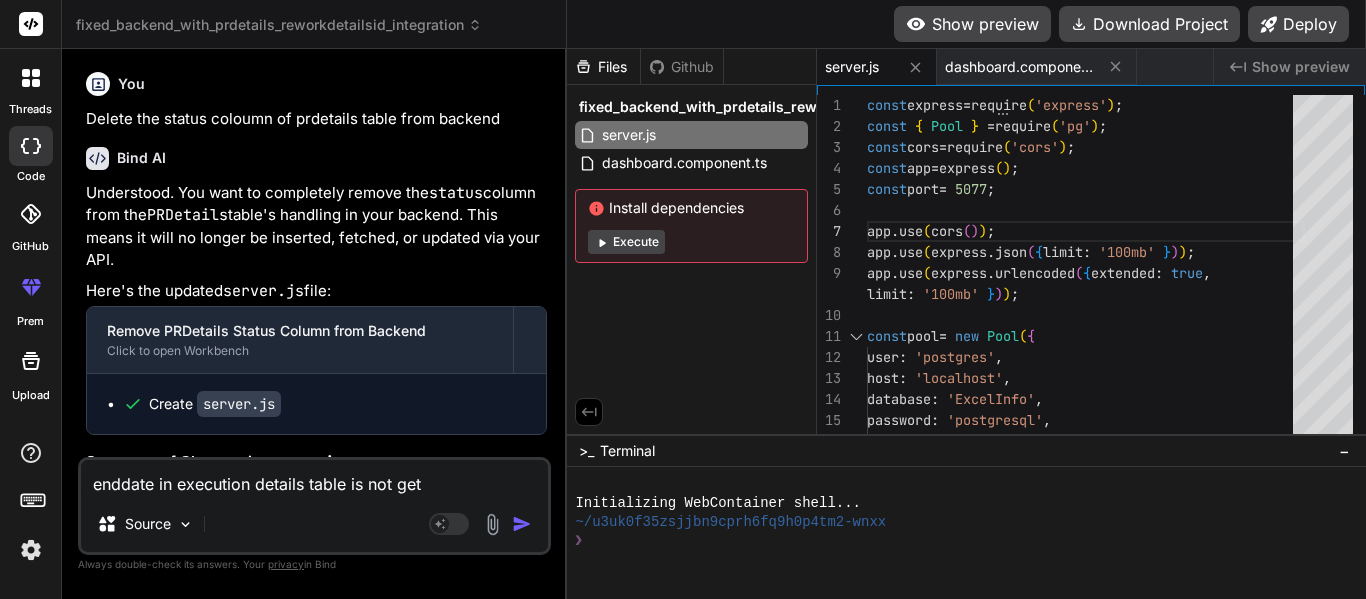 type on "enddate in execution details table is not gett" 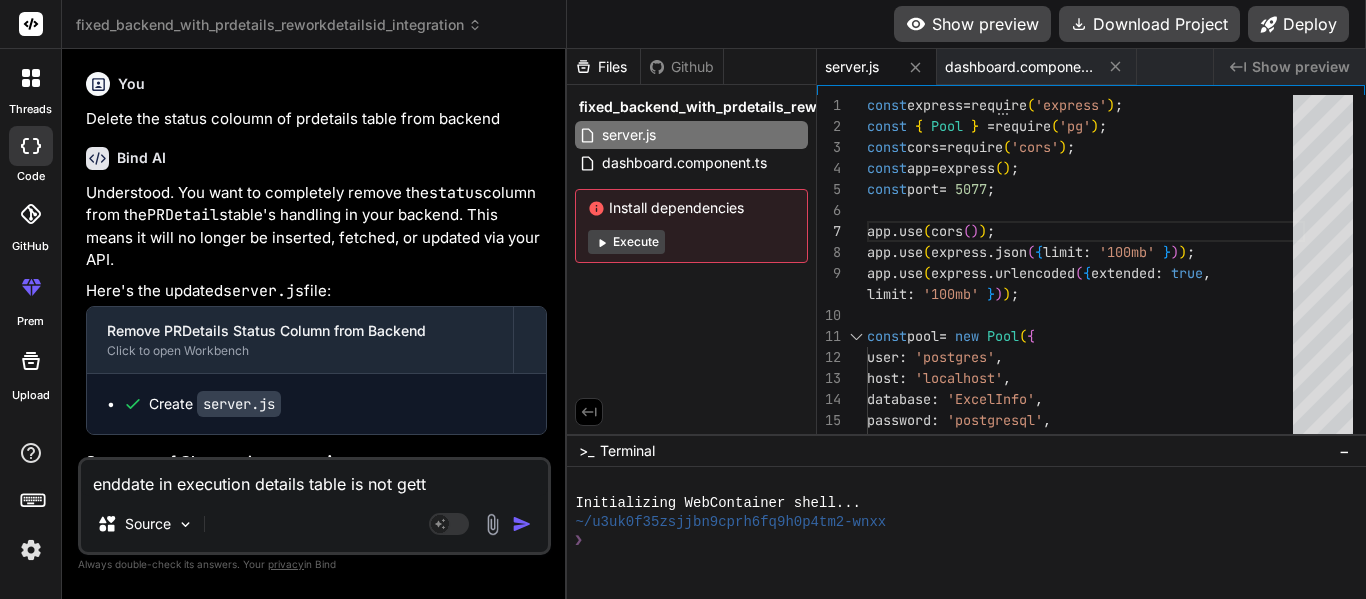 type on "enddate in execution details table is not getti" 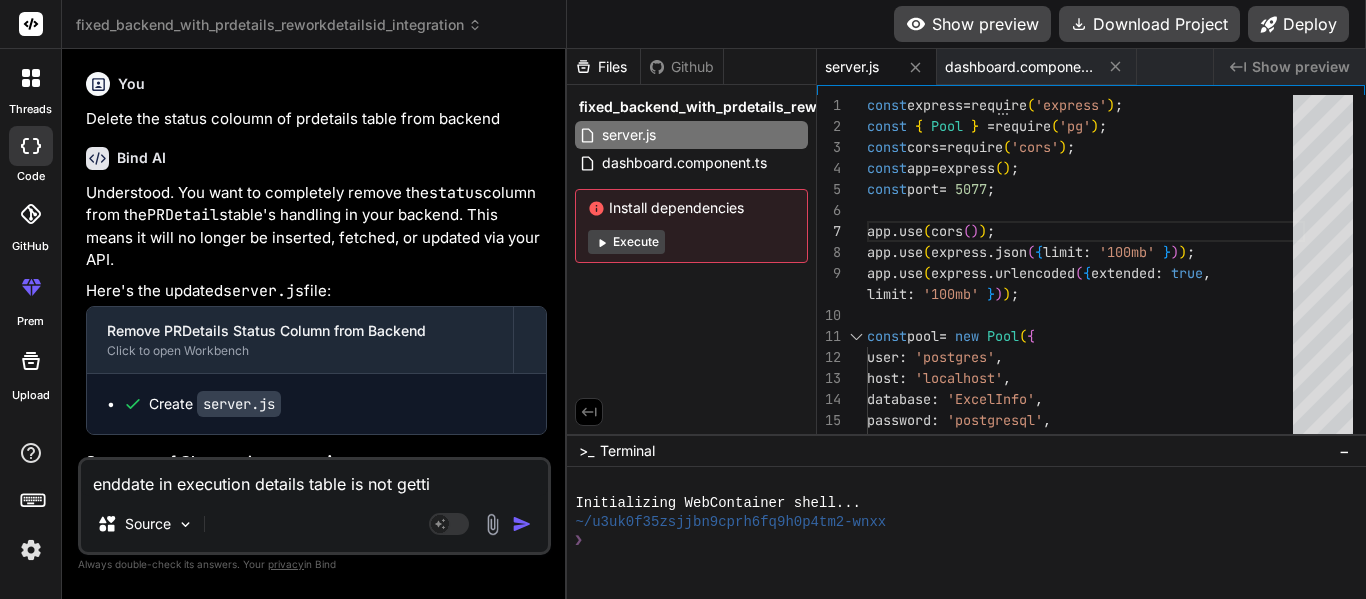 type on "enddate in execution details table is not gettin" 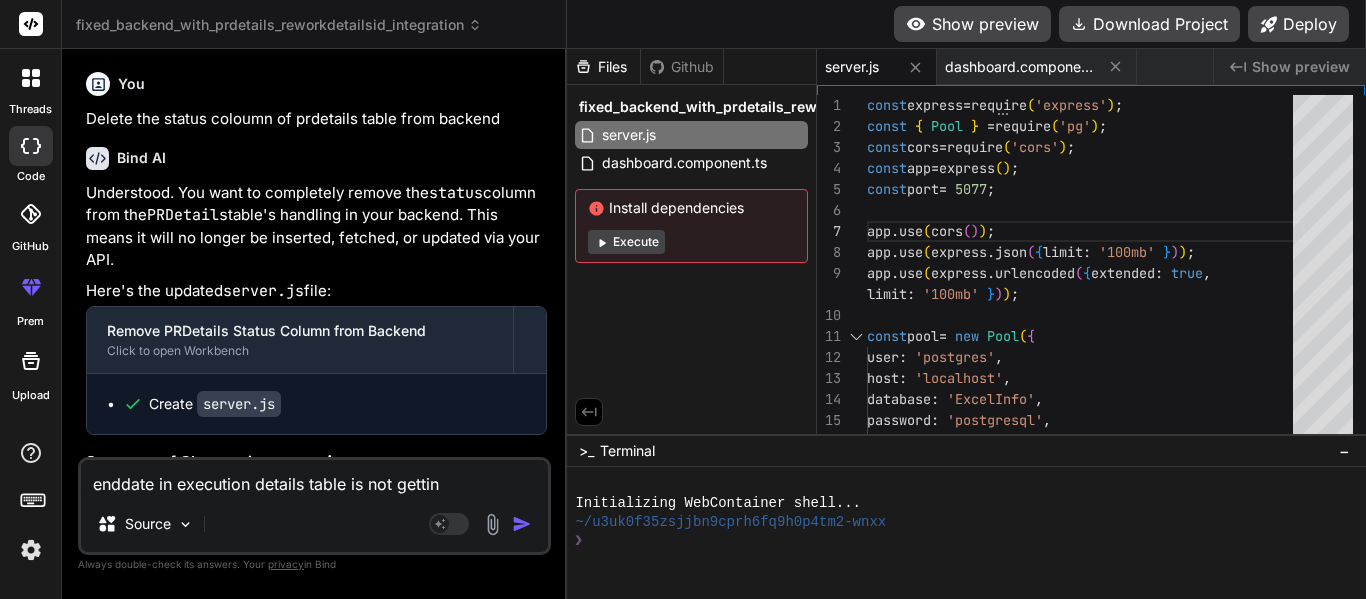 type on "enddate in execution details table is not getting" 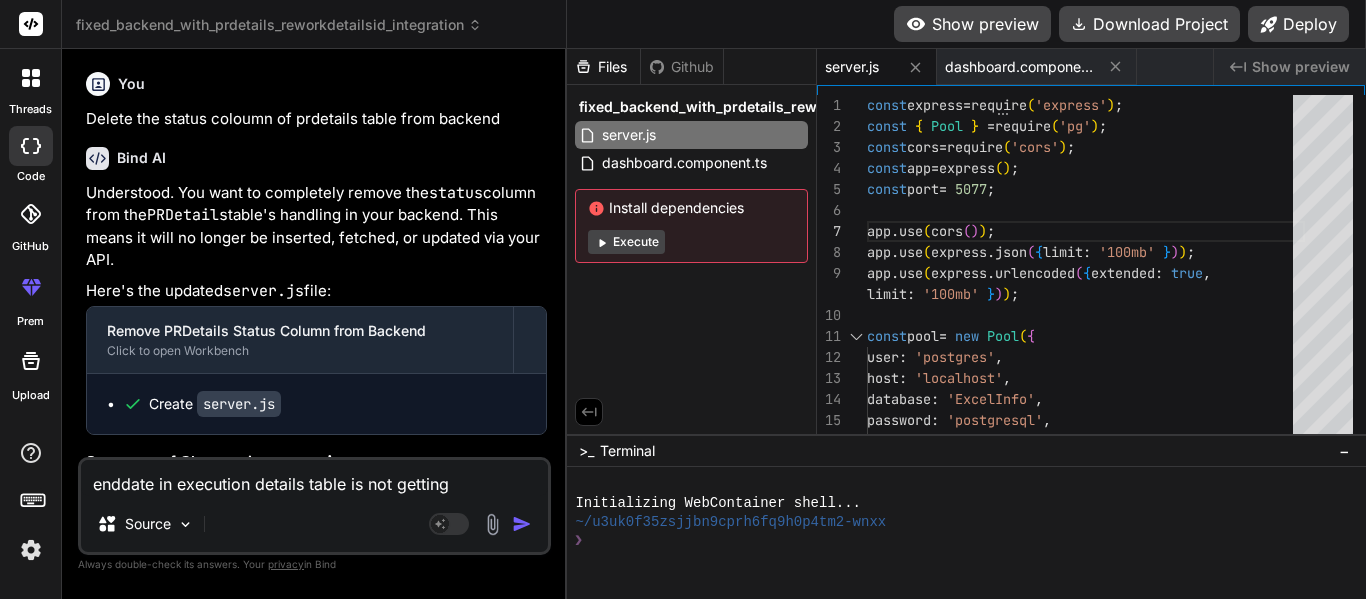 type on "enddate in execution details table is not getting" 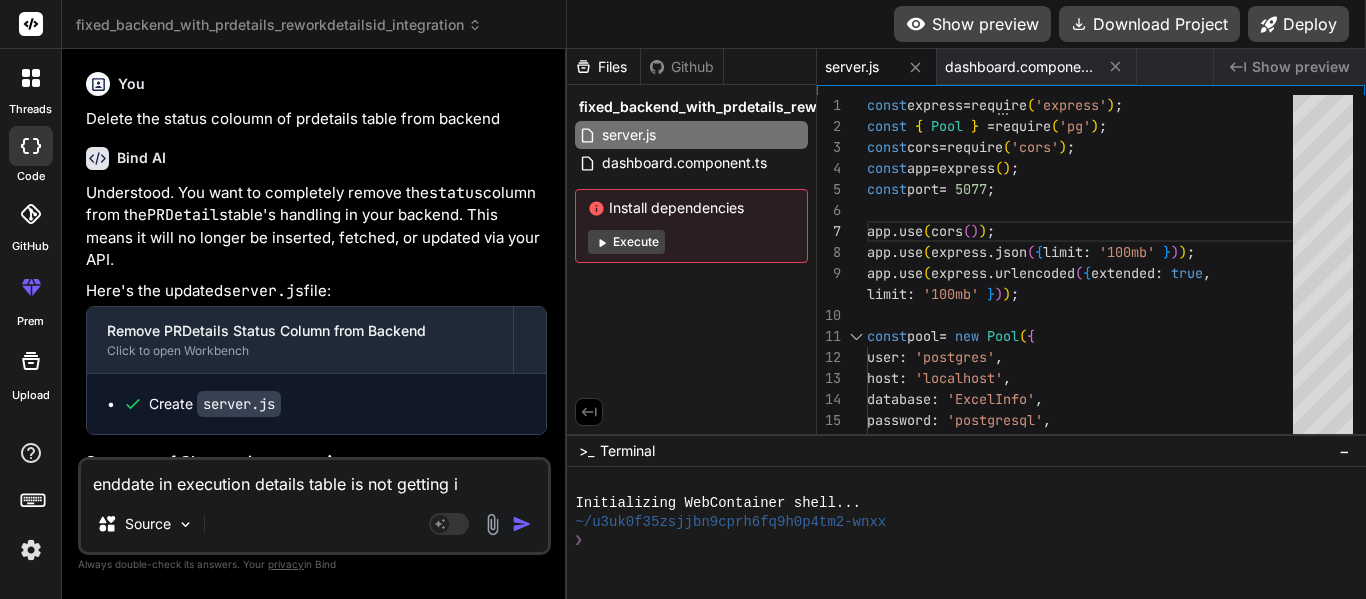 type on "enddate in execution details table is not getting in" 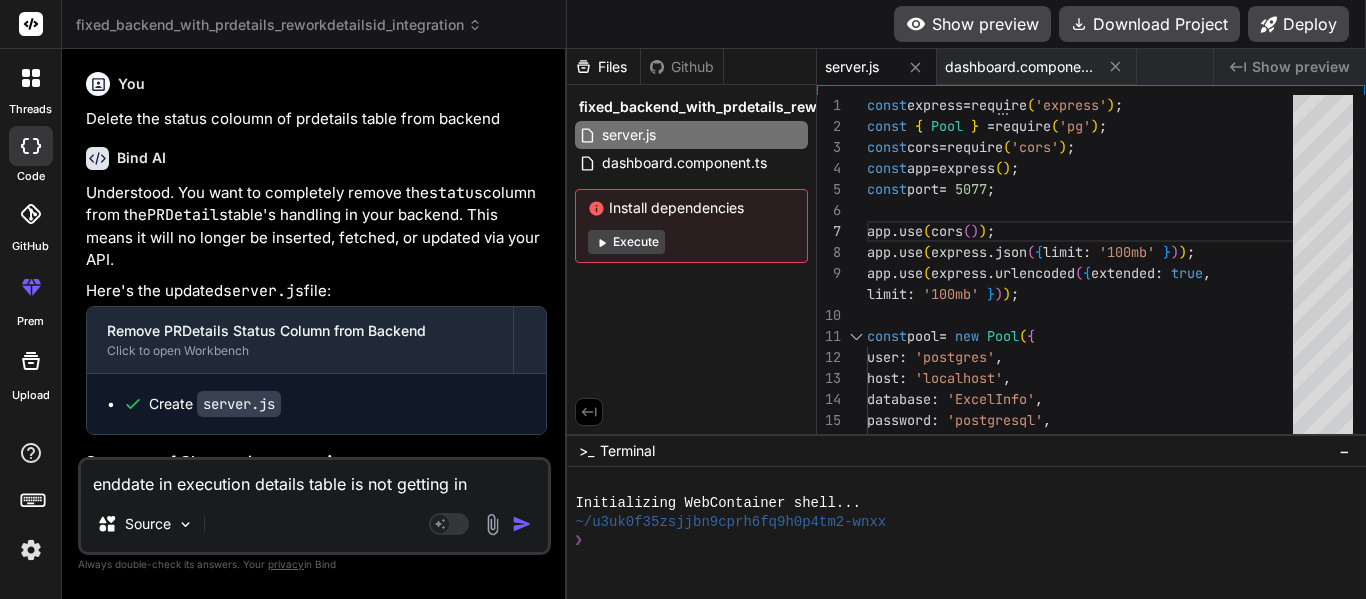 type on "enddate in execution details table is not getting ins" 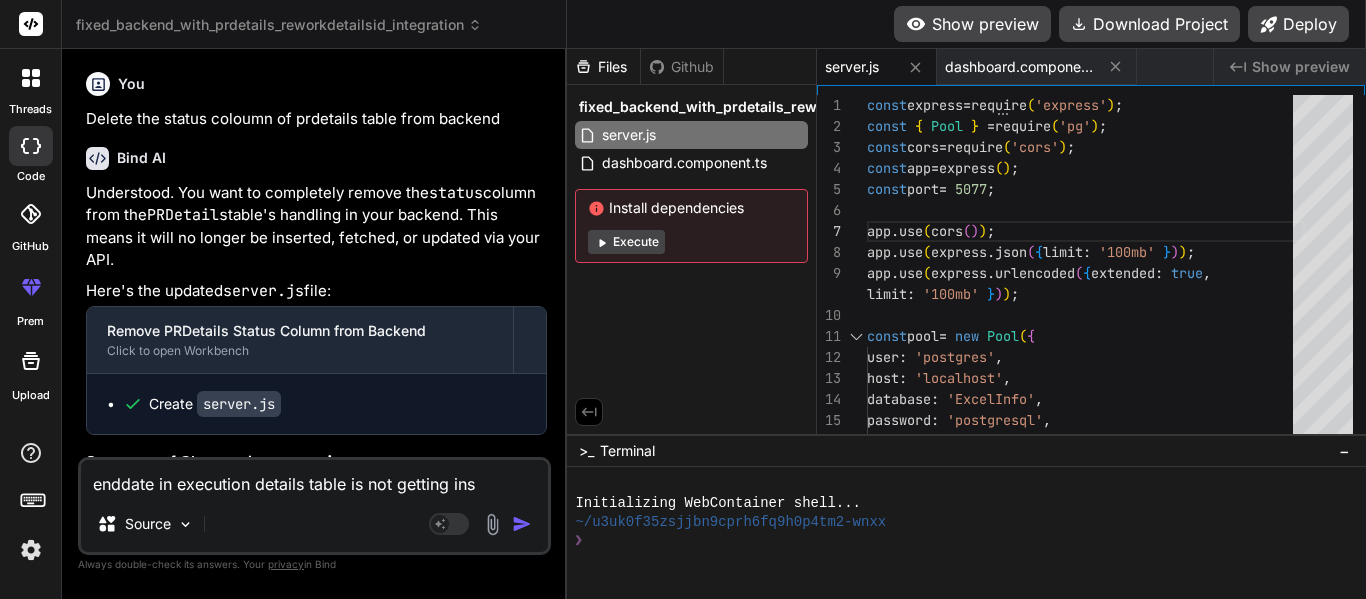 type on "enddate in execution details table is not getting inse" 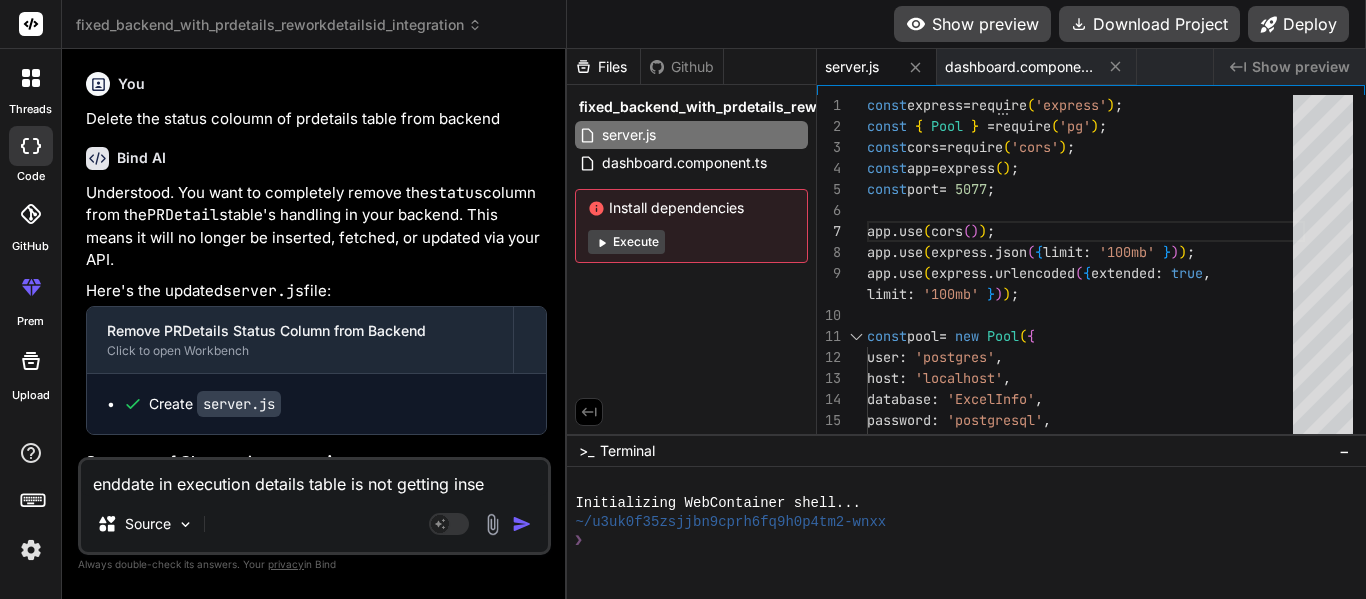 type on "enddate in execution details table is not getting inser" 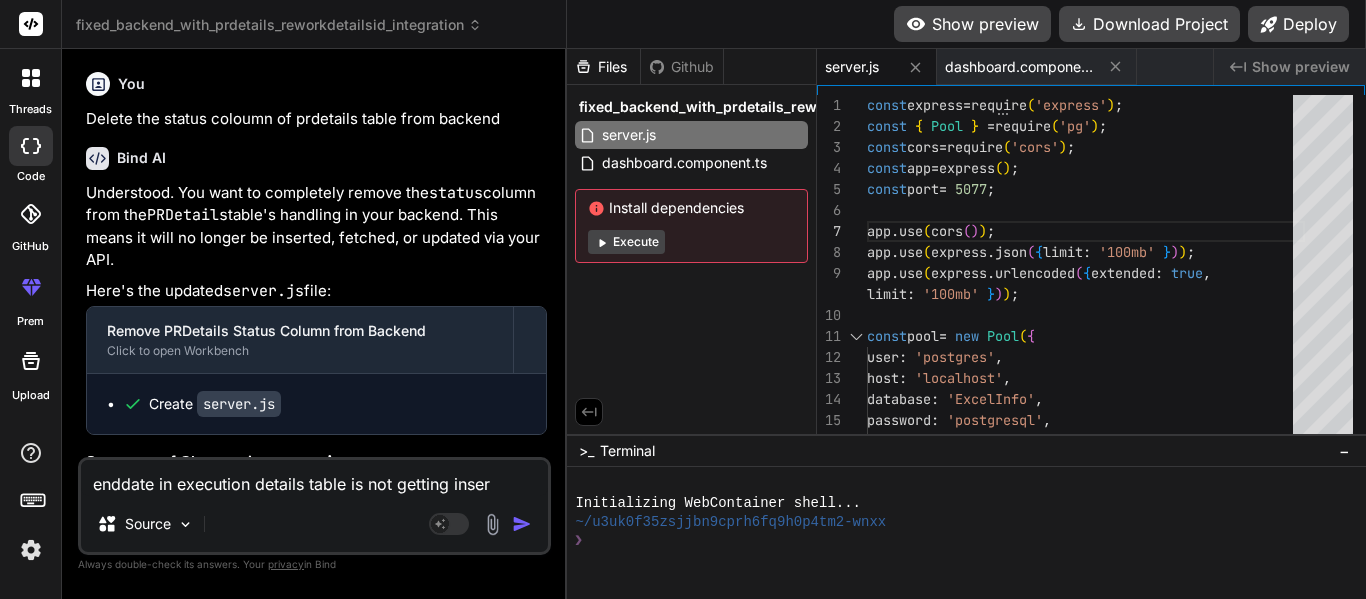 type on "x" 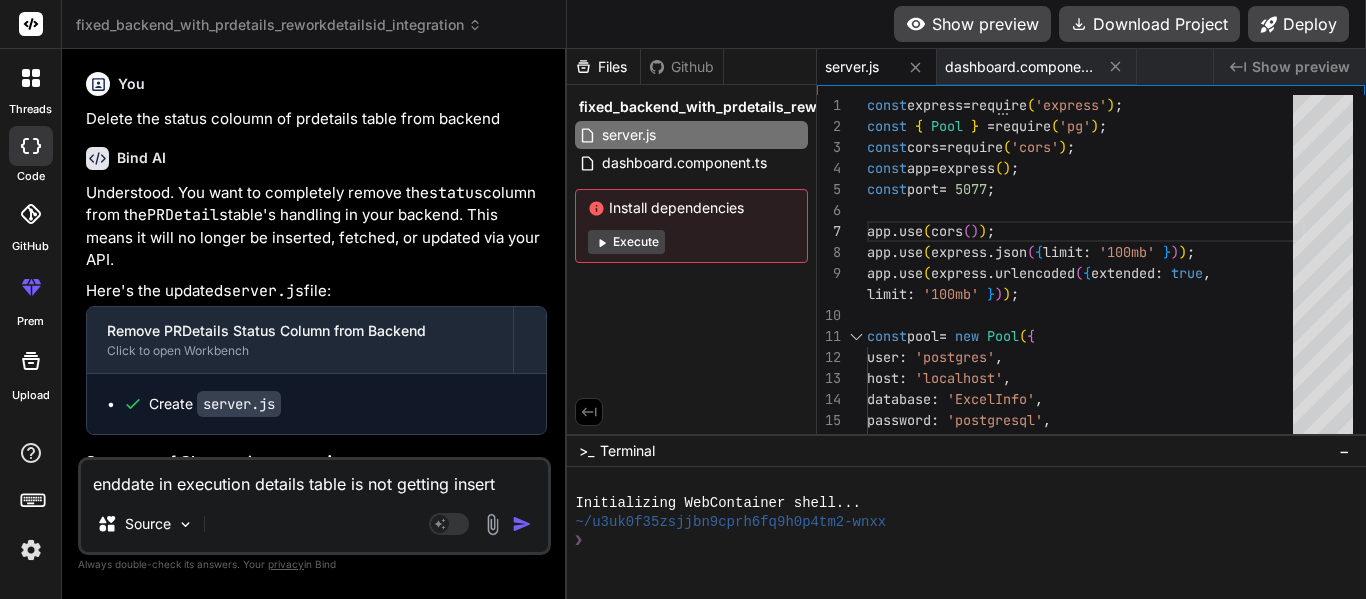 type on "enddate in execution details table is not getting inserte" 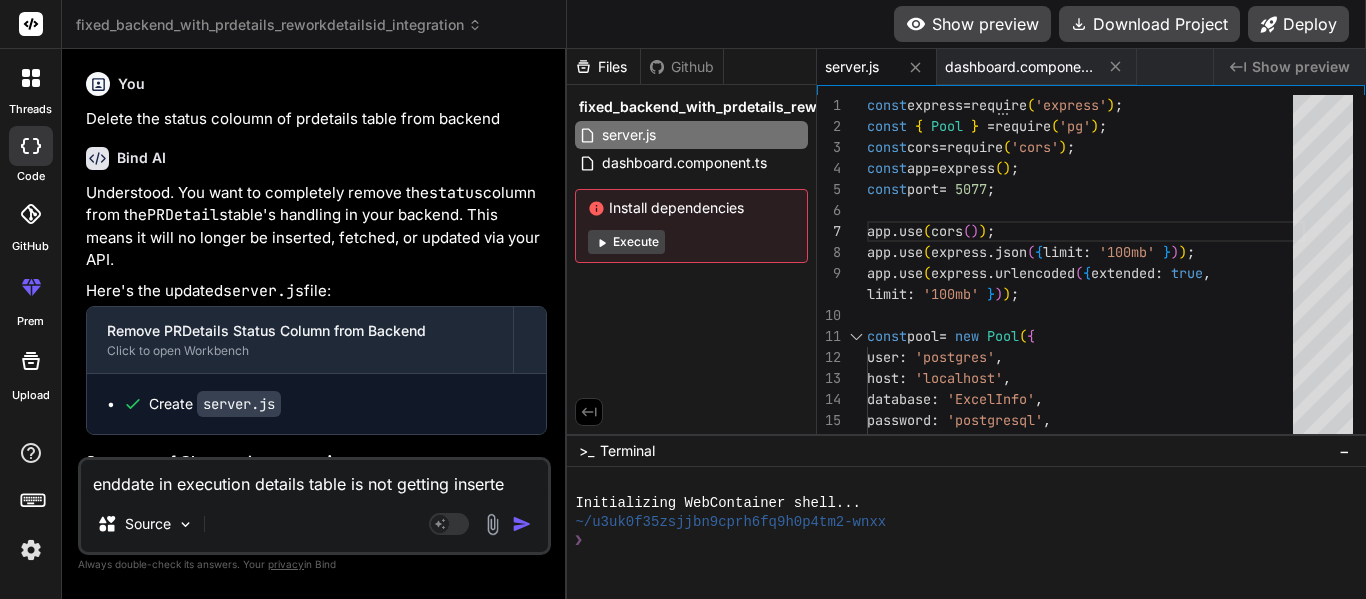 type on "enddate in execution details table is not getting inserted" 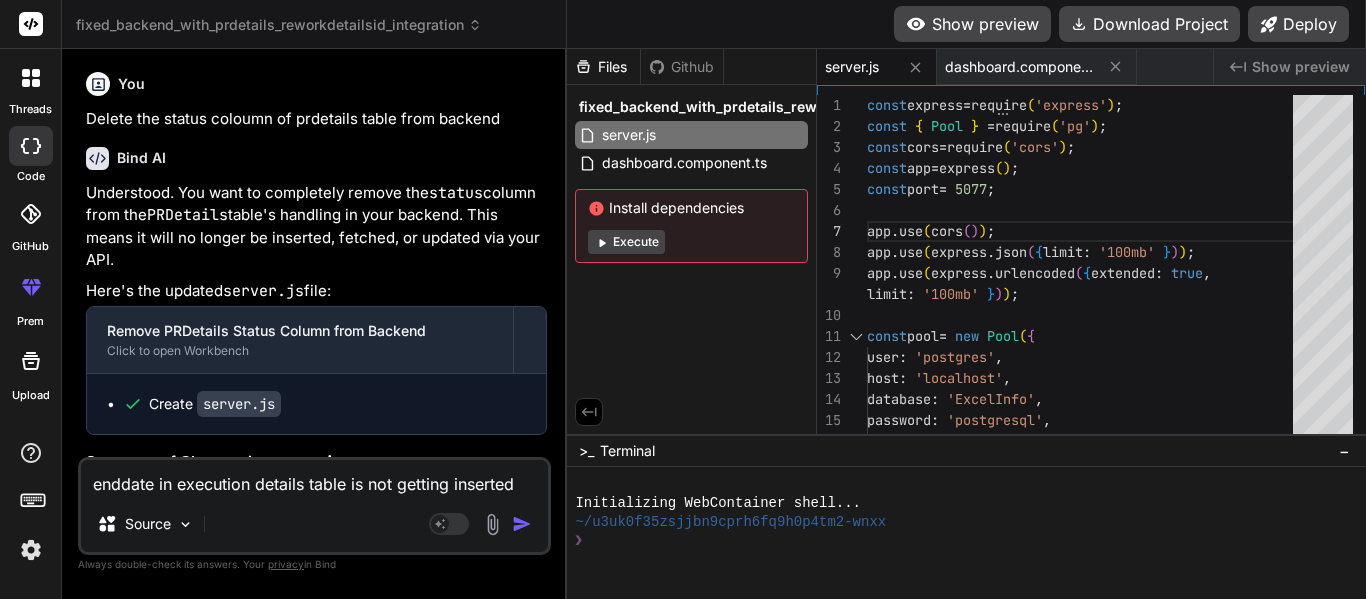 type on "x" 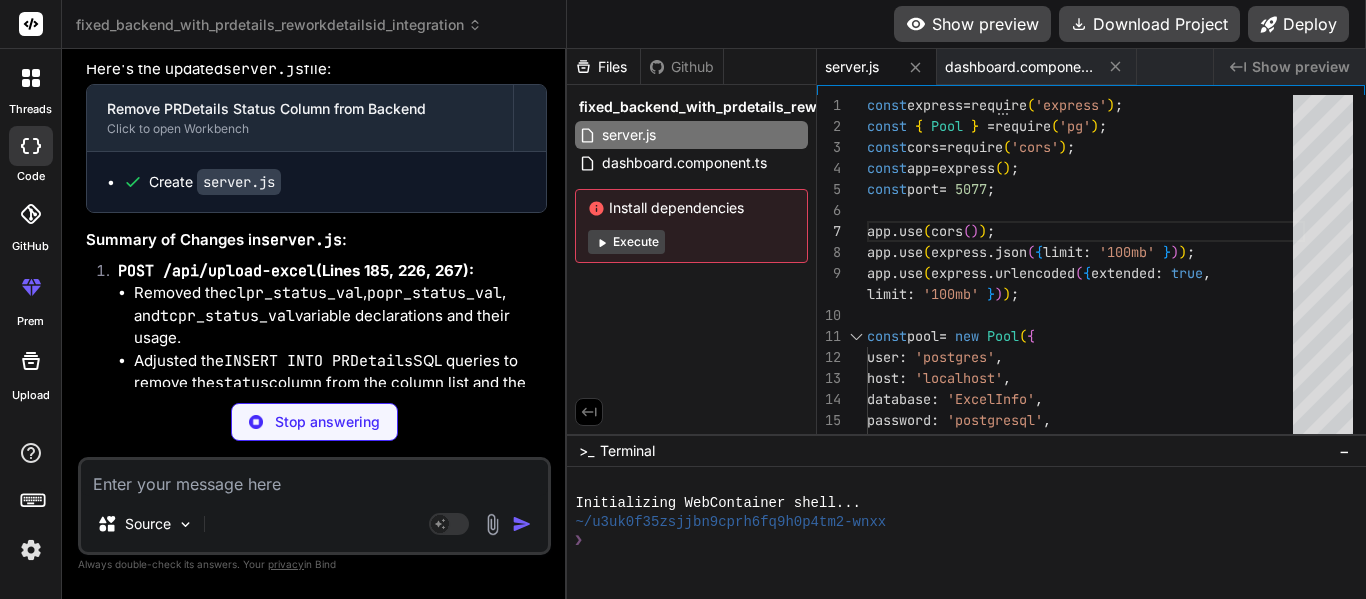 scroll, scrollTop: 37492, scrollLeft: 0, axis: vertical 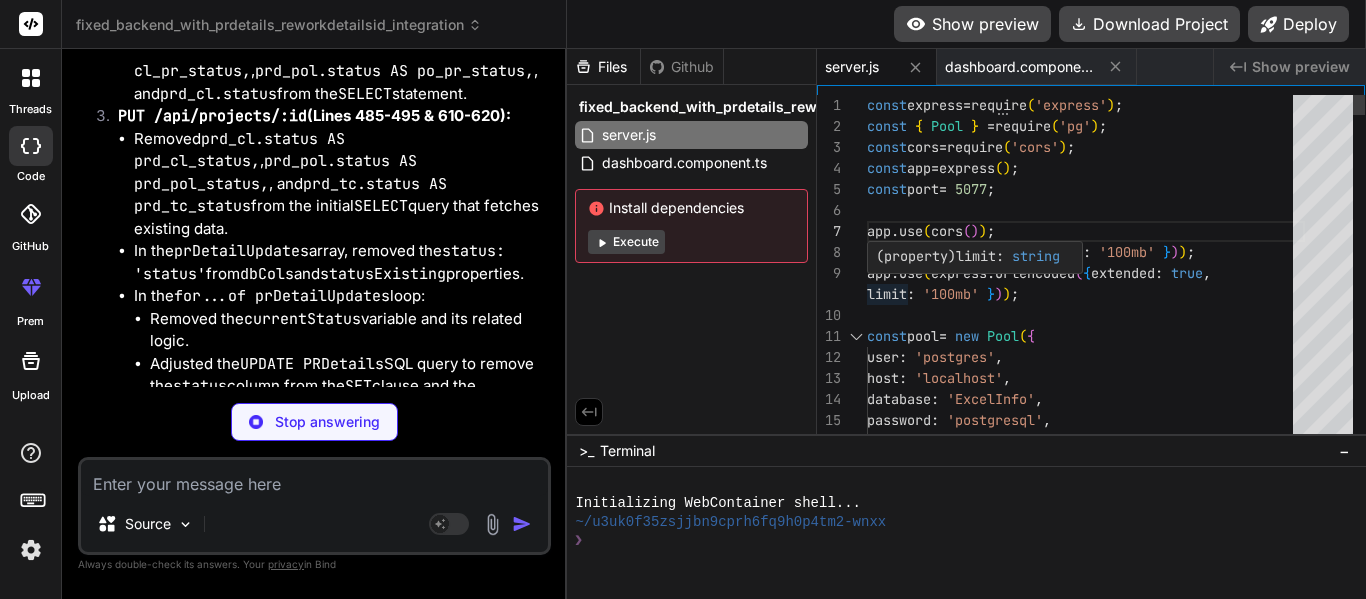 type on "x" 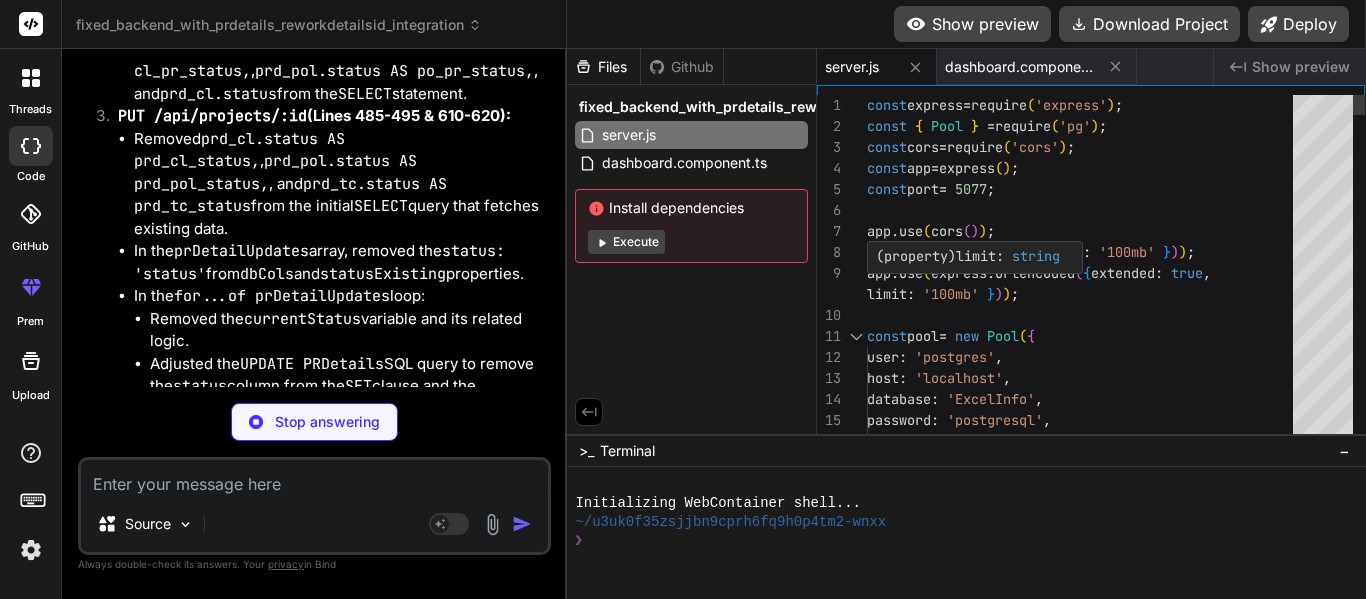 type on "x" 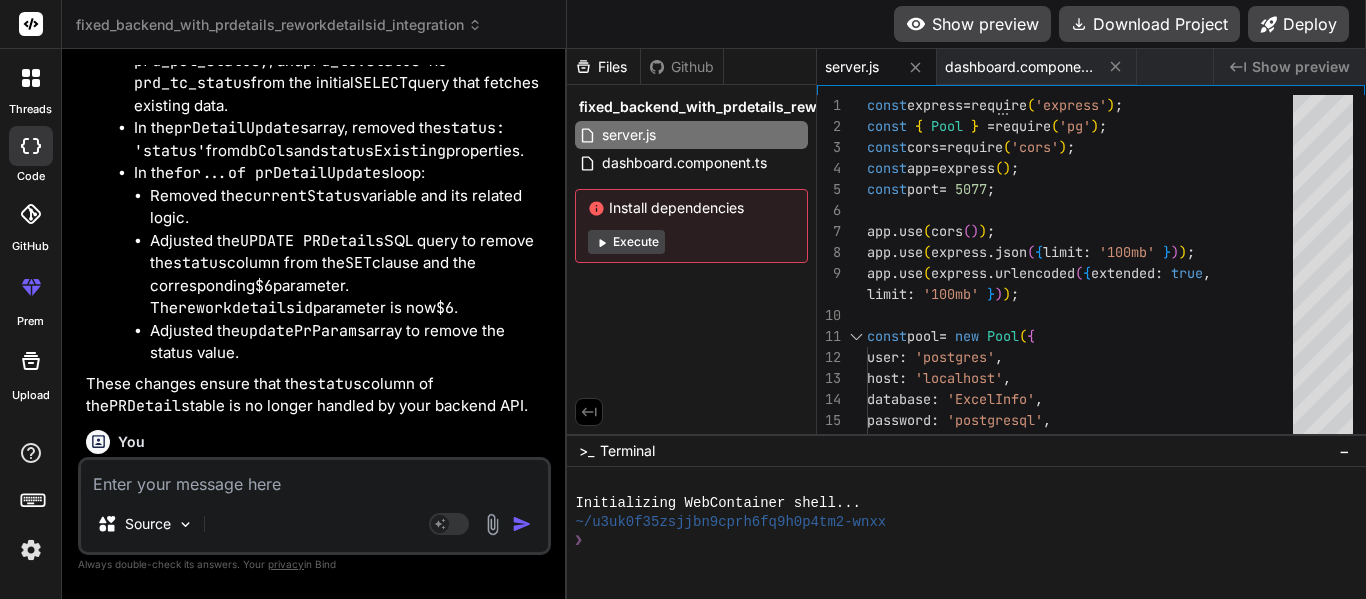 scroll, scrollTop: 37616, scrollLeft: 0, axis: vertical 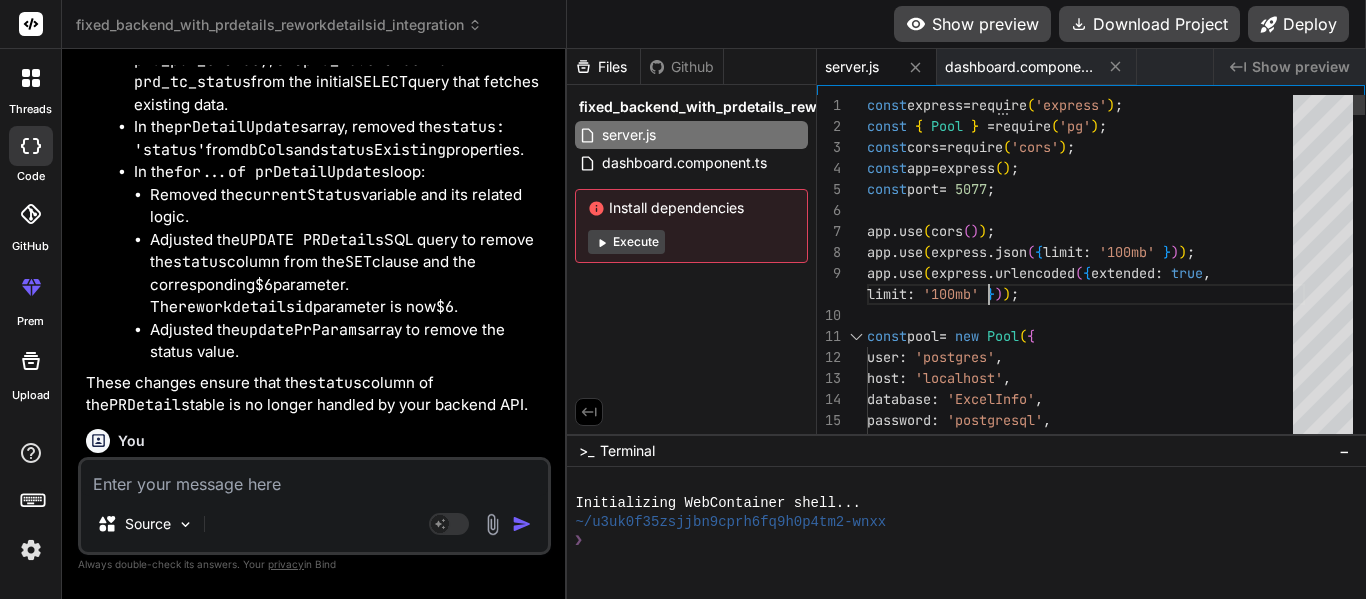 click on "const express = require ( 'express' ) ; const { Pool } = require ( 'pg' ) ; const cors = require ( 'cors' ) ; const app = express ( ) ; const port = 5077 ; app . use ( cors ( ) ) ; app . use ( express . json ( { limit : '100mb' } ) ) ; app . use ( express . urlencoded ( { extended : true, const pool = new Pool ( { user : 'postgres', limit : '100mb' } ) ) ; host : '[HOST]', database : 'ExcelInfo', password : 'postgresql', port : 5432," at bounding box center [1086, 14753] 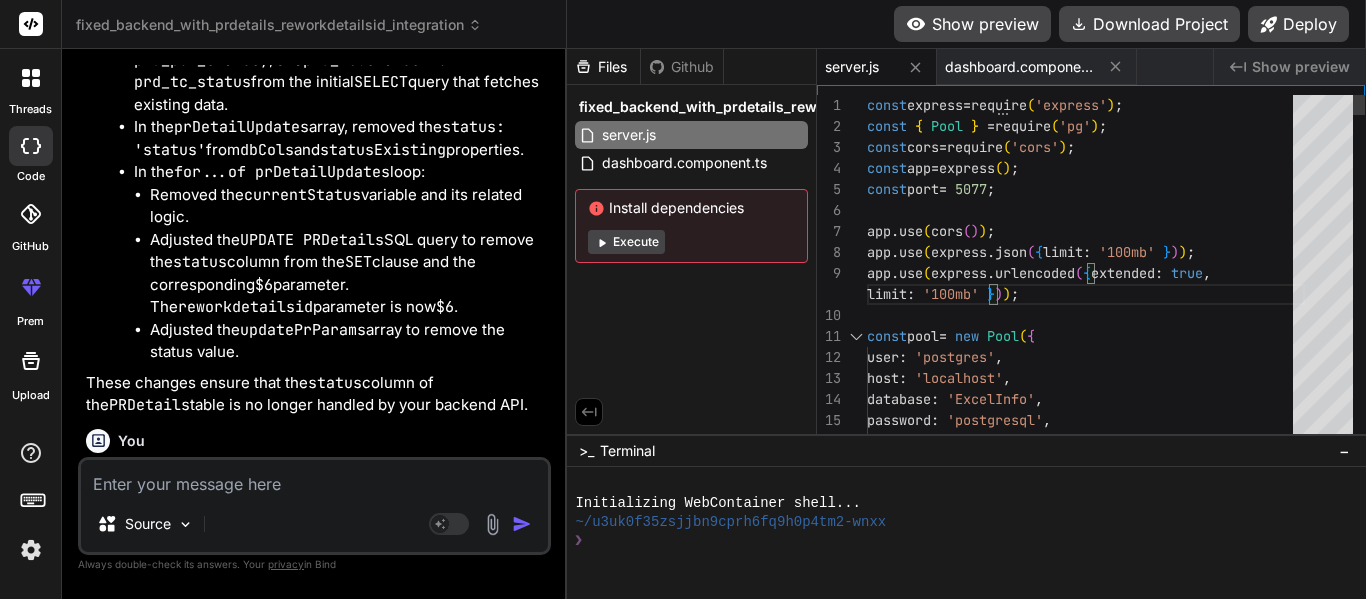 type on "const express = require('express');
const { Pool } = require('pg');
const cors = require('cors');
const app = express();
const port = 5077;
app.use(cors());
app.use(express.json({ limit: '100mb' }));
app.use(express.urlencoded({ extended: true, limit: '100mb' }));
…
app.listen(port, () => {
console.log(`Backend server is running on http://localhost:${port}`);
});" 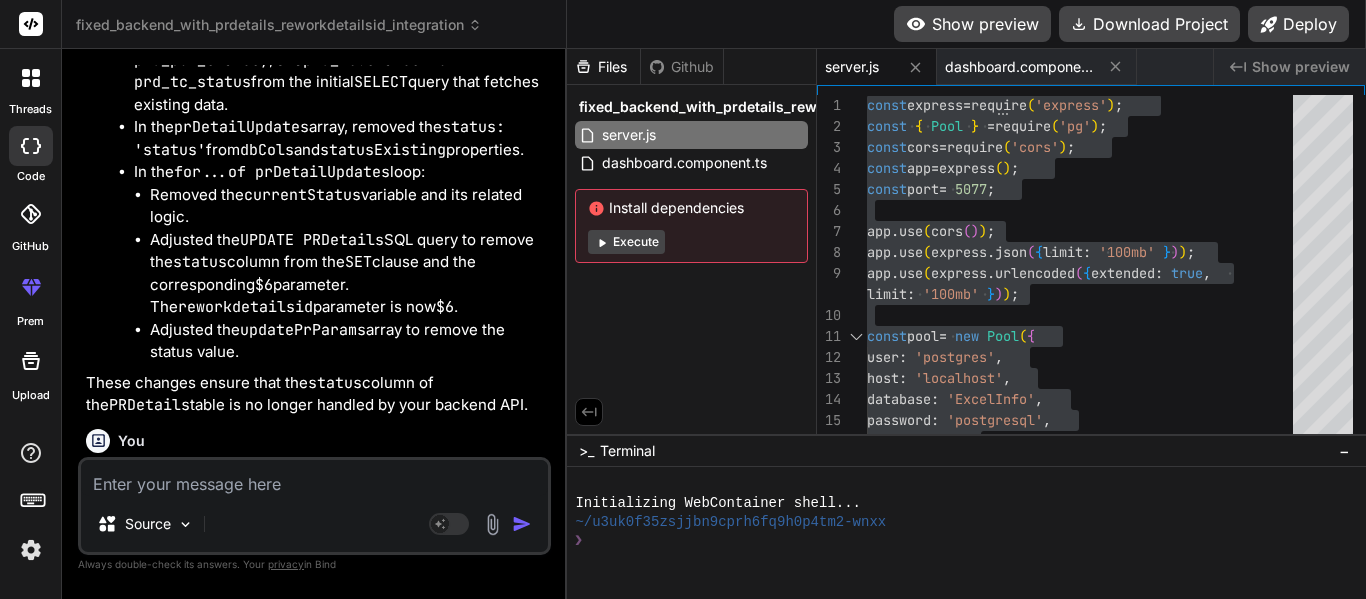 click at bounding box center [314, 478] 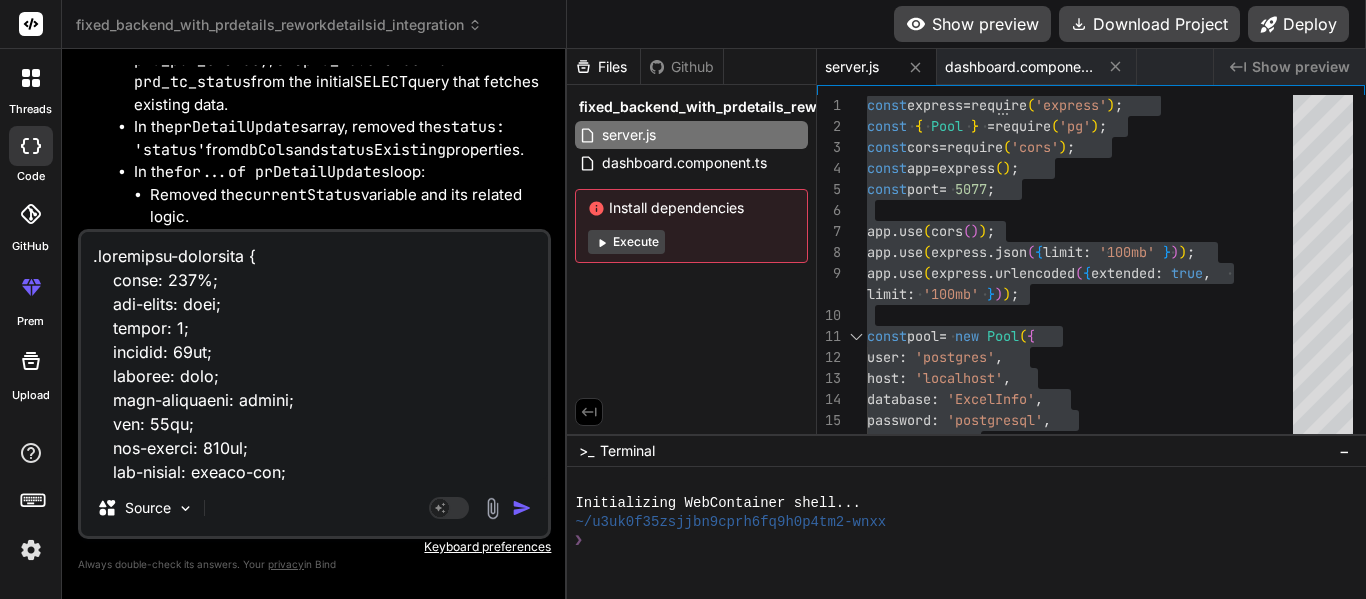 scroll, scrollTop: 11666, scrollLeft: 0, axis: vertical 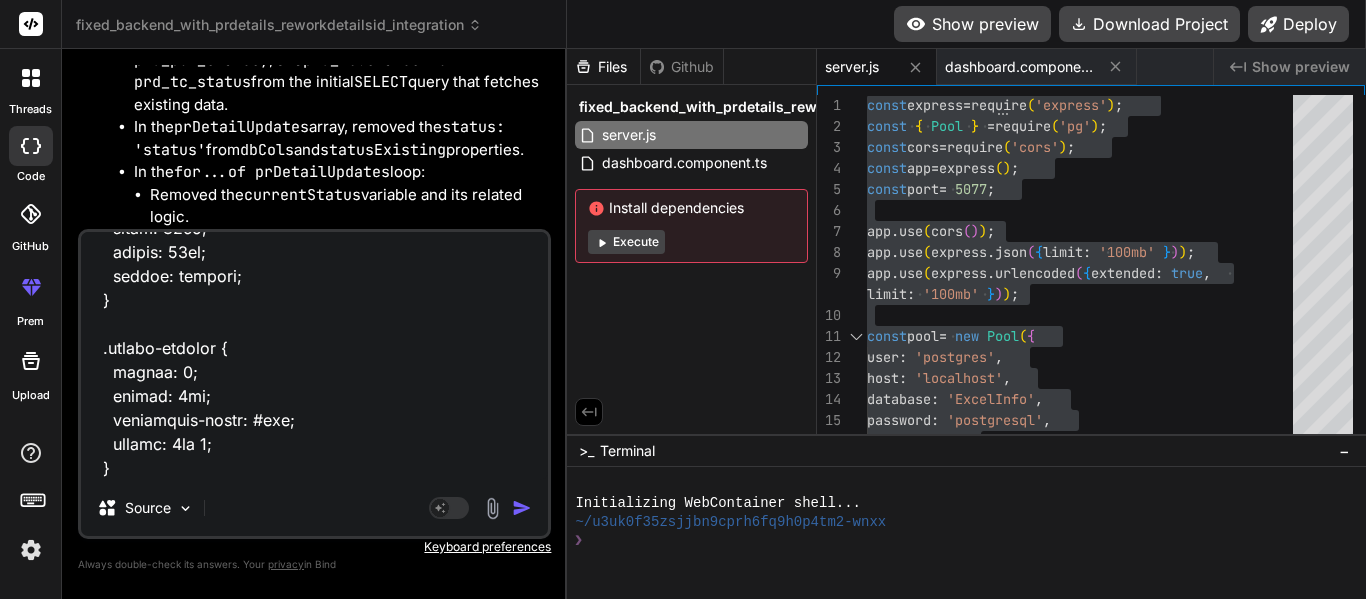 type on ".dashboard-container {
width: 100%;
max-width: none;
margin: 0;
padding: 20px;
display: flex;
flex-direction: column;
gap: 20px;
min-height: 100vh;
box-sizing: border-box;
}
.control-panel, .data-table-card {
background-color: #fff;
border-radius: 8px;
box-shadow: 0 2px 8px rgba(0,0,0,0.1);
padding: 12px;
}
.card-header h2 {
margin: 0 0 8px;
font-size: 18px;
color: #333;
border-bottom: 1px solid #eee;
padding-bottom: 6px;
}
.form-group {
margin-bottom: 8px;
}
.form-group label {
display: block;
margin-bottom: 3px;
font-weight: bold;
color: #555;
font-size: 13px;
}
.form-group input[type="text"],
.form-group input[type="file"],
.form-group select {
width: 100%;
padding: 7px 9px;
border: 1px solid #ccc;
border-radius: 4px;
font-size: 14px;
box-sizing: border-box;
}
.form-group input[type="text"]:focus,
.form-group select:focus {
border-color: #007bf..." 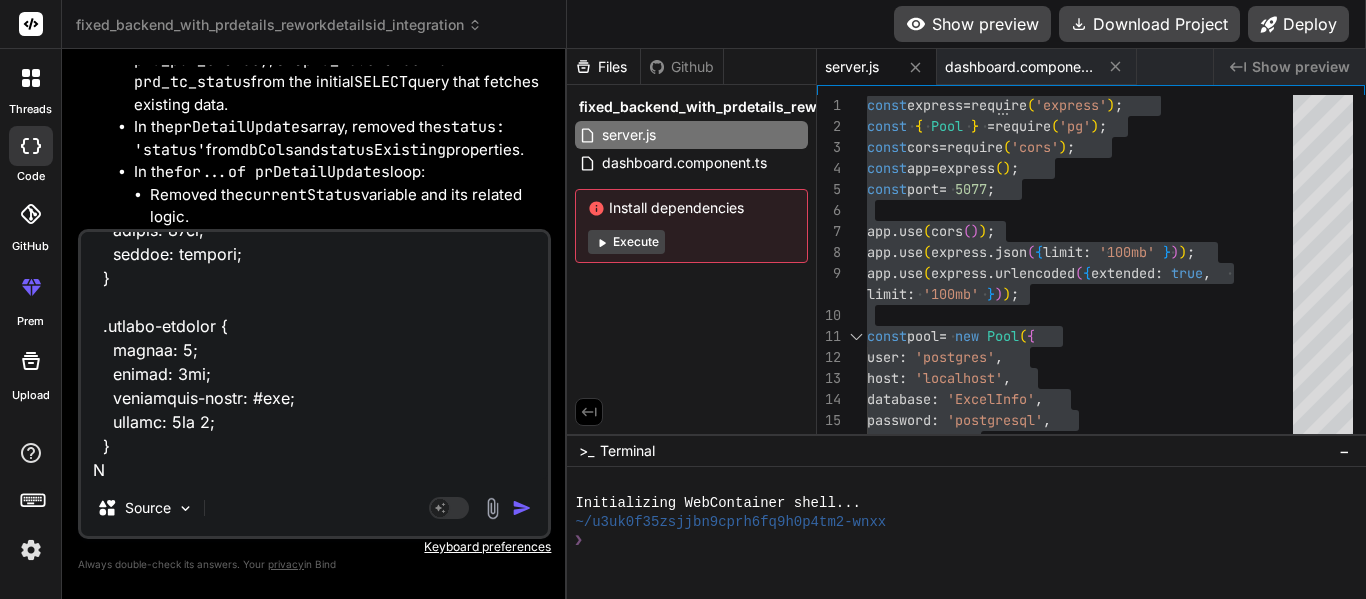 type on ".dashboard-container {
width: 100%;
max-width: none;
margin: 0;
padding: 20px;
display: flex;
flex-direction: column;
gap: 20px;
min-height: 100vh;
box-sizing: border-box;
}
.control-panel, .data-table-card {
background-color: #fff;
border-radius: 8px;
box-shadow: 0 2px 8px rgba(0,0,0,0.1);
padding: 12px;
}
.card-header h2 {
margin: 0 0 8px;
font-size: 18px;
color: #333;
border-bottom: 1px solid #eee;
padding-bottom: 6px;
}
.form-group {
margin-bottom: 8px;
}
.form-group label {
display: block;
margin-bottom: 3px;
font-weight: bold;
color: #555;
font-size: 13px;
}
.form-group input[type="text"],
.form-group input[type="file"],
.form-group select {
width: 100%;
padding: 7px 9px;
border: 1px solid #ccc;
border-radius: 4px;
font-size: 14px;
box-sizing: border-box;
}
.form-group input[type="text"]:focus,
.form-group select:focus {
border-color: #007bf..." 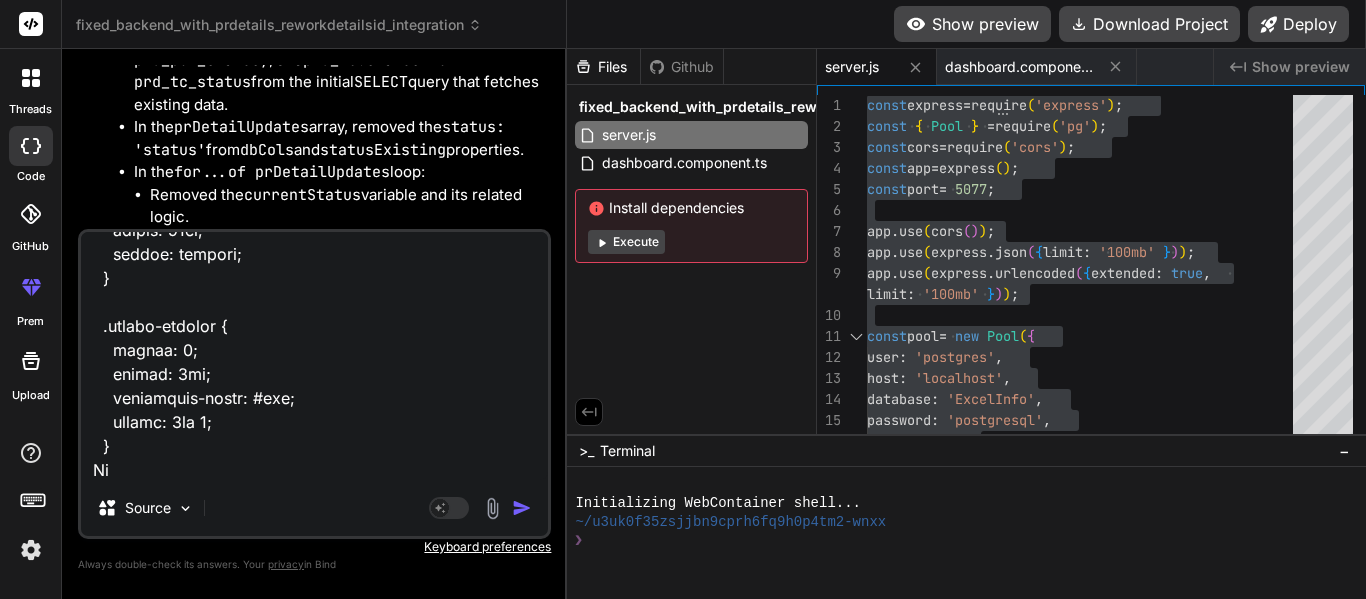 type on ".dashboard-container {
width: 100%;
max-width: none;
margin: 0;
padding: 20px;
display: flex;
flex-direction: column;
gap: 20px;
min-height: 100vh;
box-sizing: border-box;
}
.control-panel, .data-table-card {
background-color: #fff;
border-radius: 8px;
box-shadow: 0 2px 8px rgba(0,0,0,0.1);
padding: 12px;
}
.card-header h2 {
margin: 0 0 8px;
font-size: 18px;
color: #333;
border-bottom: 1px solid #eee;
padding-bottom: 6px;
}
.form-group {
margin-bottom: 8px;
}
.form-group label {
display: block;
margin-bottom: 3px;
font-weight: bold;
color: #555;
font-size: 13px;
}
.form-group input[type="text"],
.form-group input[type="file"],
.form-group select {
width: 100%;
padding: 7px 9px;
border: 1px solid #ccc;
border-radius: 4px;
font-size: 14px;
box-sizing: border-box;
}
.form-group input[type="text"]:focus,
.form-group select:focus {
border-color: #007bf..." 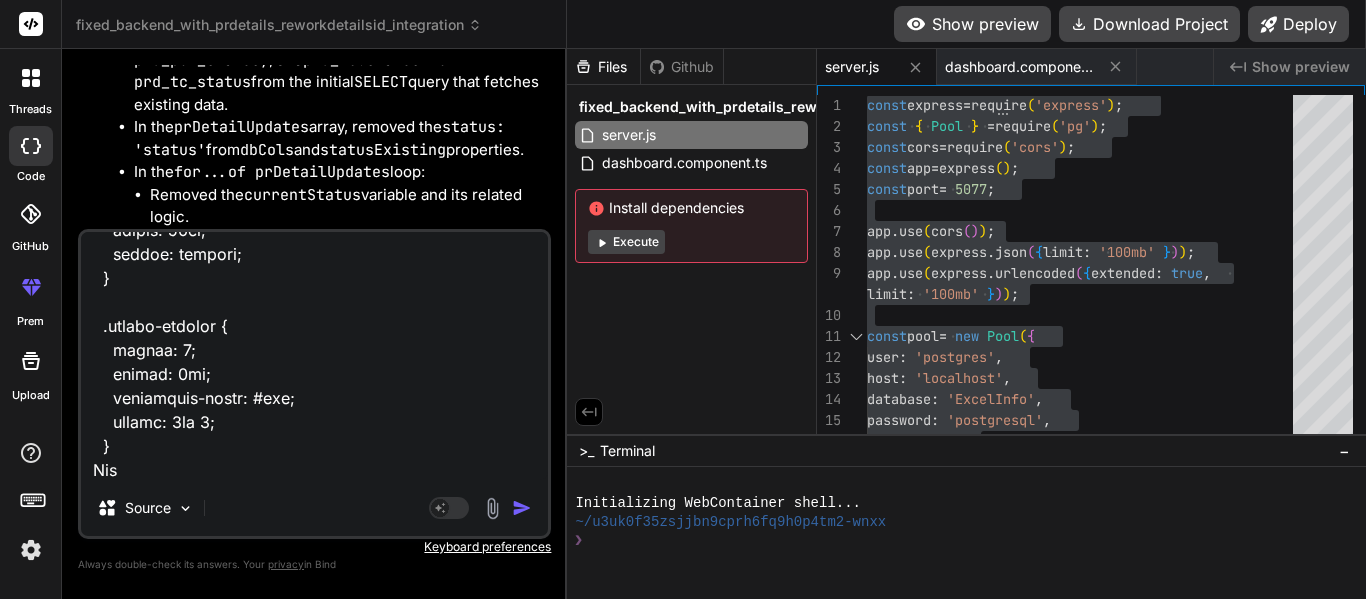 type on ".dashboard-container {
width: 100%;
max-width: none;
margin: 0;
padding: 20px;
display: flex;
flex-direction: column;
gap: 20px;
min-height: 100vh;
box-sizing: border-box;
}
.control-panel, .data-table-card {
background-color: #fff;
border-radius: 8px;
box-shadow: 0 2px 8px rgba(0,0,0,0.1);
padding: 12px;
}
.card-header h2 {
margin: 0 0 8px;
font-size: 18px;
color: #333;
border-bottom: 1px solid #eee;
padding-bottom: 6px;
}
.form-group {
margin-bottom: 8px;
}
.form-group label {
display: block;
margin-bottom: 3px;
font-weight: bold;
color: #555;
font-size: 13px;
}
.form-group input[type="text"],
.form-group input[type="file"],
.form-group select {
width: 100%;
padding: 7px 9px;
border: 1px solid #ccc;
border-radius: 4px;
font-size: 14px;
box-sizing: border-box;
}
.form-group input[type="text"]:focus,
.form-group select:focus {
border-color: #007bf..." 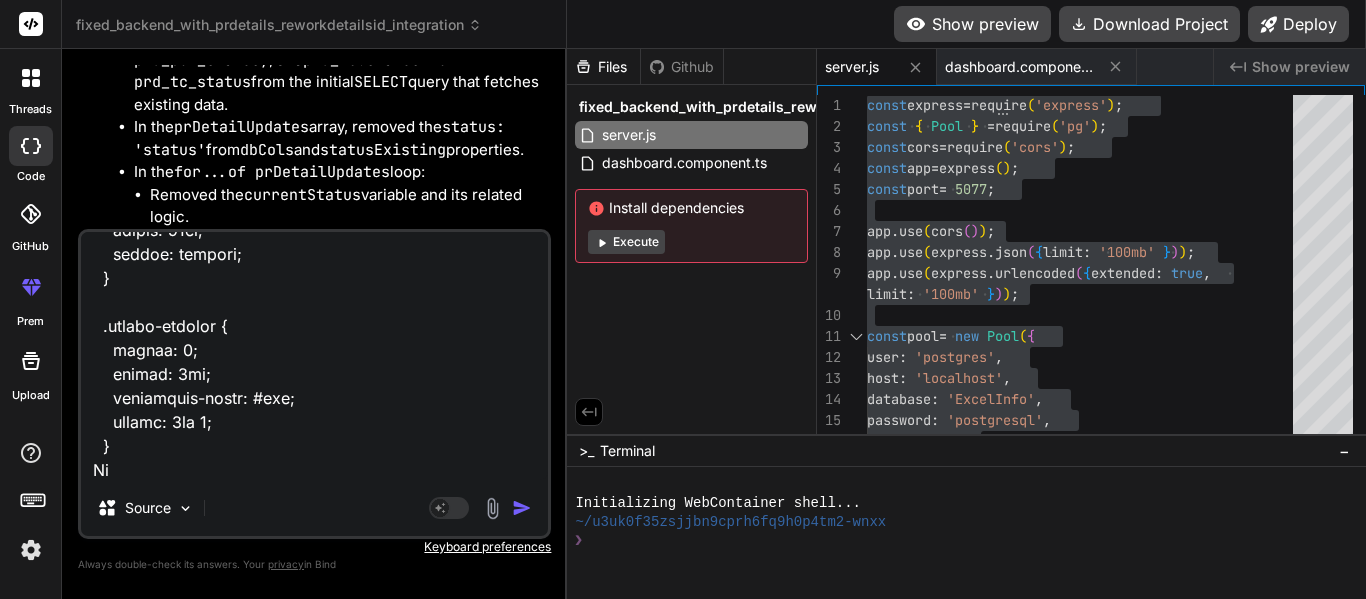 type on ".dashboard-container {
width: 100%;
max-width: none;
margin: 0;
padding: 20px;
display: flex;
flex-direction: column;
gap: 20px;
min-height: 100vh;
box-sizing: border-box;
}
.control-panel, .data-table-card {
background-color: #fff;
border-radius: 8px;
box-shadow: 0 2px 8px rgba(0,0,0,0.1);
padding: 12px;
}
.card-header h2 {
margin: 0 0 8px;
font-size: 18px;
color: #333;
border-bottom: 1px solid #eee;
padding-bottom: 6px;
}
.form-group {
margin-bottom: 8px;
}
.form-group label {
display: block;
margin-bottom: 3px;
font-weight: bold;
color: #555;
font-size: 13px;
}
.form-group input[type="text"],
.form-group input[type="file"],
.form-group select {
width: 100%;
padding: 7px 9px;
border: 1px solid #ccc;
border-radius: 4px;
font-size: 14px;
box-sizing: border-box;
}
.form-group input[type="text"]:focus,
.form-group select:focus {
border-color: #007bf..." 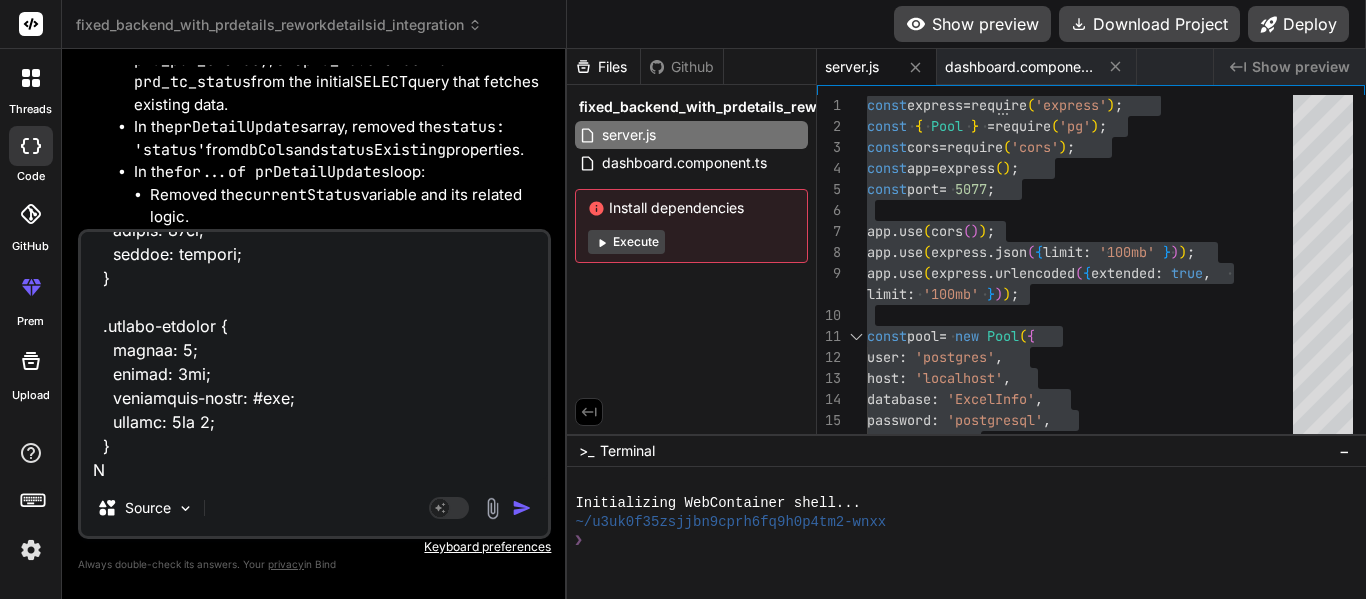 type on "x" 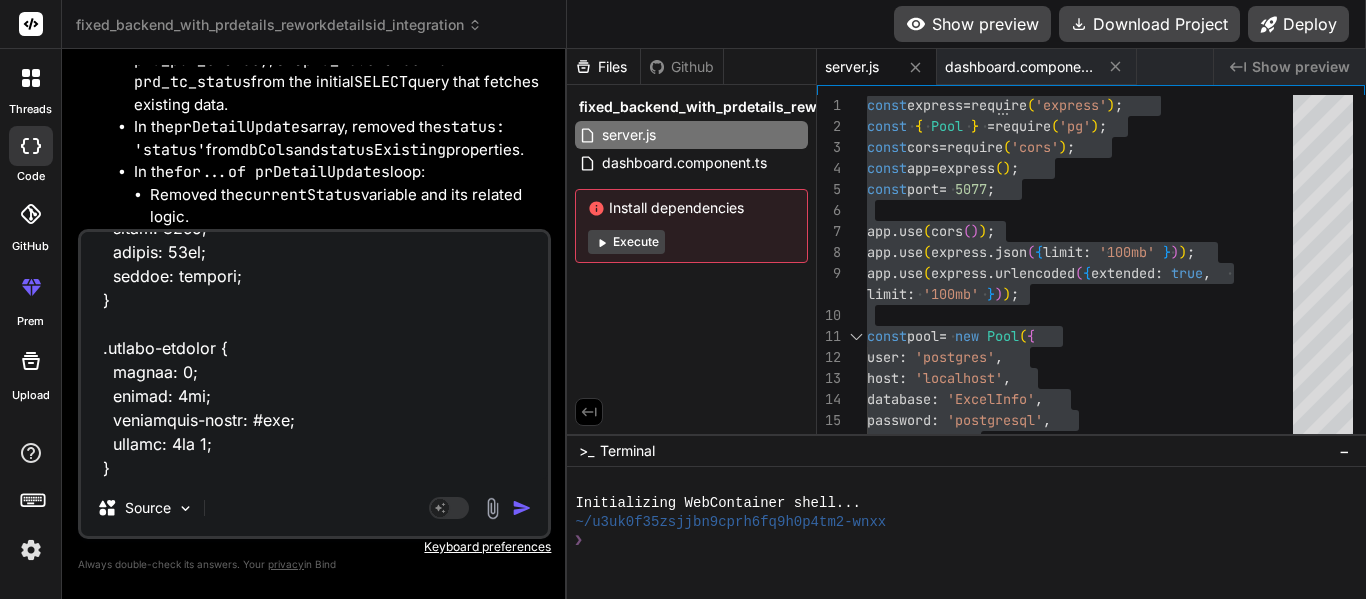 type on ".dashboard-container {
width: 100%;
max-width: none;
margin: 0;
padding: 20px;
display: flex;
flex-direction: column;
gap: 20px;
min-height: 100vh;
box-sizing: border-box;
}
.control-panel, .data-table-card {
background-color: #fff;
border-radius: 8px;
box-shadow: 0 2px 8px rgba(0,0,0,0.1);
padding: 12px;
}
.card-header h2 {
margin: 0 0 8px;
font-size: 18px;
color: #333;
border-bottom: 1px solid #eee;
padding-bottom: 6px;
}
.form-group {
margin-bottom: 8px;
}
.form-group label {
display: block;
margin-bottom: 3px;
font-weight: bold;
color: #555;
font-size: 13px;
}
.form-group input[type="text"],
.form-group input[type="file"],
.form-group select {
width: 100%;
padding: 7px 9px;
border: 1px solid #ccc;
border-radius: 4px;
font-size: 14px;
box-sizing: border-box;
}
.form-group input[type="text"]:focus,
.form-group select:focus {
border-color: #007bf..." 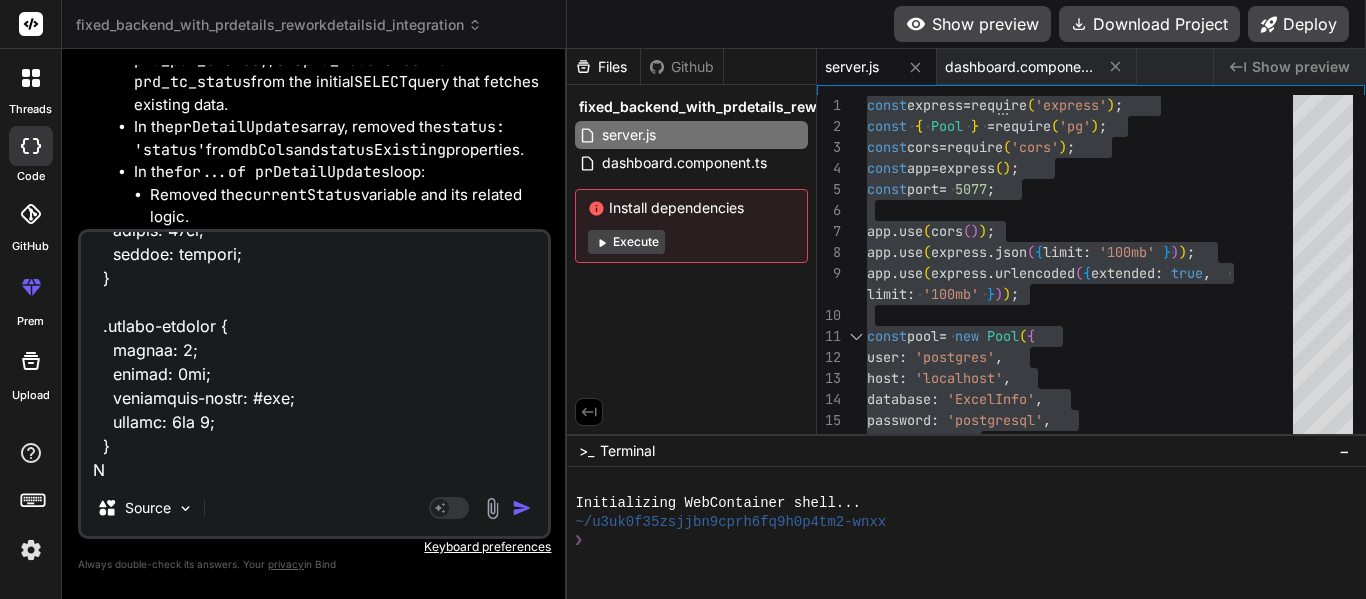 type on ".dashboard-container {
width: 100%;
max-width: none;
margin: 0;
padding: 20px;
display: flex;
flex-direction: column;
gap: 20px;
min-height: 100vh;
box-sizing: border-box;
}
.control-panel, .data-table-card {
background-color: #fff;
border-radius: 8px;
box-shadow: 0 2px 8px rgba(0,0,0,0.1);
padding: 12px;
}
.card-header h2 {
margin: 0 0 8px;
font-size: 18px;
color: #333;
border-bottom: 1px solid #eee;
padding-bottom: 6px;
}
.form-group {
margin-bottom: 8px;
}
.form-group label {
display: block;
margin-bottom: 3px;
font-weight: bold;
color: #555;
font-size: 13px;
}
.form-group input[type="text"],
.form-group input[type="file"],
.form-group select {
width: 100%;
padding: 7px 9px;
border: 1px solid #ccc;
border-radius: 4px;
font-size: 14px;
box-sizing: border-box;
}
.form-group input[type="text"]:focus,
.form-group select:focus {
border-color: #007bf..." 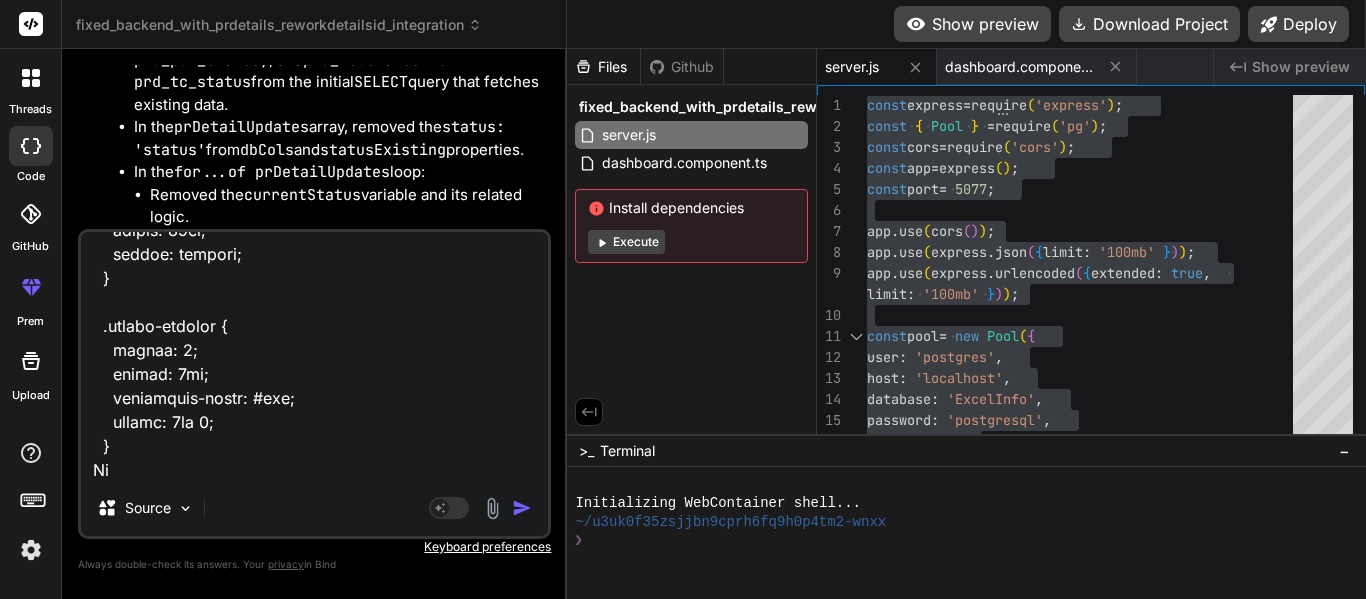 type on ".dashboard-container {
width: 100%;
max-width: none;
margin: 0;
padding: 20px;
display: flex;
flex-direction: column;
gap: 20px;
min-height: 100vh;
box-sizing: border-box;
}
.control-panel, .data-table-card {
background-color: #fff;
border-radius: 8px;
box-shadow: 0 2px 8px rgba(0,0,0,0.1);
padding: 12px;
}
.card-header h2 {
margin: 0 0 8px;
font-size: 18px;
color: #333;
border-bottom: 1px solid #eee;
padding-bottom: 6px;
}
.form-group {
margin-bottom: 8px;
}
.form-group label {
display: block;
margin-bottom: 3px;
font-weight: bold;
color: #555;
font-size: 13px;
}
.form-group input[type="text"],
.form-group input[type="file"],
.form-group select {
width: 100%;
padding: 7px 9px;
border: 1px solid #ccc;
border-radius: 4px;
font-size: 14px;
box-sizing: border-box;
}
.form-group input[type="text"]:focus,
.form-group select:focus {
border-color: #007bf..." 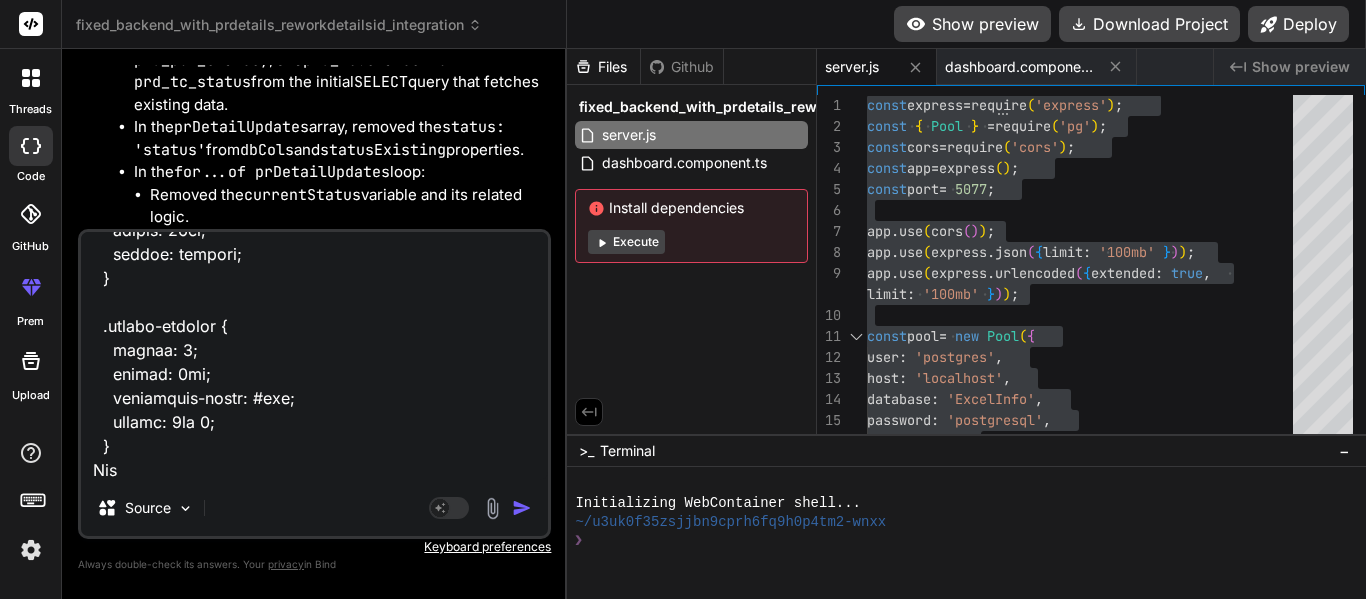 type on ".dashboard-container {
width: 100%;
max-width: none;
margin: 0;
padding: 20px;
display: flex;
flex-direction: column;
gap: 20px;
min-height: 100vh;
box-sizing: border-box;
}
.control-panel, .data-table-card {
background-color: #fff;
border-radius: 8px;
box-shadow: 0 2px 8px rgba(0,0,0,0.1);
padding: 12px;
}
.card-header h2 {
margin: 0 0 8px;
font-size: 18px;
color: #333;
border-bottom: 1px solid #eee;
padding-bottom: 6px;
}
.form-group {
margin-bottom: 8px;
}
.form-group label {
display: block;
margin-bottom: 3px;
font-weight: bold;
color: #555;
font-size: 13px;
}
.form-group input[type="text"],
.form-group input[type="file"],
.form-group select {
width: 100%;
padding: 7px 9px;
border: 1px solid #ccc;
border-radius: 4px;
font-size: 14px;
box-sizing: border-box;
}
.form-group input[type="text"]:focus,
.form-group select:focus {
border-color: #007bf..." 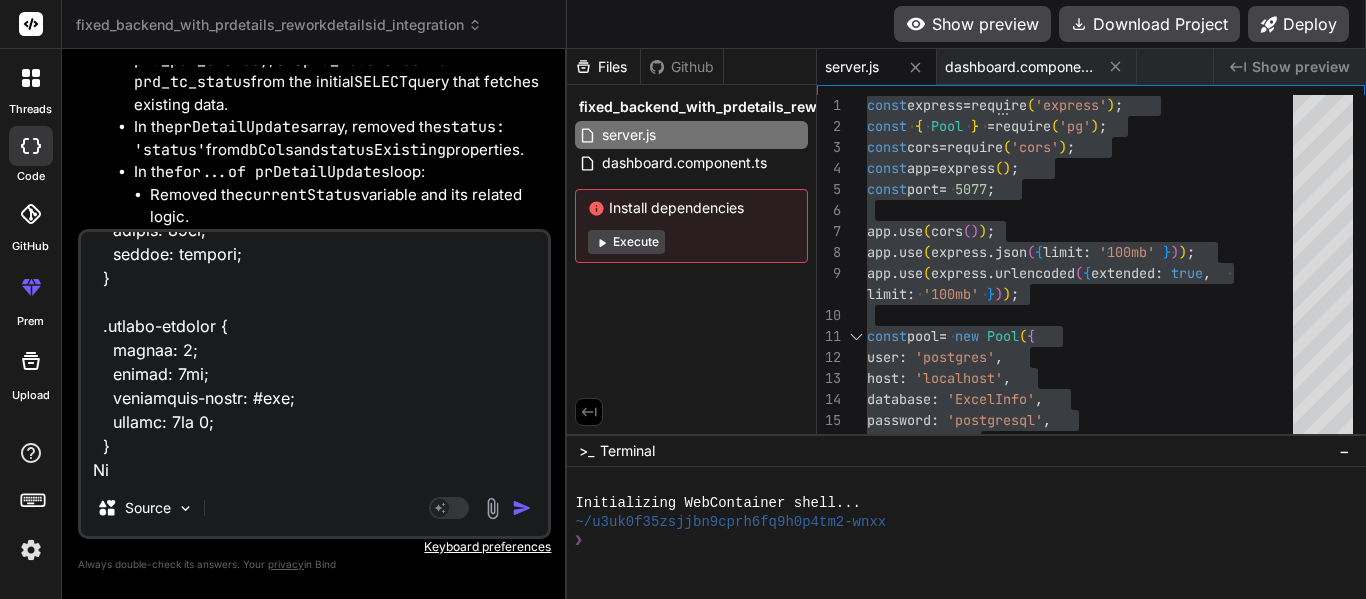 type on ".dashboard-container {
width: 100%;
max-width: none;
margin: 0;
padding: 20px;
display: flex;
flex-direction: column;
gap: 20px;
min-height: 100vh;
box-sizing: border-box;
}
.control-panel, .data-table-card {
background-color: #fff;
border-radius: 8px;
box-shadow: 0 2px 8px rgba(0,0,0,0.1);
padding: 12px;
}
.card-header h2 {
margin: 0 0 8px;
font-size: 18px;
color: #333;
border-bottom: 1px solid #eee;
padding-bottom: 6px;
}
.form-group {
margin-bottom: 8px;
}
.form-group label {
display: block;
margin-bottom: 3px;
font-weight: bold;
color: #555;
font-size: 13px;
}
.form-group input[type="text"],
.form-group input[type="file"],
.form-group select {
width: 100%;
padding: 7px 9px;
border: 1px solid #ccc;
border-radius: 4px;
font-size: 14px;
box-sizing: border-box;
}
.form-group input[type="text"]:focus,
.form-group select:focus {
border-color: #007bf..." 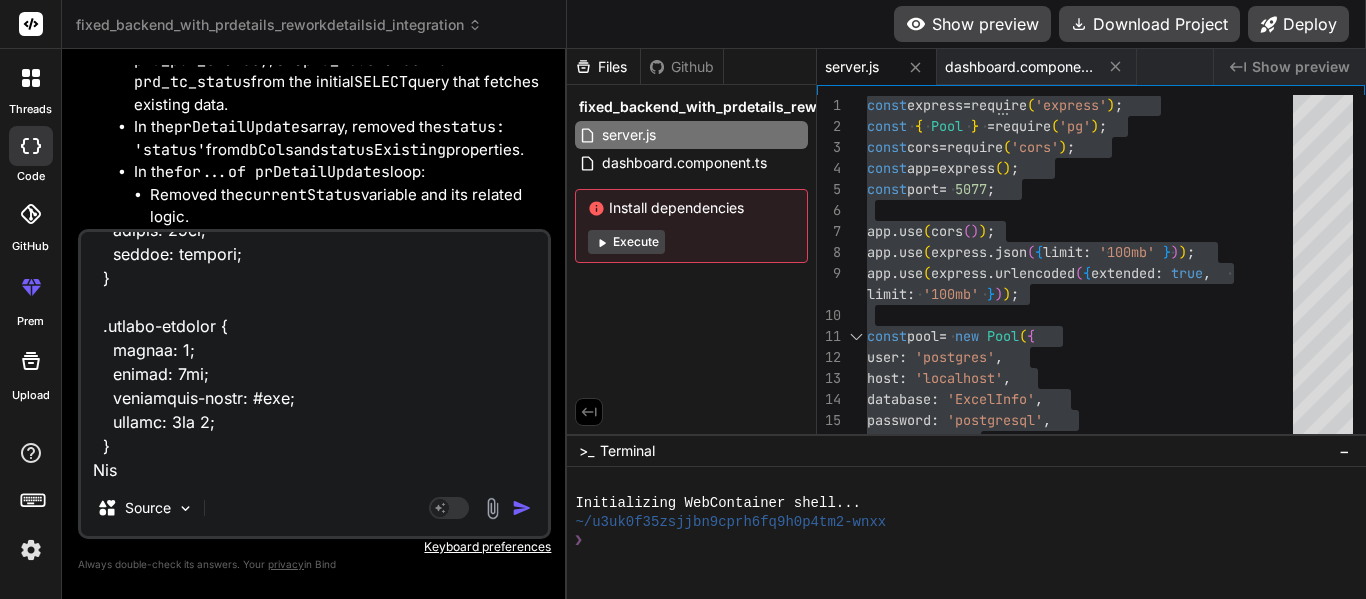 type on ".dashboard-container {
width: 100%;
max-width: none;
margin: 0;
padding: 20px;
display: flex;
flex-direction: column;
gap: 20px;
min-height: 100vh;
box-sizing: border-box;
}
.control-panel, .data-table-card {
background-color: #fff;
border-radius: 8px;
box-shadow: 0 2px 8px rgba(0,0,0,0.1);
padding: 12px;
}
.card-header h2 {
margin: 0 0 8px;
font-size: 18px;
color: #333;
border-bottom: 1px solid #eee;
padding-bottom: 6px;
}
.form-group {
margin-bottom: 8px;
}
.form-group label {
display: block;
margin-bottom: 3px;
font-weight: bold;
color: #555;
font-size: 13px;
}
.form-group input[type="text"],
.form-group input[type="file"],
.form-group select {
width: 100%;
padding: 7px 9px;
border: 1px solid #ccc;
border-radius: 4px;
font-size: 14px;
box-sizing: border-box;
}
.form-group input[type="text"]:focus,
.form-group select:focus {
border-color: #007bf..." 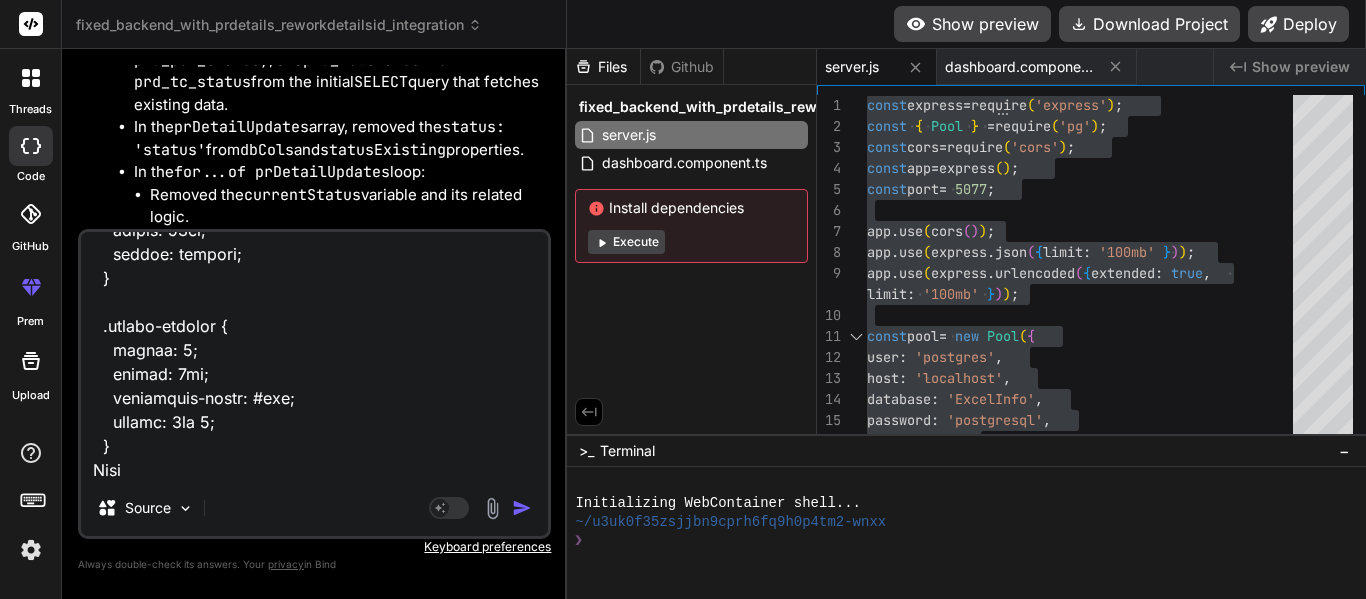 type on ".dashboard-container {
width: 100%;
max-width: none;
margin: 0;
padding: 20px;
display: flex;
flex-direction: column;
gap: 20px;
min-height: 100vh;
box-sizing: border-box;
}
.control-panel, .data-table-card {
background-color: #fff;
border-radius: 8px;
box-shadow: 0 2px 8px rgba(0,0,0,0.1);
padding: 12px;
}
.card-header h2 {
margin: 0 0 8px;
font-size: 18px;
color: #333;
border-bottom: 1px solid #eee;
padding-bottom: 6px;
}
.form-group {
margin-bottom: 8px;
}
.form-group label {
display: block;
margin-bottom: 3px;
font-weight: bold;
color: #555;
font-size: 13px;
}
.form-group input[type="text"],
.form-group input[type="file"],
.form-group select {
width: 100%;
padding: 7px 9px;
border: 1px solid #ccc;
border-radius: 4px;
font-size: 14px;
box-sizing: border-box;
}
.form-group input[type="text"]:focus,
.form-group select:focus {
border-color: #007bf..." 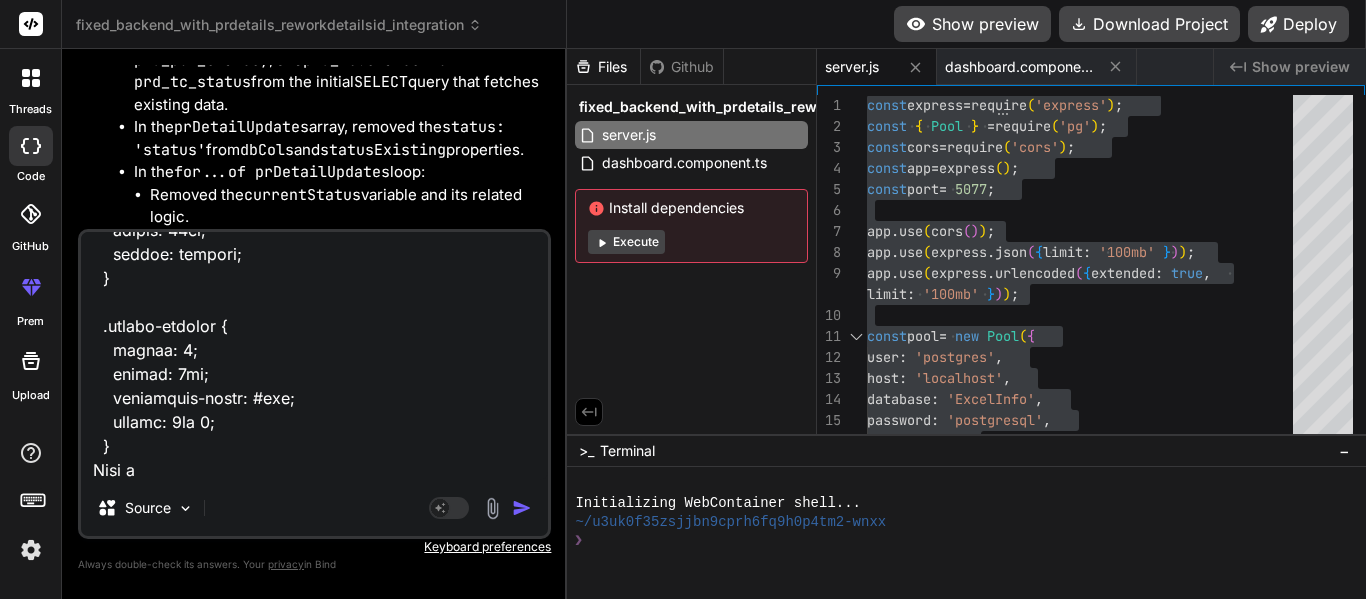 type on ".dashboard-container {
width: 100%;
max-width: none;
margin: 0;
padding: 20px;
display: flex;
flex-direction: column;
gap: 20px;
min-height: 100vh;
box-sizing: border-box;
}
.control-panel, .data-table-card {
background-color: #fff;
border-radius: 8px;
box-shadow: 0 2px 8px rgba(0,0,0,0.1);
padding: 12px;
}
.card-header h2 {
margin: 0 0 8px;
font-size: 18px;
color: #333;
border-bottom: 1px solid #eee;
padding-bottom: 6px;
}
.form-group {
margin-bottom: 8px;
}
.form-group label {
display: block;
margin-bottom: 3px;
font-weight: bold;
color: #555;
font-size: 13px;
}
.form-group input[type="text"],
.form-group input[type="file"],
.form-group select {
width: 100%;
padding: 7px 9px;
border: 1px solid #ccc;
border-radius: 4px;
font-size: 14px;
box-sizing: border-box;
}
.form-group input[type="text"]:focus,
.form-group select:focus {
border-color: #007bf..." 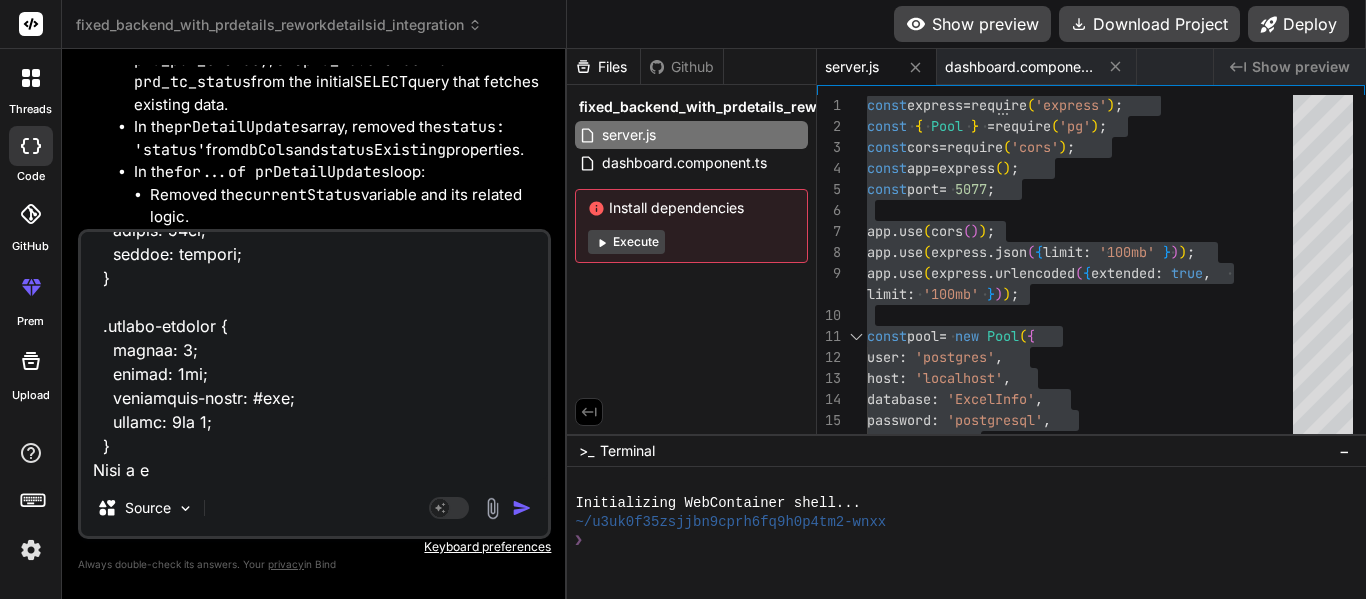 type on ".dashboard-container {
width: 100%;
max-width: none;
margin: 0;
padding: 20px;
display: flex;
flex-direction: column;
gap: 20px;
min-height: 100vh;
box-sizing: border-box;
}
.control-panel, .data-table-card {
background-color: #fff;
border-radius: 8px;
box-shadow: 0 2px 8px rgba(0,0,0,0.1);
padding: 12px;
}
.card-header h2 {
margin: 0 0 8px;
font-size: 18px;
color: #333;
border-bottom: 1px solid #eee;
padding-bottom: 6px;
}
.form-group {
margin-bottom: 8px;
}
.form-group label {
display: block;
margin-bottom: 3px;
font-weight: bold;
color: #555;
font-size: 13px;
}
.form-group input[type="text"],
.form-group input[type="file"],
.form-group select {
width: 100%;
padding: 7px 9px;
border: 1px solid #ccc;
border-radius: 4px;
font-size: 14px;
box-sizing: border-box;
}
.form-group input[type="text"]:focus,
.form-group select:focus {
border-color: #007bf..." 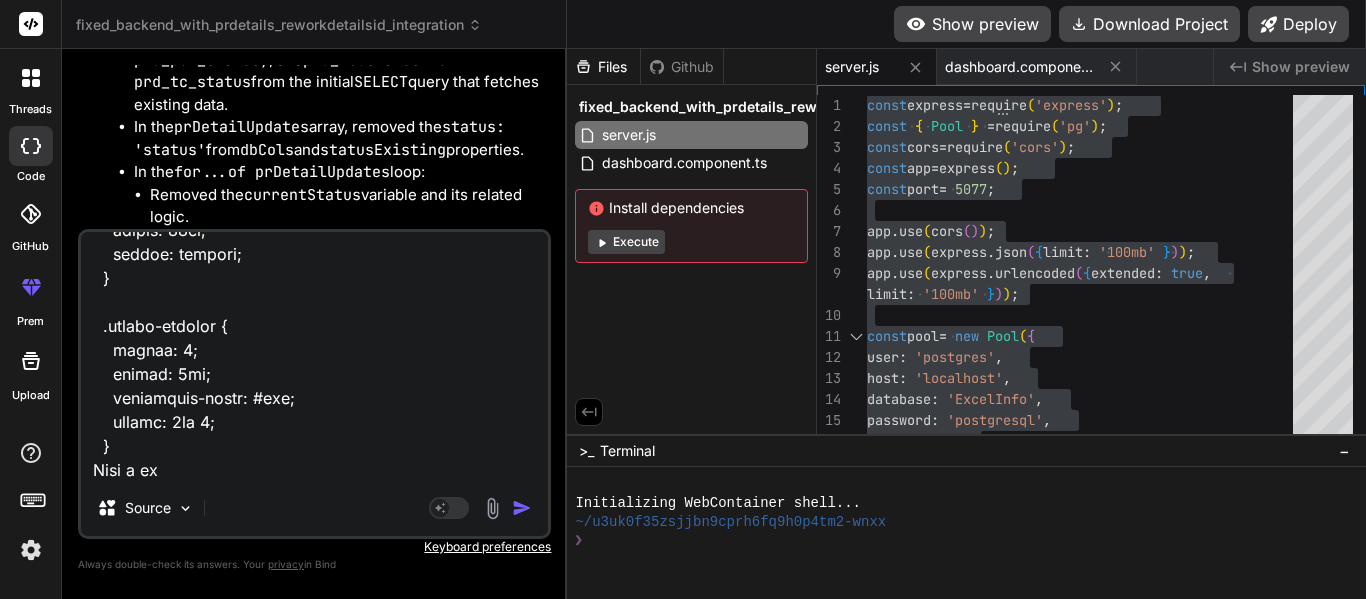 type on ".dashboard-container {
width: 100%;
max-width: none;
margin: 0;
padding: 20px;
display: flex;
flex-direction: column;
gap: 20px;
min-height: 100vh;
box-sizing: border-box;
}
.control-panel, .data-table-card {
background-color: #fff;
border-radius: 8px;
box-shadow: 0 2px 8px rgba(0,0,0,0.1);
padding: 12px;
}
.card-header h2 {
margin: 0 0 8px;
font-size: 18px;
color: #333;
border-bottom: 1px solid #eee;
padding-bottom: 6px;
}
.form-group {
margin-bottom: 8px;
}
.form-group label {
display: block;
margin-bottom: 3px;
font-weight: bold;
color: #555;
font-size: 13px;
}
.form-group input[type="text"],
.form-group input[type="file"],
.form-group select {
width: 100%;
padding: 7px 9px;
border: 1px solid #ccc;
border-radius: 4px;
font-size: 14px;
box-sizing: border-box;
}
.form-group input[type="text"]:focus,
.form-group select:focus {
border-color: #007bf..." 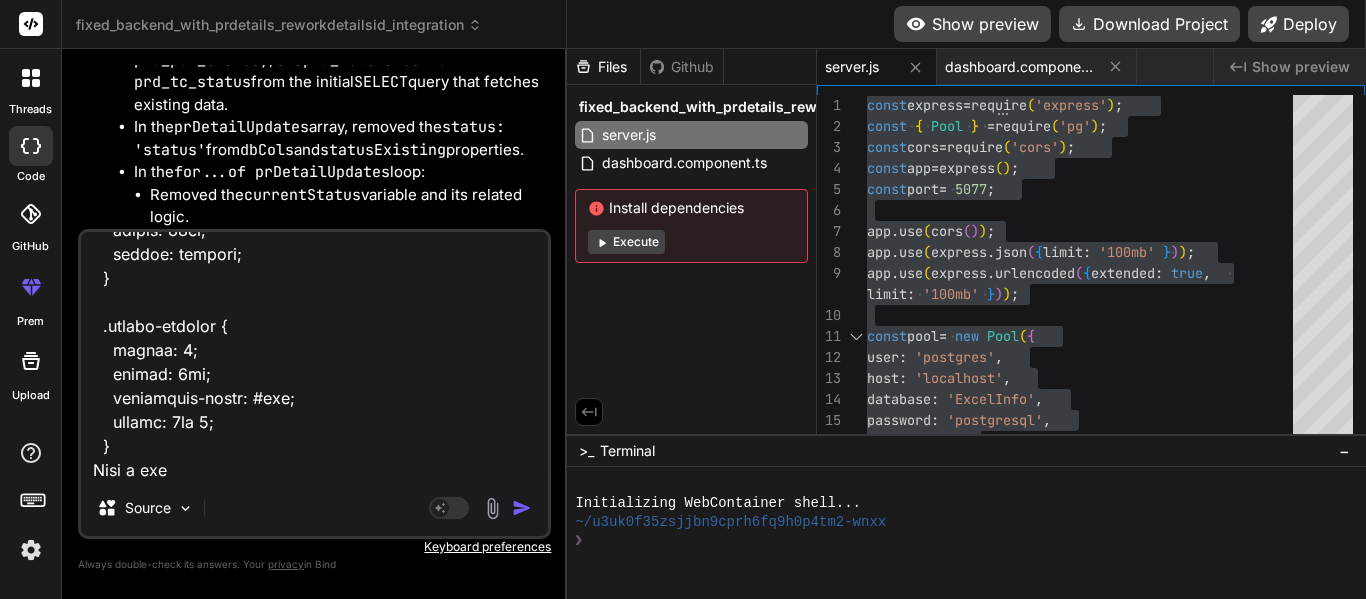 type on ".dashboard-container {
width: 100%;
max-width: none;
margin: 0;
padding: 20px;
display: flex;
flex-direction: column;
gap: 20px;
min-height: 100vh;
box-sizing: border-box;
}
.control-panel, .data-table-card {
background-color: #fff;
border-radius: 8px;
box-shadow: 0 2px 8px rgba(0,0,0,0.1);
padding: 12px;
}
.card-header h2 {
margin: 0 0 8px;
font-size: 18px;
color: #333;
border-bottom: 1px solid #eee;
padding-bottom: 6px;
}
.form-group {
margin-bottom: 8px;
}
.form-group label {
display: block;
margin-bottom: 3px;
font-weight: bold;
color: #555;
font-size: 13px;
}
.form-group input[type="text"],
.form-group input[type="file"],
.form-group select {
width: 100%;
padding: 7px 9px;
border: 1px solid #ccc;
border-radius: 4px;
font-size: 14px;
box-sizing: border-box;
}
.form-group input[type="text"]:focus,
.form-group select:focus {
border-color: #007bf..." 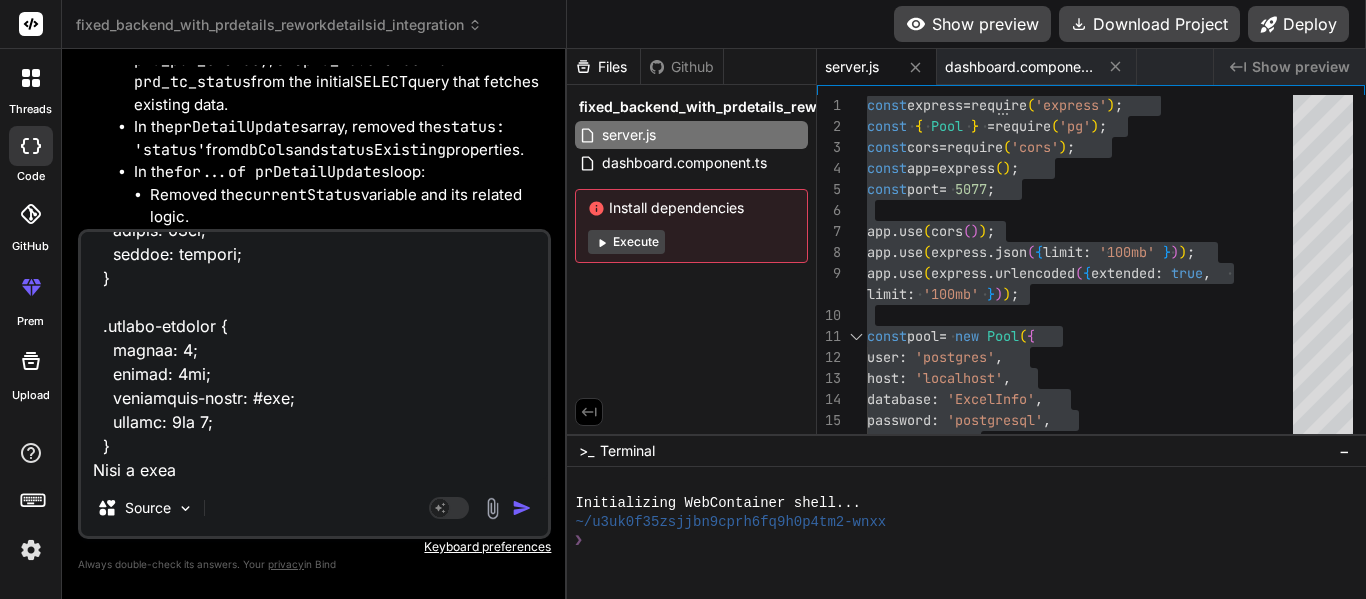 type on ".dashboard-container {
width: 100%;
max-width: none;
margin: 0;
padding: 20px;
display: flex;
flex-direction: column;
gap: 20px;
min-height: 100vh;
box-sizing: border-box;
}
.control-panel, .data-table-card {
background-color: #fff;
border-radius: 8px;
box-shadow: 0 2px 8px rgba(0,0,0,0.1);
padding: 12px;
}
.card-header h2 {
margin: 0 0 8px;
font-size: 18px;
color: #333;
border-bottom: 1px solid #eee;
padding-bottom: 6px;
}
.form-group {
margin-bottom: 8px;
}
.form-group label {
display: block;
margin-bottom: 3px;
font-weight: bold;
color: #555;
font-size: 13px;
}
.form-group input[type="text"],
.form-group input[type="file"],
.form-group select {
width: 100%;
padding: 7px 9px;
border: 1px solid #ccc;
border-radius: 4px;
font-size: 14px;
box-sizing: border-box;
}
.form-group input[type="text"]:focus,
.form-group select:focus {
border-color: #007bf..." 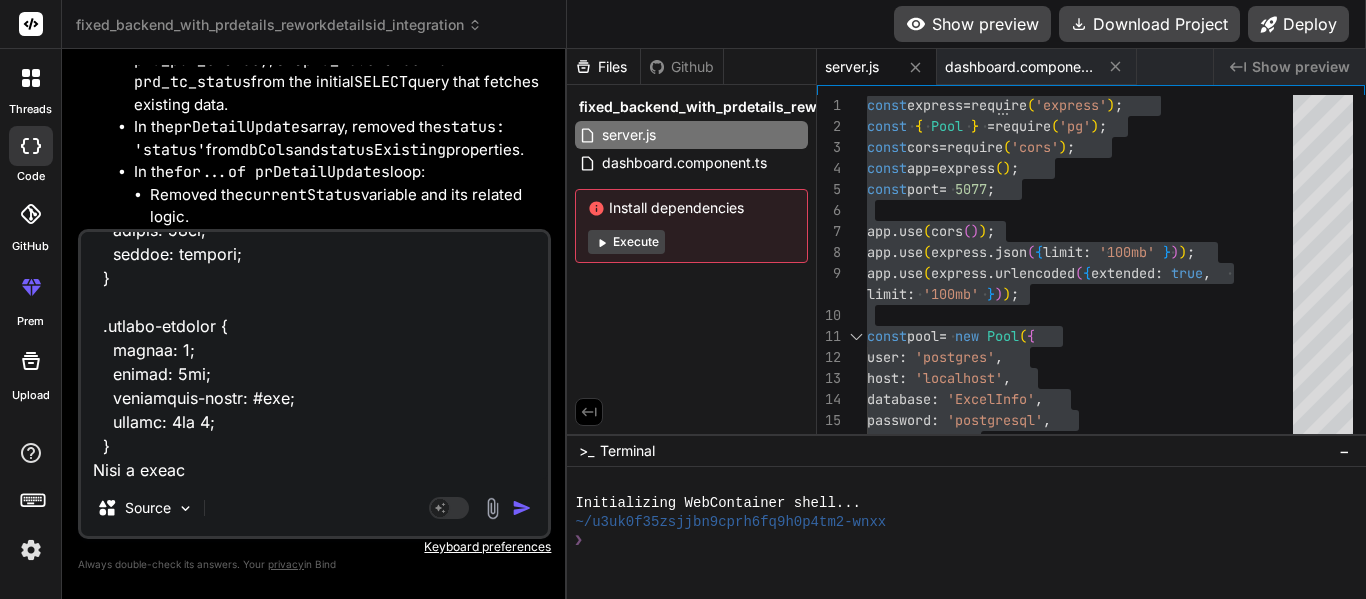 type on ".dashboard-container {
width: 100%;
max-width: none;
margin: 0;
padding: 20px;
display: flex;
flex-direction: column;
gap: 20px;
min-height: 100vh;
box-sizing: border-box;
}
.control-panel, .data-table-card {
background-color: #fff;
border-radius: 8px;
box-shadow: 0 2px 8px rgba(0,0,0,0.1);
padding: 12px;
}
.card-header h2 {
margin: 0 0 8px;
font-size: 18px;
color: #333;
border-bottom: 1px solid #eee;
padding-bottom: 6px;
}
.form-group {
margin-bottom: 8px;
}
.form-group label {
display: block;
margin-bottom: 3px;
font-weight: bold;
color: #555;
font-size: 13px;
}
.form-group input[type="text"],
.form-group input[type="file"],
.form-group select {
width: 100%;
padding: 7px 9px;
border: 1px solid #ccc;
border-radius: 4px;
font-size: 14px;
box-sizing: border-box;
}
.form-group input[type="text"]:focus,
.form-group select:focus {
border-color: #007bf..." 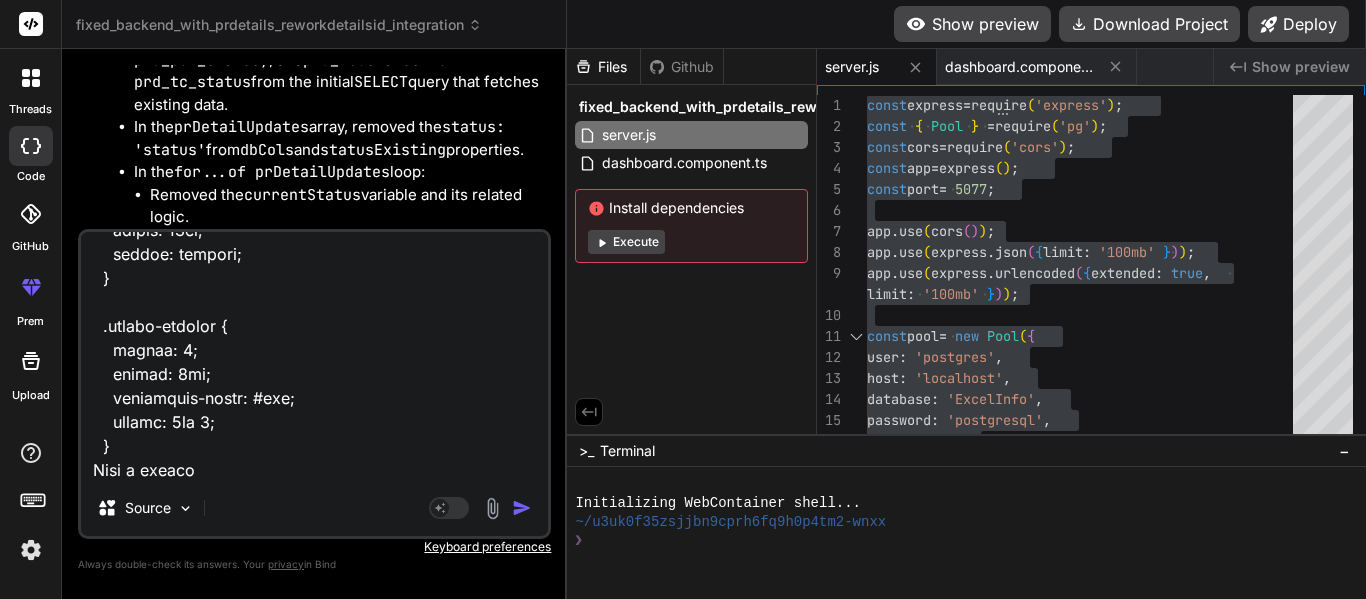 type on ".dashboard-container {
width: 100%;
max-width: none;
margin: 0;
padding: 20px;
display: flex;
flex-direction: column;
gap: 20px;
min-height: 100vh;
box-sizing: border-box;
}
.control-panel, .data-table-card {
background-color: #fff;
border-radius: 8px;
box-shadow: 0 2px 8px rgba(0,0,0,0.1);
padding: 12px;
}
.card-header h2 {
margin: 0 0 8px;
font-size: 18px;
color: #333;
border-bottom: 1px solid #eee;
padding-bottom: 6px;
}
.form-group {
margin-bottom: 8px;
}
.form-group label {
display: block;
margin-bottom: 3px;
font-weight: bold;
color: #555;
font-size: 13px;
}
.form-group input[type="text"],
.form-group input[type="file"],
.form-group select {
width: 100%;
padding: 7px 9px;
border: 1px solid #ccc;
border-radius: 4px;
font-size: 14px;
box-sizing: border-box;
}
.form-group input[type="text"]:focus,
.form-group select:focus {
border-color: #007bf..." 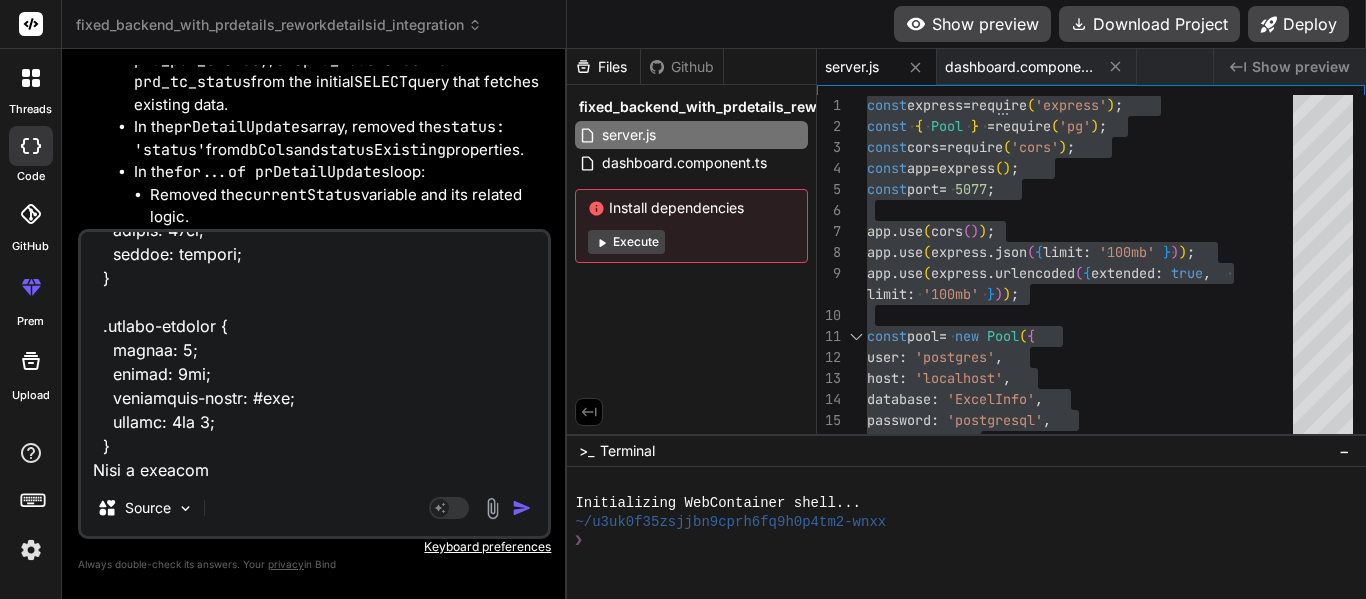 type on ".dashboard-container {
width: 100%;
max-width: none;
margin: 0;
padding: 20px;
display: flex;
flex-direction: column;
gap: 20px;
min-height: 100vh;
box-sizing: border-box;
}
.control-panel, .data-table-card {
background-color: #fff;
border-radius: 8px;
box-shadow: 0 2px 8px rgba(0,0,0,0.1);
padding: 12px;
}
.card-header h2 {
margin: 0 0 8px;
font-size: 18px;
color: #333;
border-bottom: 1px solid #eee;
padding-bottom: 6px;
}
.form-group {
margin-bottom: 8px;
}
.form-group label {
display: block;
margin-bottom: 3px;
font-weight: bold;
color: #555;
font-size: 13px;
}
.form-group input[type="text"],
.form-group input[type="file"],
.form-group select {
width: 100%;
padding: 7px 9px;
border: 1px solid #ccc;
border-radius: 4px;
font-size: 14px;
box-sizing: border-box;
}
.form-group input[type="text"]:focus,
.form-group select:focus {
border-color: #007bf..." 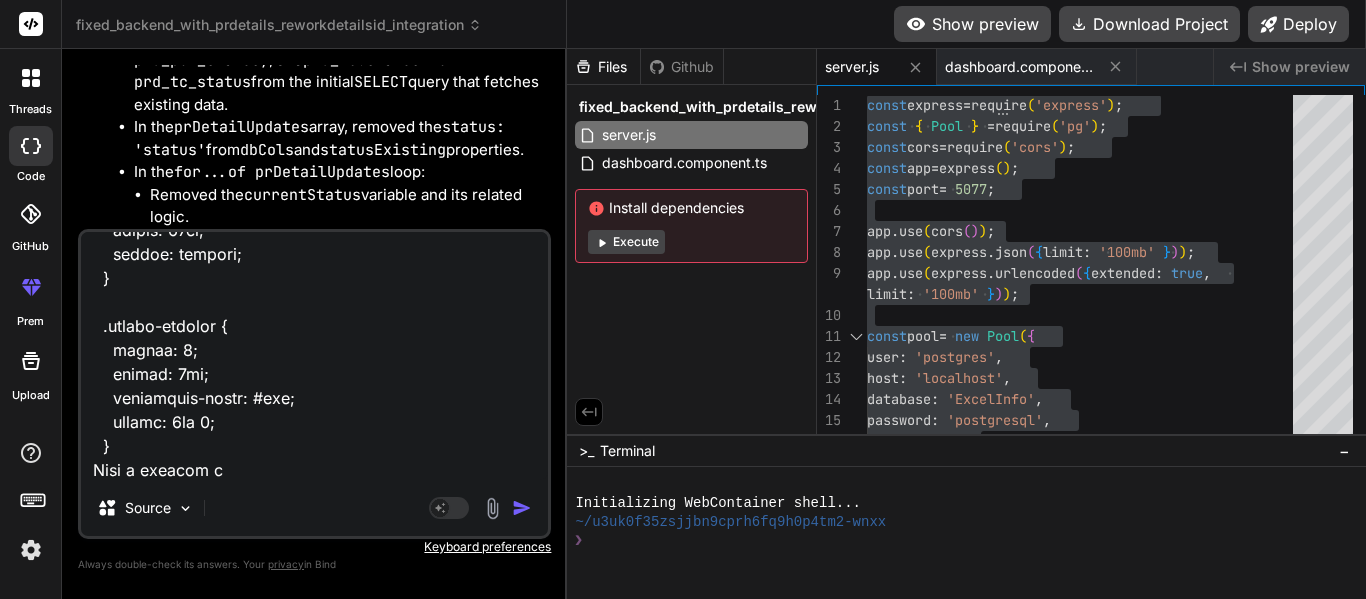 type on ".dashboard-container {
width: 100%;
max-width: none;
margin: 0;
padding: 20px;
display: flex;
flex-direction: column;
gap: 20px;
min-height: 100vh;
box-sizing: border-box;
}
.control-panel, .data-table-card {
background-color: #fff;
border-radius: 8px;
box-shadow: 0 2px 8px rgba(0,0,0,0.1);
padding: 12px;
}
.card-header h2 {
margin: 0 0 8px;
font-size: 18px;
color: #333;
border-bottom: 1px solid #eee;
padding-bottom: 6px;
}
.form-group {
margin-bottom: 8px;
}
.form-group label {
display: block;
margin-bottom: 3px;
font-weight: bold;
color: #555;
font-size: 13px;
}
.form-group input[type="text"],
.form-group input[type="file"],
.form-group select {
width: 100%;
padding: 7px 9px;
border: 1px solid #ccc;
border-radius: 4px;
font-size: 14px;
box-sizing: border-box;
}
.form-group input[type="text"]:focus,
.form-group select:focus {
border-color: #007bf..." 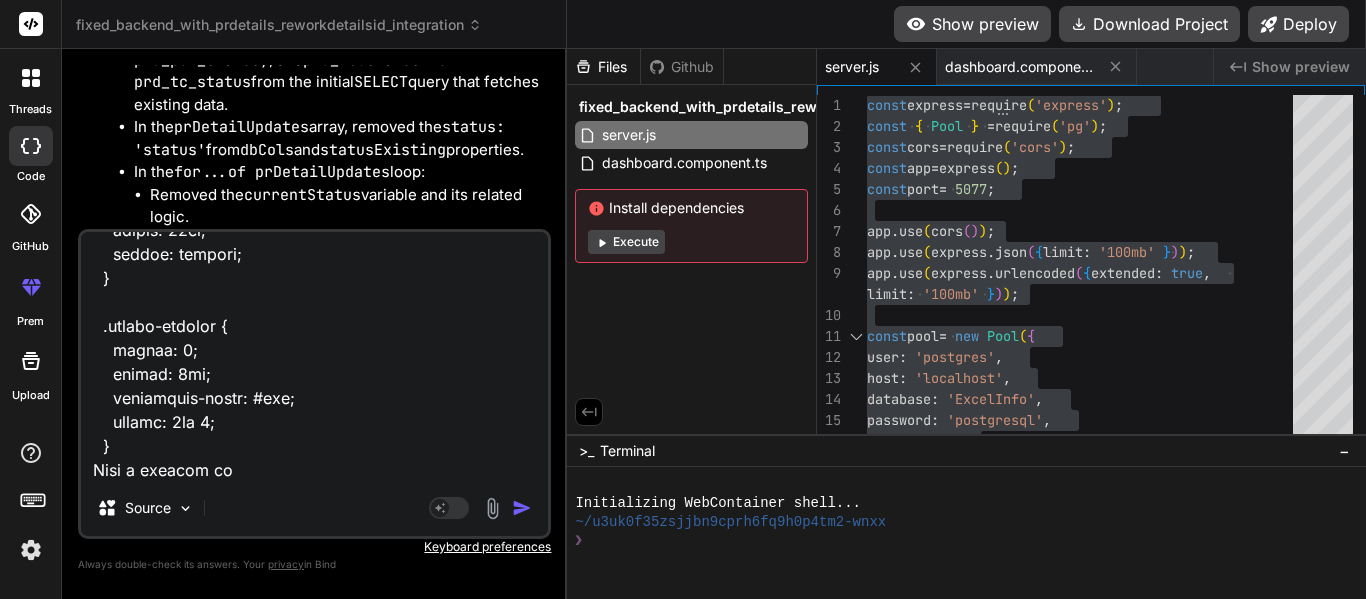 type on ".dashboard-container {
width: 100%;
max-width: none;
margin: 0;
padding: 20px;
display: flex;
flex-direction: column;
gap: 20px;
min-height: 100vh;
box-sizing: border-box;
}
.control-panel, .data-table-card {
background-color: #fff;
border-radius: 8px;
box-shadow: 0 2px 8px rgba(0,0,0,0.1);
padding: 12px;
}
.card-header h2 {
margin: 0 0 8px;
font-size: 18px;
color: #333;
border-bottom: 1px solid #eee;
padding-bottom: 6px;
}
.form-group {
margin-bottom: 8px;
}
.form-group label {
display: block;
margin-bottom: 3px;
font-weight: bold;
color: #555;
font-size: 13px;
}
.form-group input[type="text"],
.form-group input[type="file"],
.form-group select {
width: 100%;
padding: 7px 9px;
border: 1px solid #ccc;
border-radius: 4px;
font-size: 14px;
box-sizing: border-box;
}
.form-group input[type="text"]:focus,
.form-group select:focus {
border-color: #007bf..." 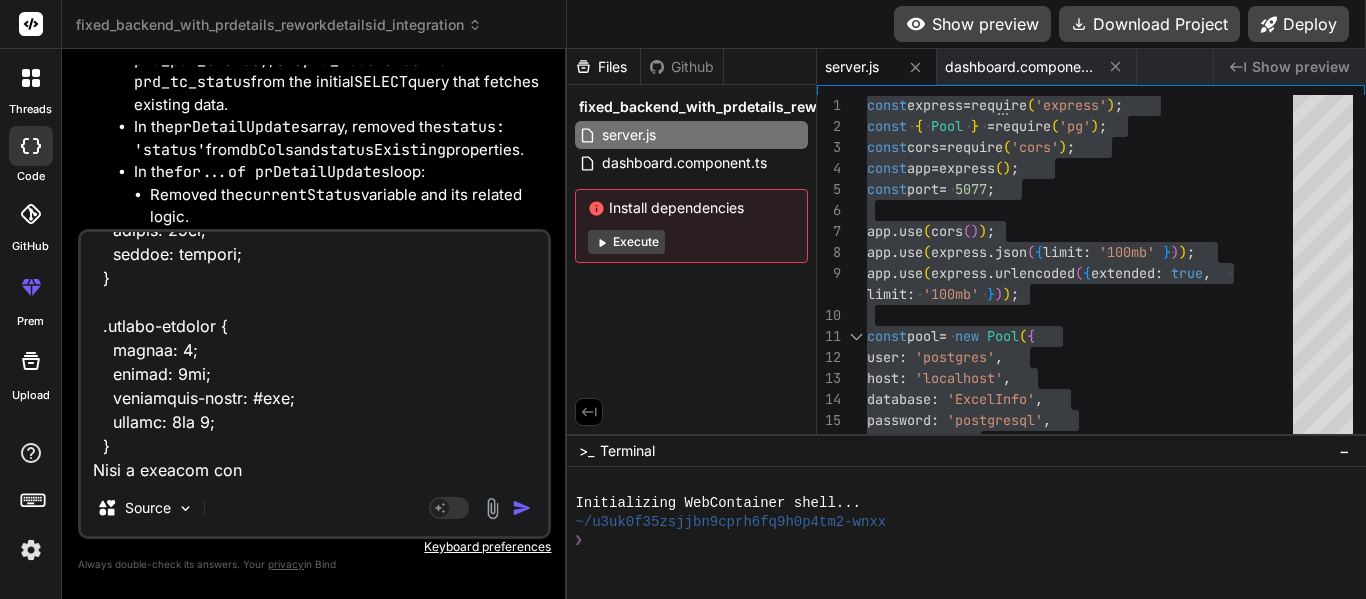 type on ".dashboard-container {
width: 100%;
max-width: none;
margin: 0;
padding: 20px;
display: flex;
flex-direction: column;
gap: 20px;
min-height: 100vh;
box-sizing: border-box;
}
.control-panel, .data-table-card {
background-color: #fff;
border-radius: 8px;
box-shadow: 0 2px 8px rgba(0,0,0,0.1);
padding: 12px;
}
.card-header h2 {
margin: 0 0 8px;
font-size: 18px;
color: #333;
border-bottom: 1px solid #eee;
padding-bottom: 6px;
}
.form-group {
margin-bottom: 8px;
}
.form-group label {
display: block;
margin-bottom: 3px;
font-weight: bold;
color: #555;
font-size: 13px;
}
.form-group input[type="text"],
.form-group input[type="file"],
.form-group select {
width: 100%;
padding: 7px 9px;
border: 1px solid #ccc;
border-radius: 4px;
font-size: 14px;
box-sizing: border-box;
}
.form-group input[type="text"]:focus,
.form-group select:focus {
border-color: #007bf..." 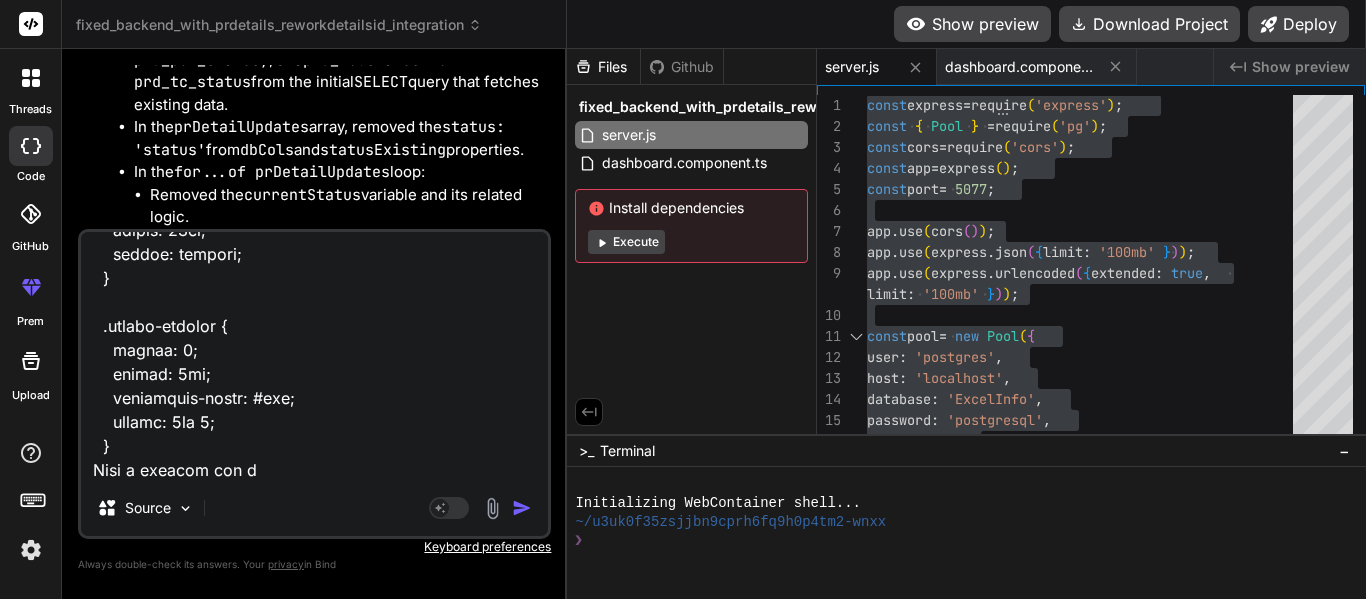 type on ".dashboard-container {
width: 100%;
max-width: none;
margin: 0;
padding: 20px;
display: flex;
flex-direction: column;
gap: 20px;
min-height: 100vh;
box-sizing: border-box;
}
.control-panel, .data-table-card {
background-color: #fff;
border-radius: 8px;
box-shadow: 0 2px 8px rgba(0,0,0,0.1);
padding: 12px;
}
.card-header h2 {
margin: 0 0 8px;
font-size: 18px;
color: #333;
border-bottom: 1px solid #eee;
padding-bottom: 6px;
}
.form-group {
margin-bottom: 8px;
}
.form-group label {
display: block;
margin-bottom: 3px;
font-weight: bold;
color: #555;
font-size: 13px;
}
.form-group input[type="text"],
.form-group input[type="file"],
.form-group select {
width: 100%;
padding: 7px 9px;
border: 1px solid #ccc;
border-radius: 4px;
font-size: 14px;
box-sizing: border-box;
}
.form-group input[type="text"]:focus,
.form-group select:focus {
border-color: #007bf..." 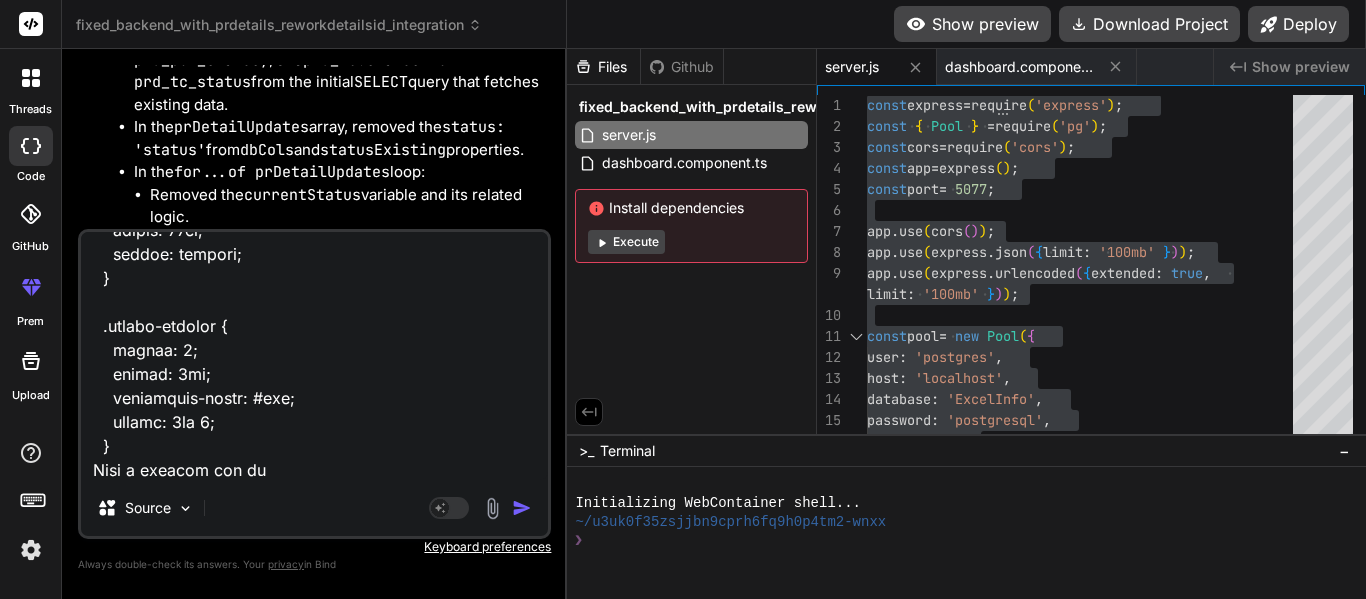 type on ".dashboard-container {
width: 100%;
max-width: none;
margin: 0;
padding: 20px;
display: flex;
flex-direction: column;
gap: 20px;
min-height: 100vh;
box-sizing: border-box;
}
.control-panel, .data-table-card {
background-color: #fff;
border-radius: 8px;
box-shadow: 0 2px 8px rgba(0,0,0,0.1);
padding: 12px;
}
.card-header h2 {
margin: 0 0 8px;
font-size: 18px;
color: #333;
border-bottom: 1px solid #eee;
padding-bottom: 6px;
}
.form-group {
margin-bottom: 8px;
}
.form-group label {
display: block;
margin-bottom: 3px;
font-weight: bold;
color: #555;
font-size: 13px;
}
.form-group input[type="text"],
.form-group input[type="file"],
.form-group select {
width: 100%;
padding: 7px 9px;
border: 1px solid #ccc;
border-radius: 4px;
font-size: 14px;
box-sizing: border-box;
}
.form-group input[type="text"]:focus,
.form-group select:focus {
border-color: #007bf..." 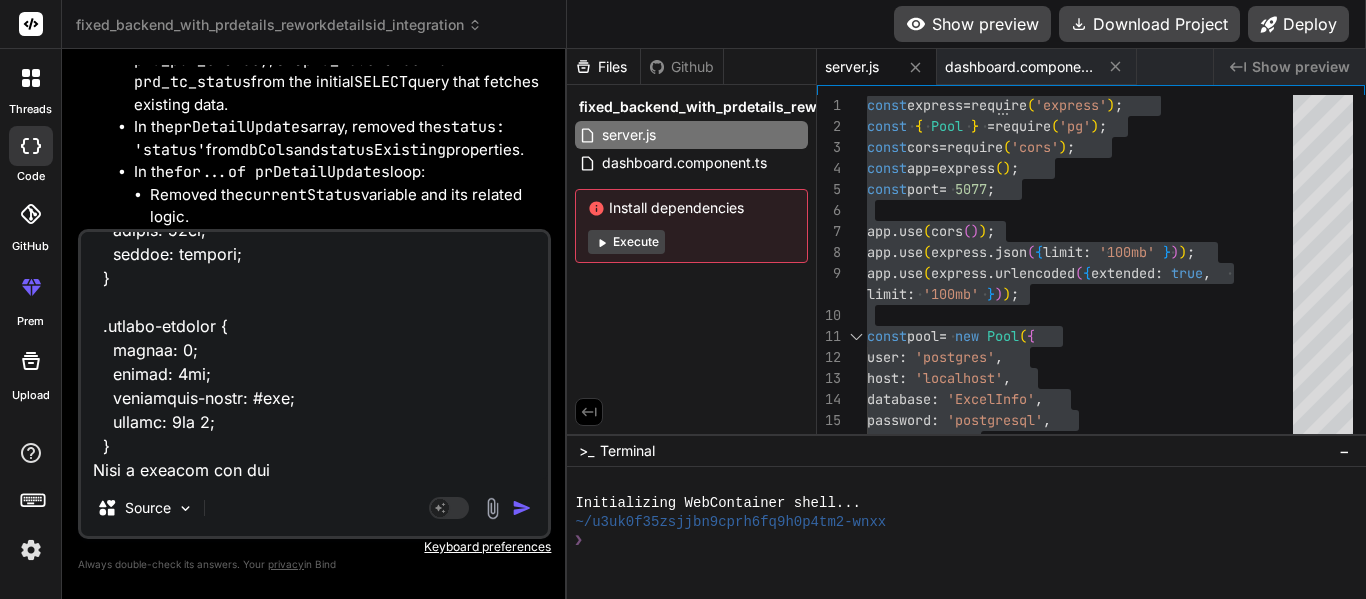 type on ".dashboard-container {
width: 100%;
max-width: none;
margin: 0;
padding: 20px;
display: flex;
flex-direction: column;
gap: 20px;
min-height: 100vh;
box-sizing: border-box;
}
.control-panel, .data-table-card {
background-color: #fff;
border-radius: 8px;
box-shadow: 0 2px 8px rgba(0,0,0,0.1);
padding: 12px;
}
.card-header h2 {
margin: 0 0 8px;
font-size: 18px;
color: #333;
border-bottom: 1px solid #eee;
padding-bottom: 6px;
}
.form-group {
margin-bottom: 8px;
}
.form-group label {
display: block;
margin-bottom: 3px;
font-weight: bold;
color: #555;
font-size: 13px;
}
.form-group input[type="text"],
.form-group input[type="file"],
.form-group select {
width: 100%;
padding: 7px 9px;
border: 1px solid #ccc;
border-radius: 4px;
font-size: 14px;
box-sizing: border-box;
}
.form-group input[type="text"]:focus,
.form-group select:focus {
border-color: #007bf..." 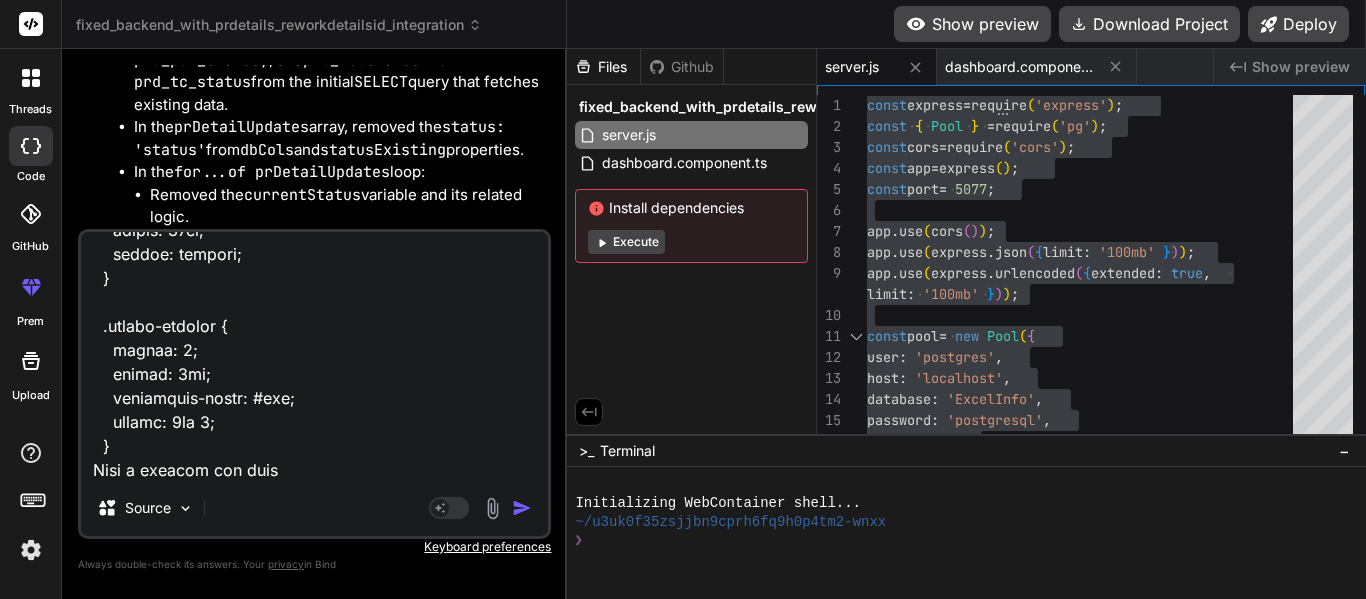 type on ".dashboard-container {
width: 100%;
max-width: none;
margin: 0;
padding: 20px;
display: flex;
flex-direction: column;
gap: 20px;
min-height: 100vh;
box-sizing: border-box;
}
.control-panel, .data-table-card {
background-color: #fff;
border-radius: 8px;
box-shadow: 0 2px 8px rgba(0,0,0,0.1);
padding: 12px;
}
.card-header h2 {
margin: 0 0 8px;
font-size: 18px;
color: #333;
border-bottom: 1px solid #eee;
padding-bottom: 6px;
}
.form-group {
margin-bottom: 8px;
}
.form-group label {
display: block;
margin-bottom: 3px;
font-weight: bold;
color: #555;
font-size: 13px;
}
.form-group input[type="text"],
.form-group input[type="file"],
.form-group select {
width: 100%;
padding: 7px 9px;
border: 1px solid #ccc;
border-radius: 4px;
font-size: 14px;
box-sizing: border-box;
}
.form-group input[type="text"]:focus,
.form-group select:focus {
border-color: #007bf..." 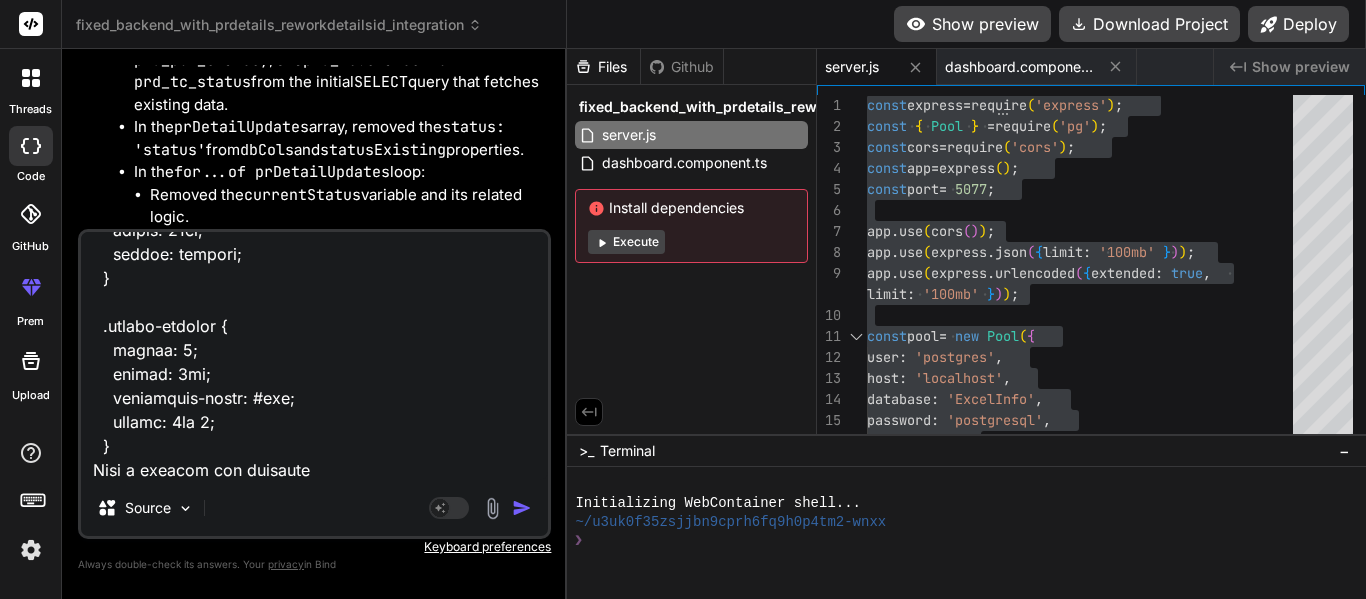 scroll, scrollTop: 0, scrollLeft: 0, axis: both 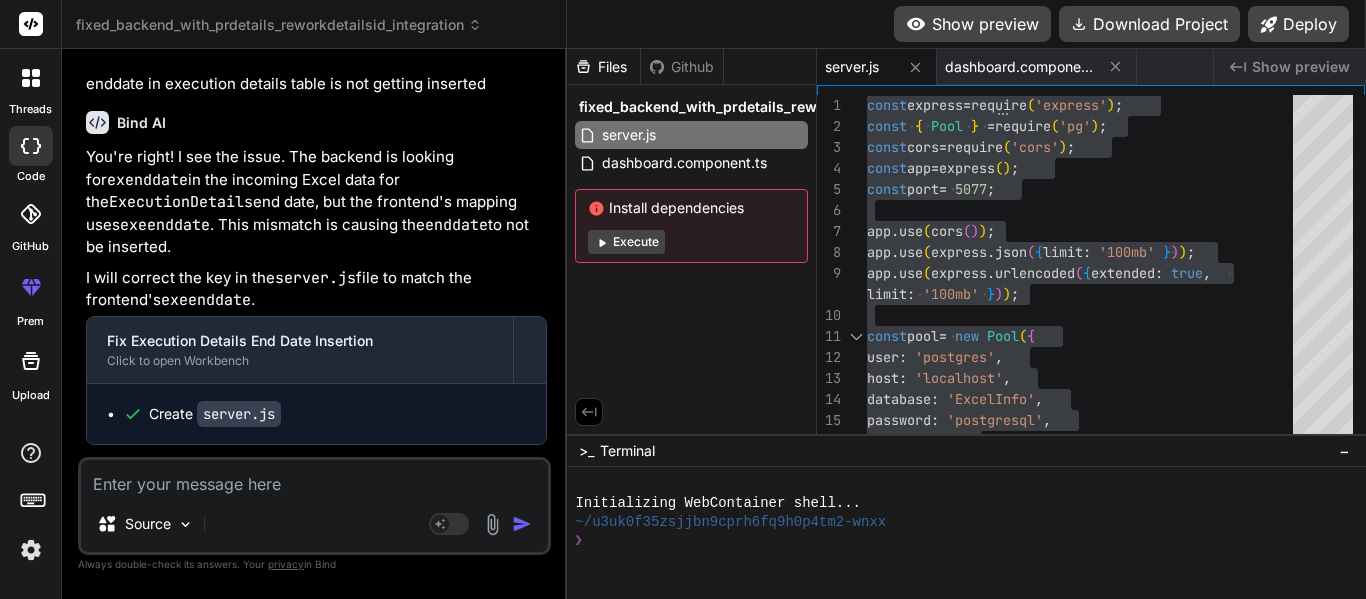 click at bounding box center (316, 2133) 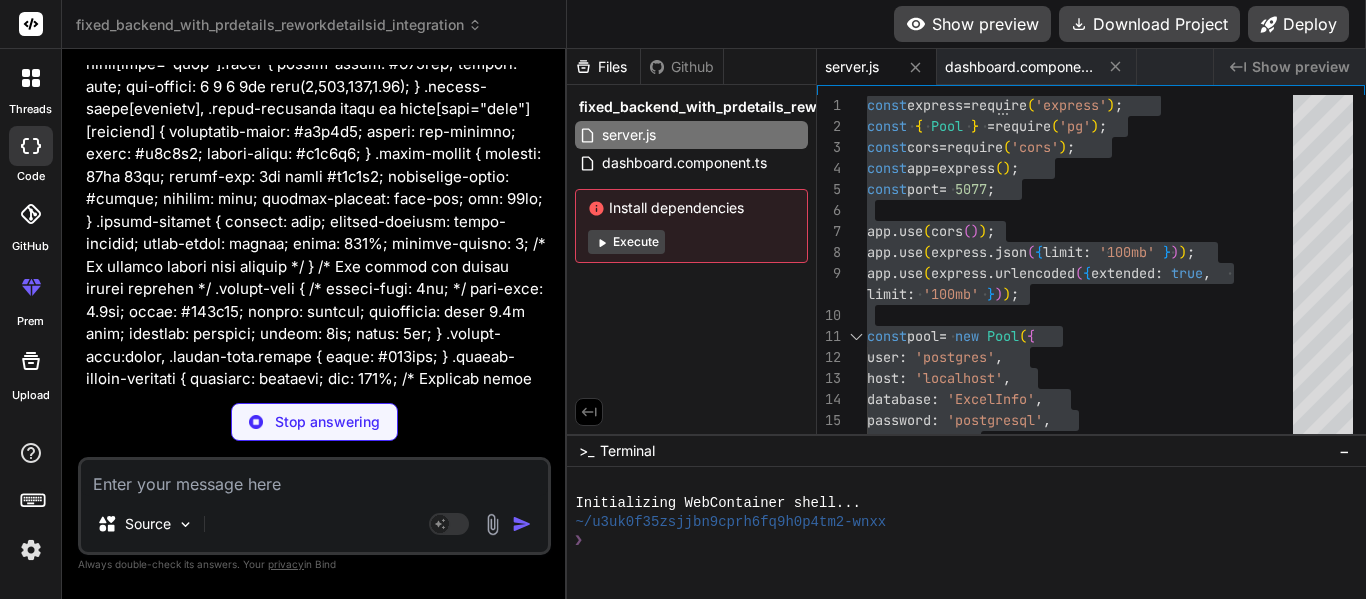 scroll, scrollTop: 40959, scrollLeft: 0, axis: vertical 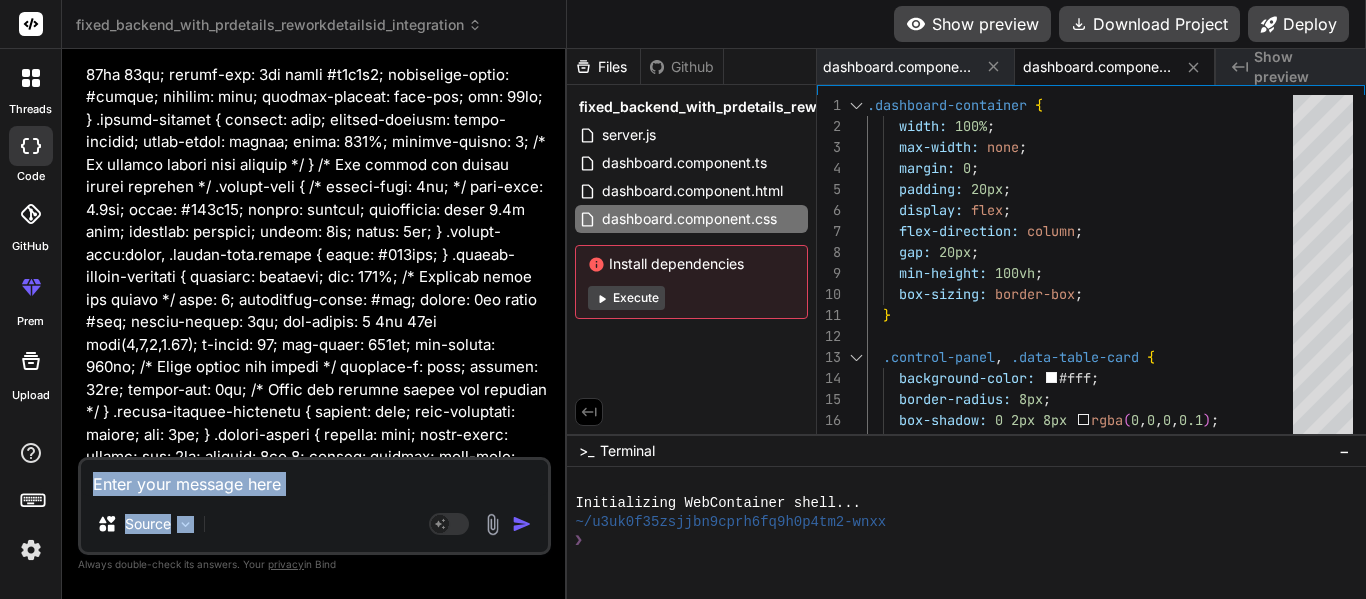 drag, startPoint x: 249, startPoint y: 502, endPoint x: 226, endPoint y: 480, distance: 31.827662 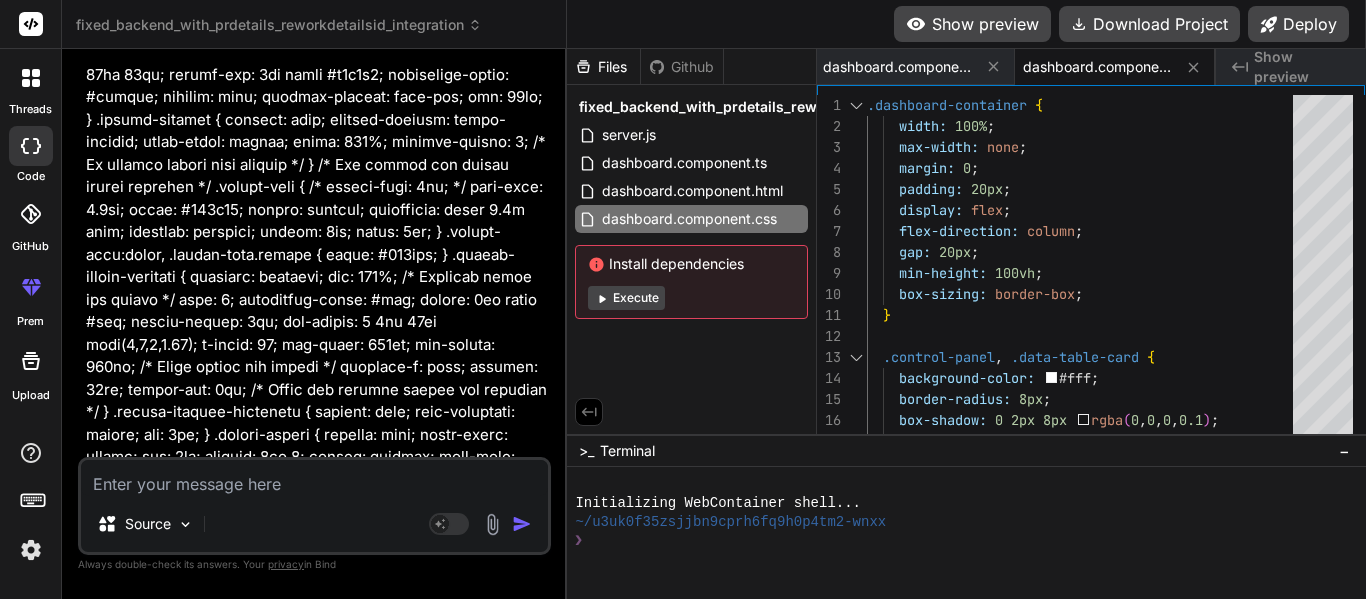 click at bounding box center (314, 478) 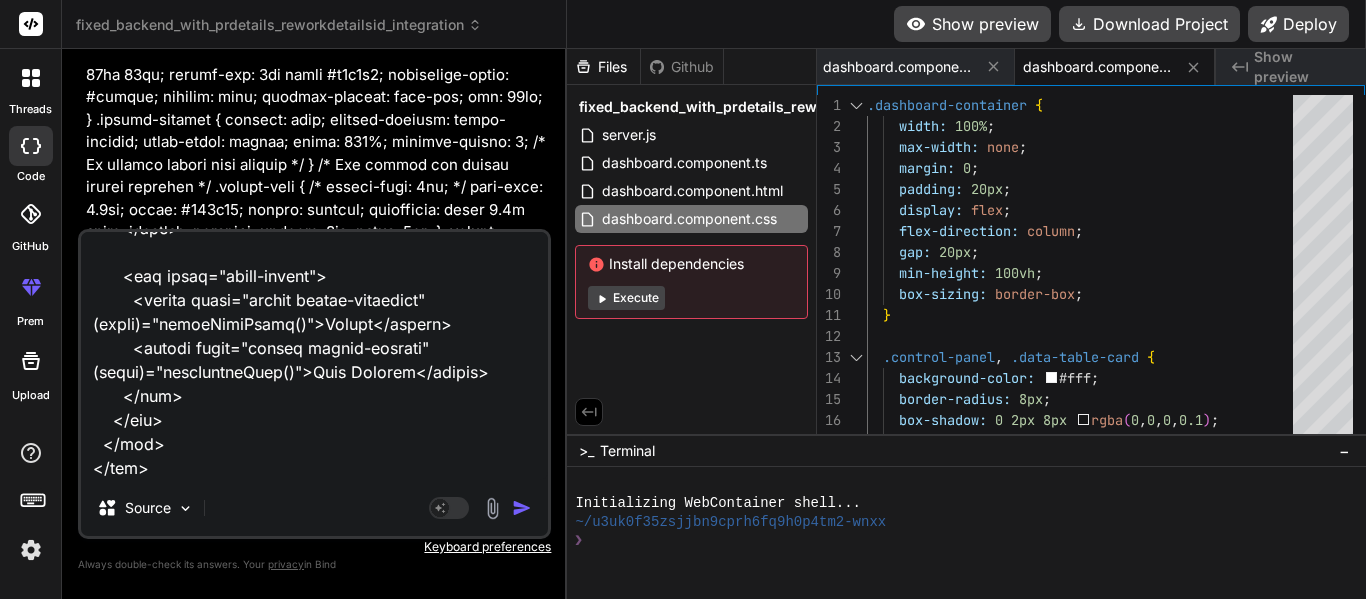 scroll, scrollTop: 0, scrollLeft: 0, axis: both 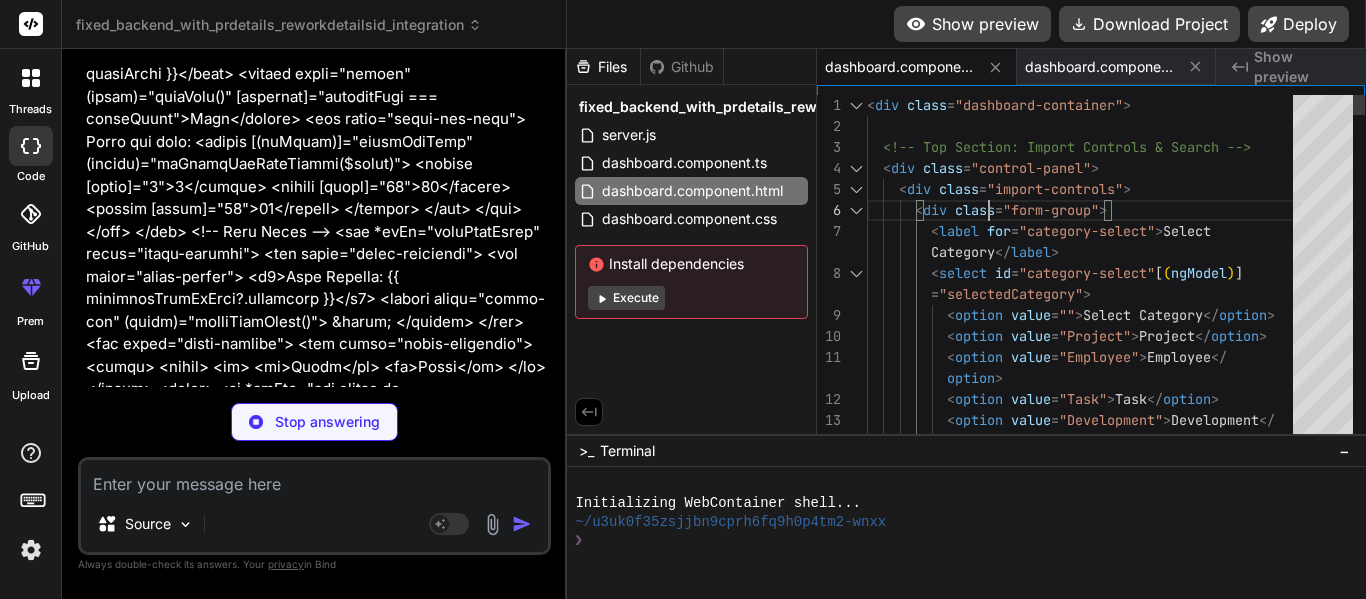 click on "Category </ label >          = "selectedCategory" >            option >            < option   value = "Task" > Task </ option >            < option   value = "Development" > Development </            option >" at bounding box center [1086, 3140] 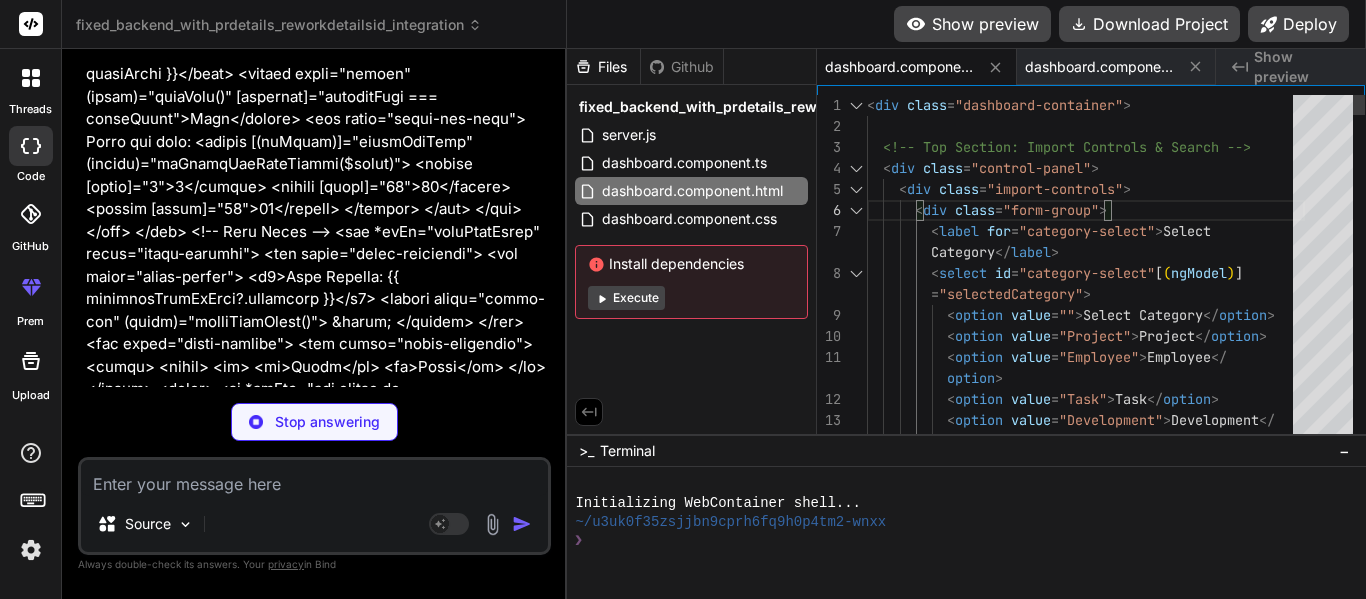scroll, scrollTop: 0, scrollLeft: 322, axis: horizontal 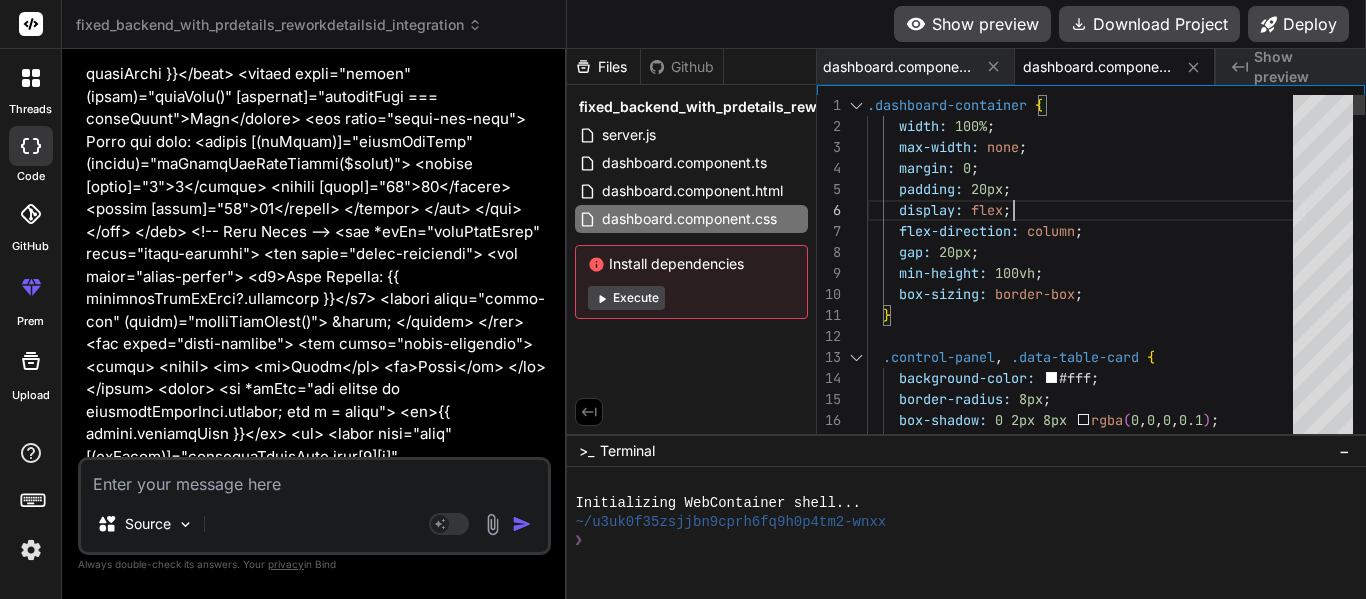 click on "display: flex;   flex-direction: column;   gap: 20px;   min-height: 100vh;   box-sizing: border-box; }   padding: 20px;   margin: 0;   max-width: none;   width: 100%; .dashboard-container  {   .control-panel ,   .data-table-card  {     background-color:   #fff;     border-radius:   8px;     box-shadow:   0  2px  8px   rgba ( 0 , 0 , 0 , 0.1 ) ;     padding:   12px;" at bounding box center [1086, 5345] 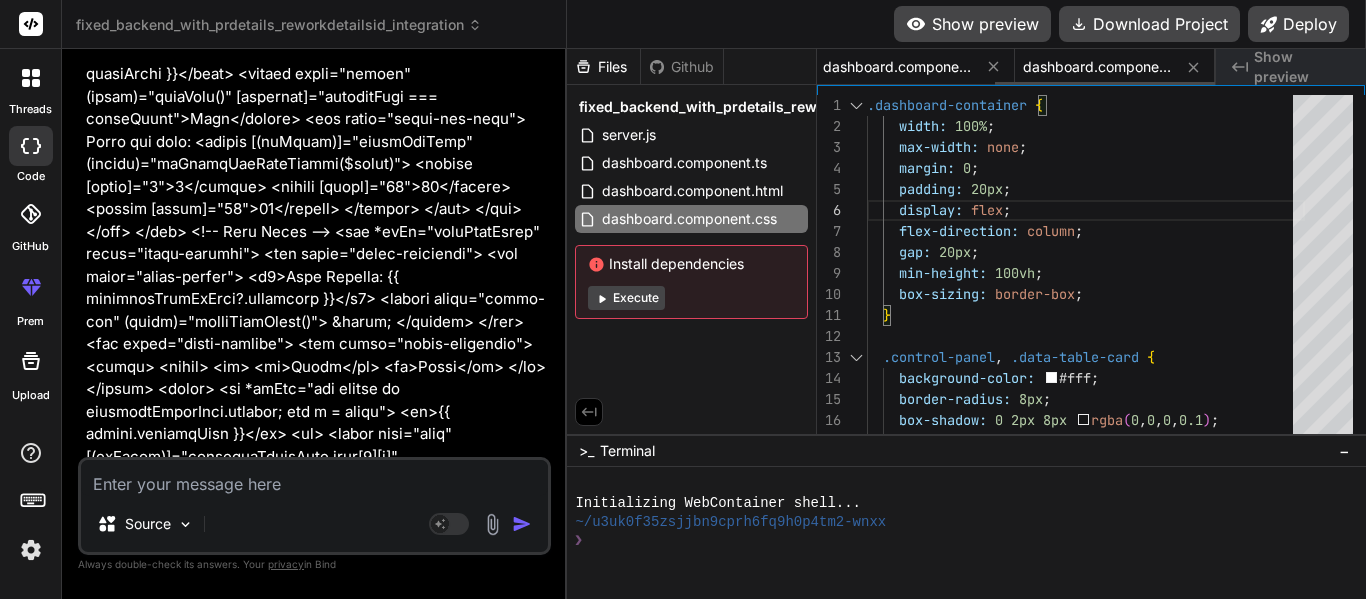 click on "dashboard.component.html" at bounding box center (898, 67) 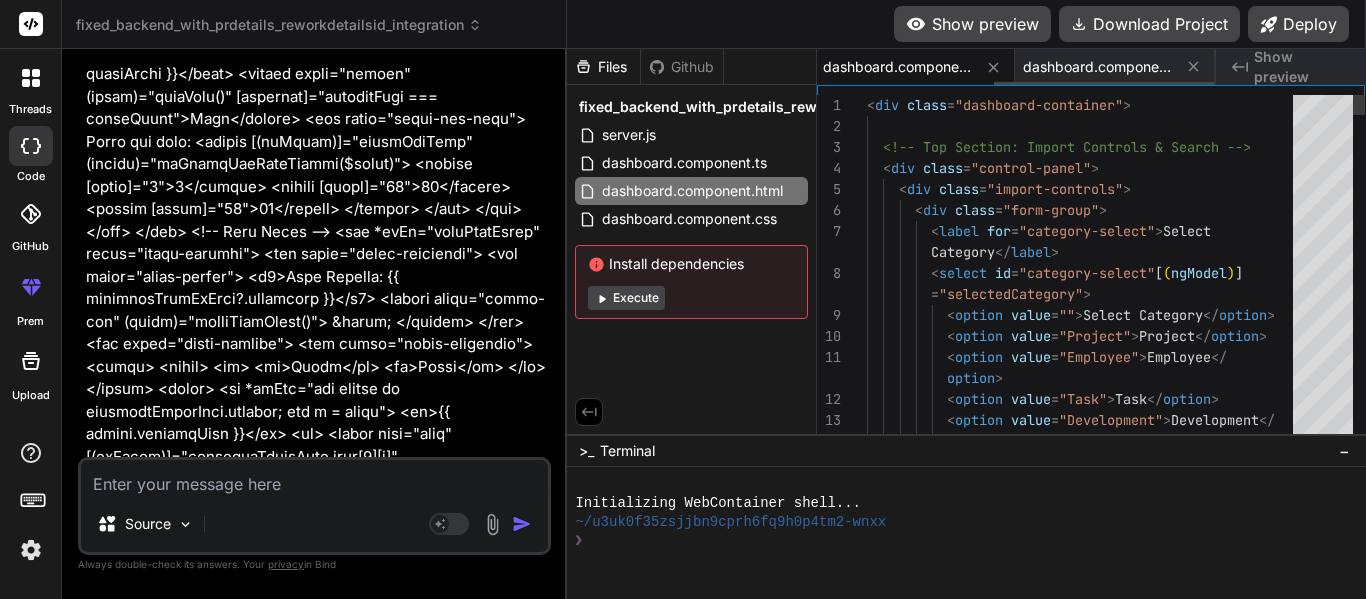 scroll, scrollTop: 0, scrollLeft: 320, axis: horizontal 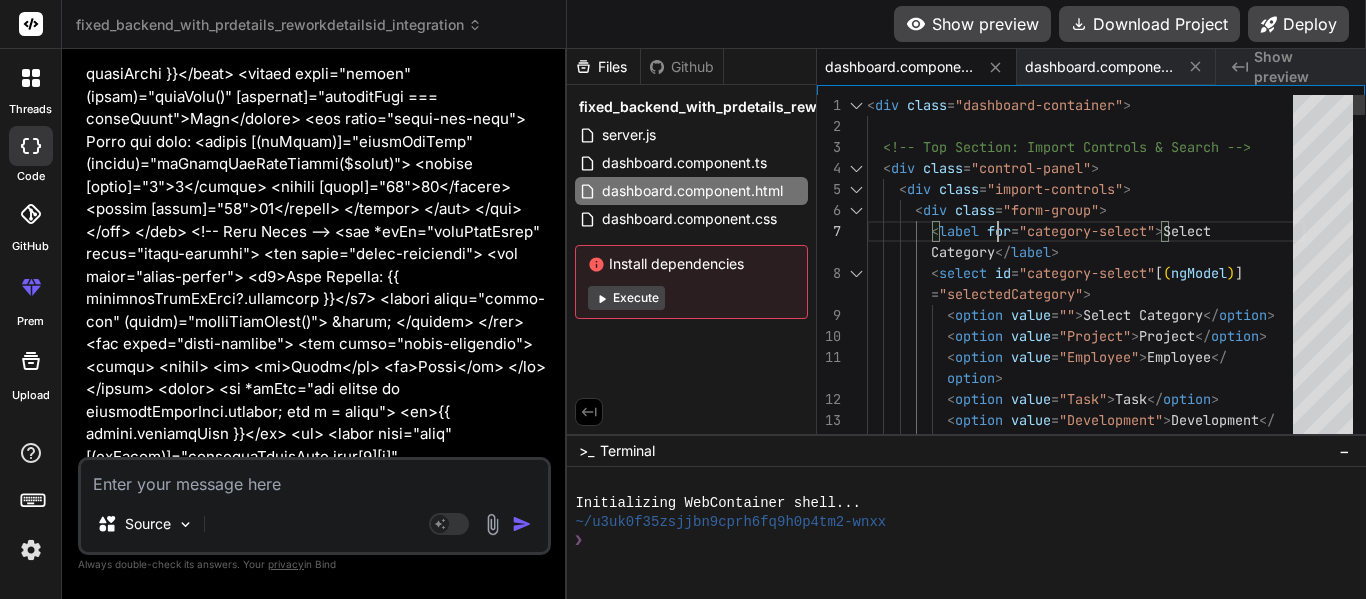 click on "Category </ label >          = "selectedCategory" >            option >            < option   value = "Task" > Task </ option >            < option   value = "Development" > Development </            option >" at bounding box center [1086, 3140] 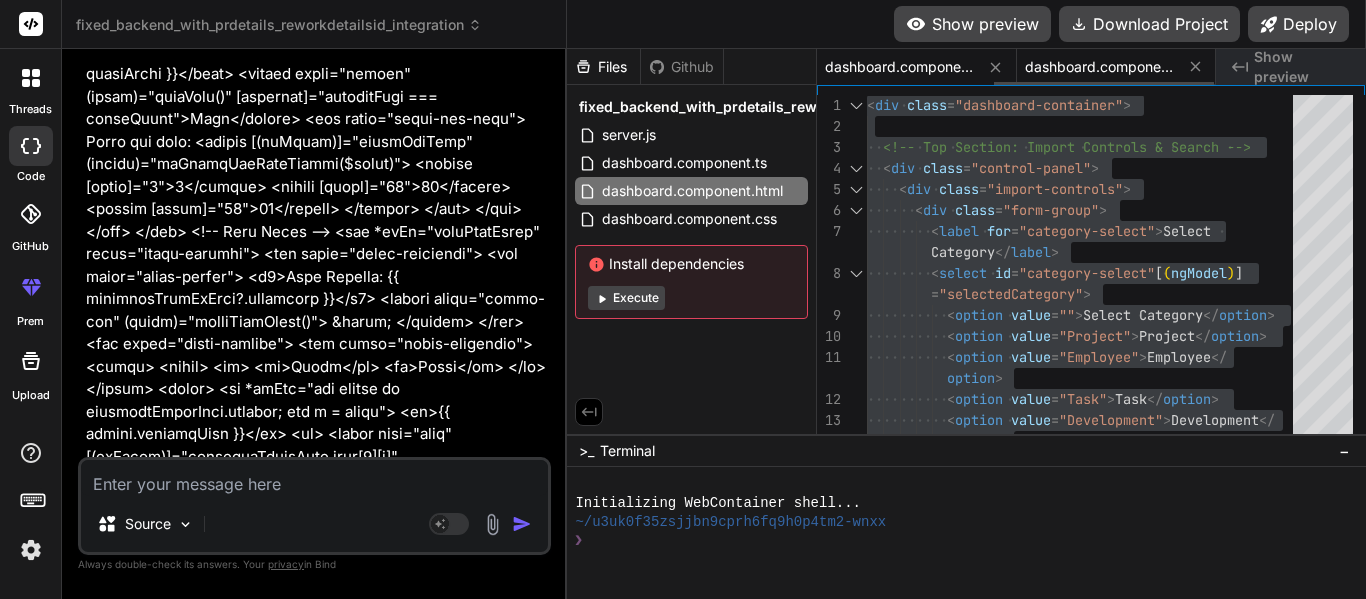 click on "dashboard.component.css" at bounding box center [1100, 67] 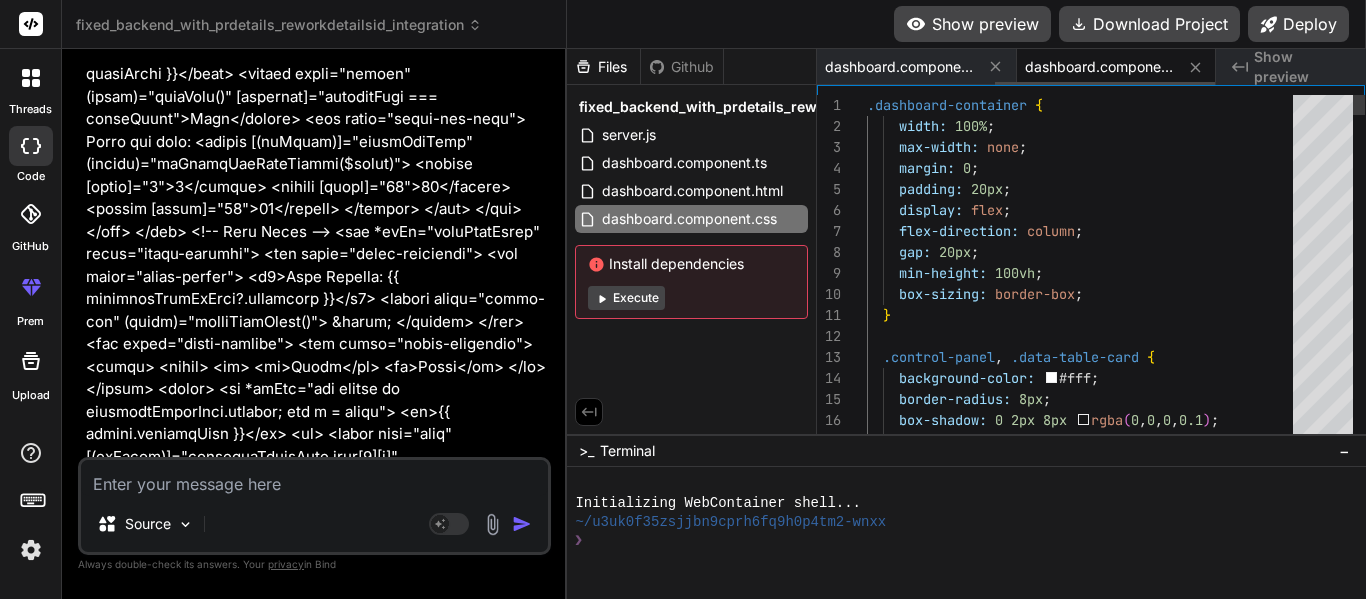 scroll, scrollTop: 0, scrollLeft: 322, axis: horizontal 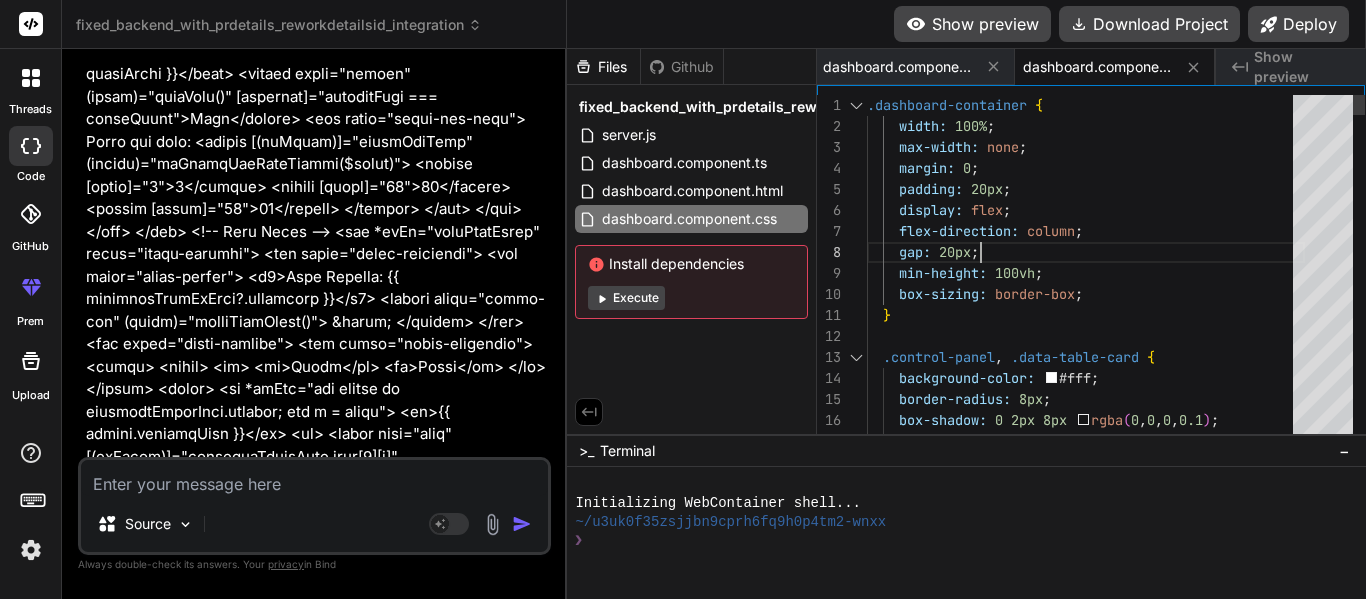 click on "display: flex;   flex-direction: column;   gap: 20px;   min-height: 100vh;   box-sizing: border-box; }   padding: 20px;   margin: 0;   max-width: none;   width: 100%; .dashboard-container  {   .control-panel ,   .data-table-card  {     background-color:   #fff;     border-radius:   8px;     box-shadow:   0  2px  8px   rgba ( 0 , 0 , 0 , 0.1 ) ;     padding:   12px;" at bounding box center (1086, 5345) 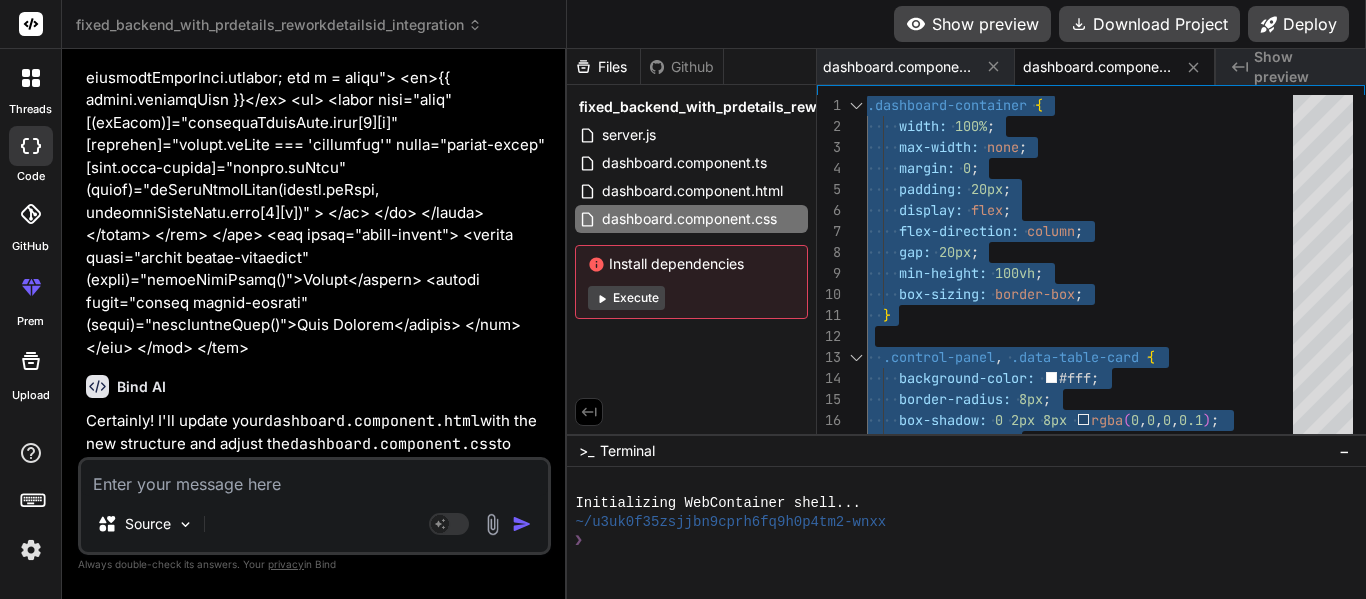 scroll, scrollTop: 44779, scrollLeft: 0, axis: vertical 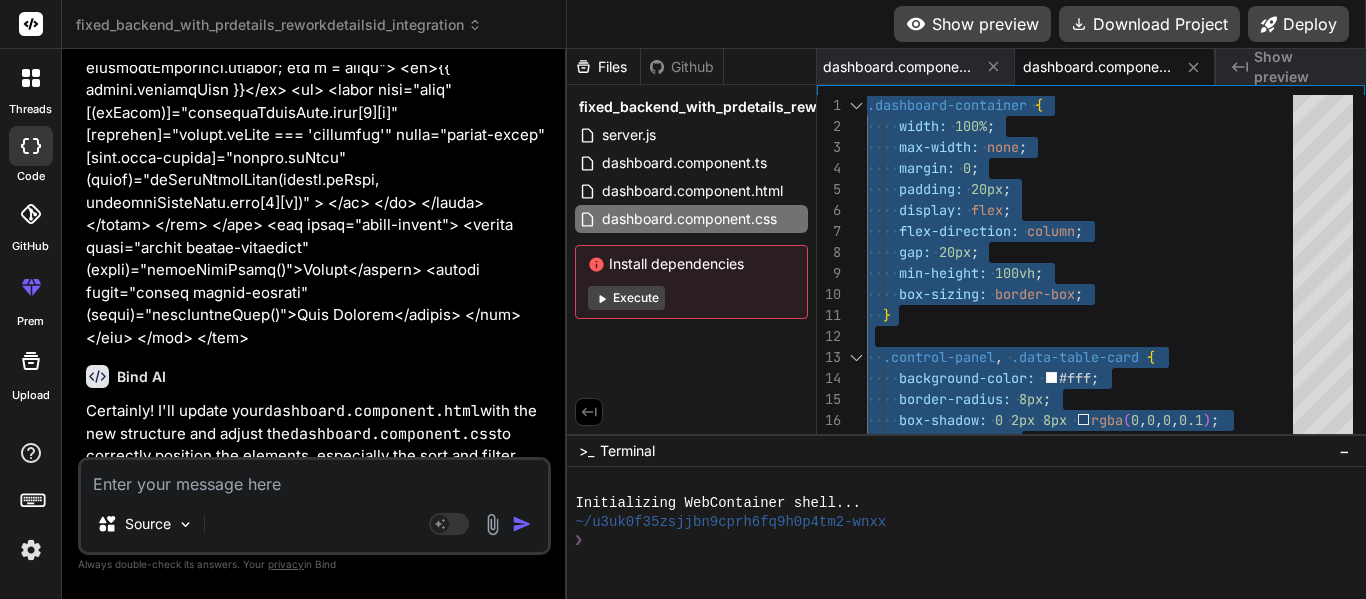 click at bounding box center (314, 478) 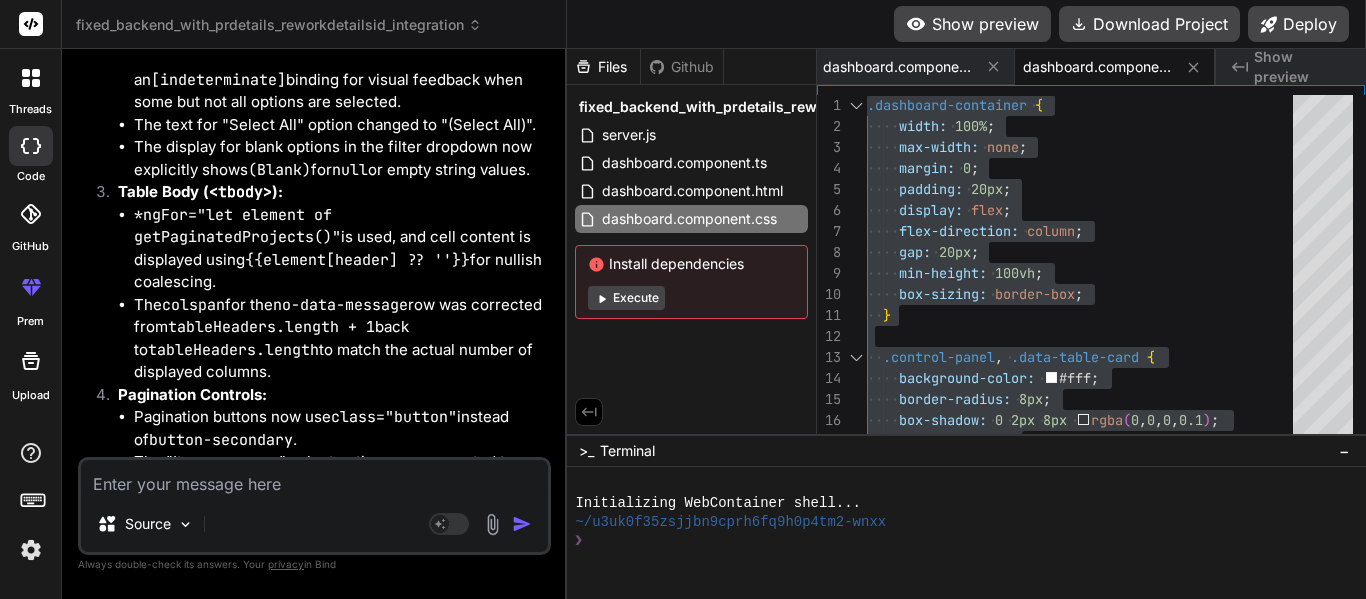 scroll, scrollTop: 46109, scrollLeft: 0, axis: vertical 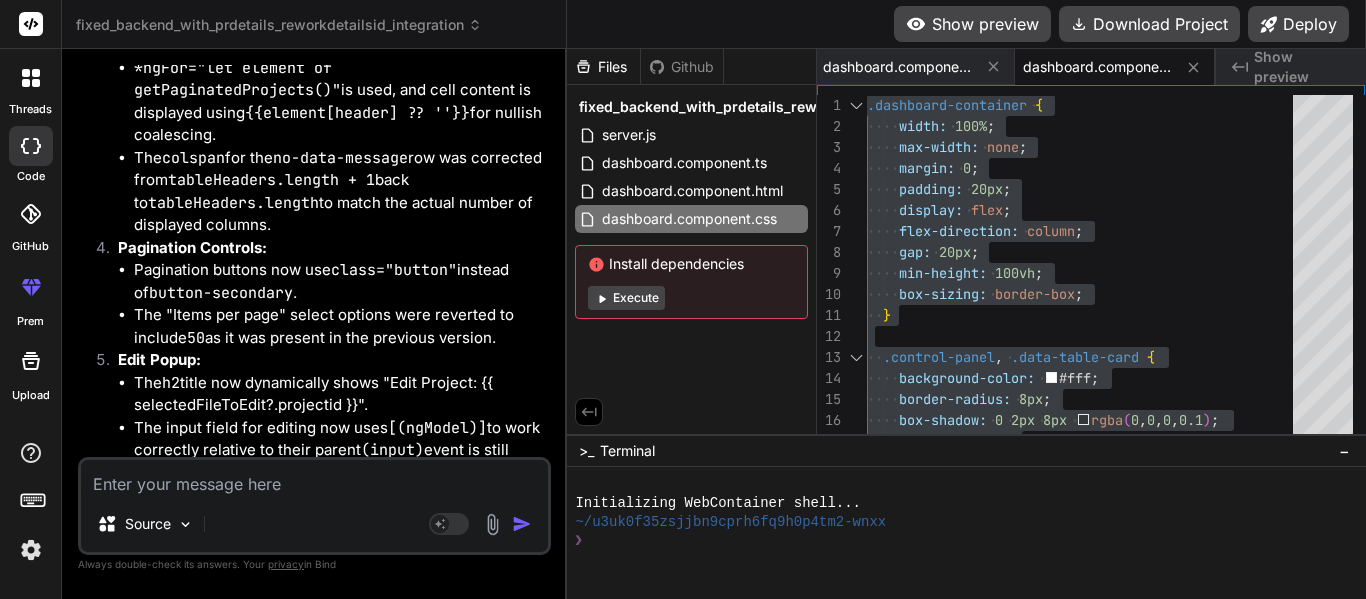 click at bounding box center [314, 478] 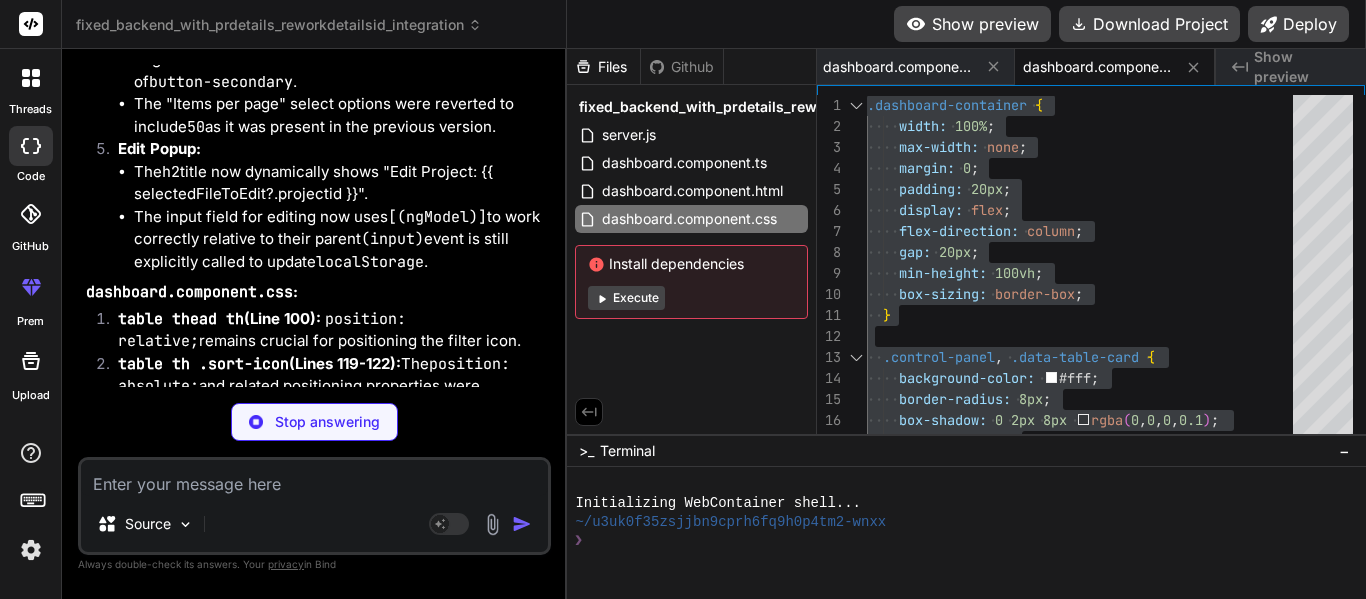 scroll, scrollTop: 46320, scrollLeft: 0, axis: vertical 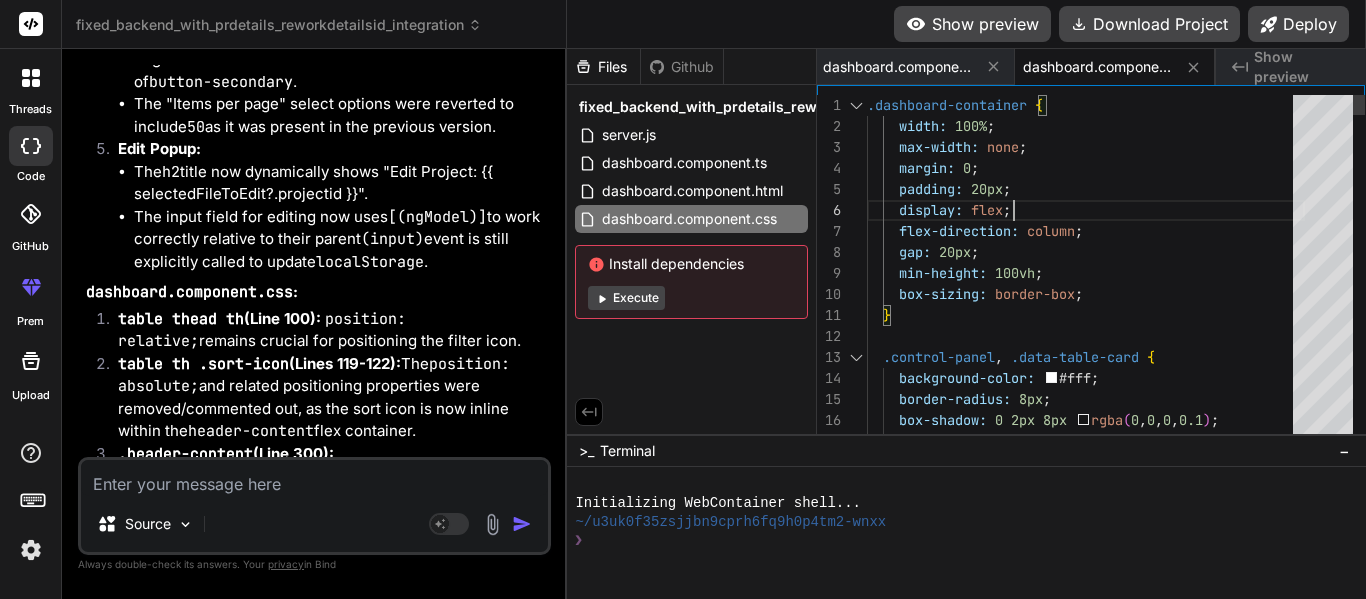 click on "display: flex;   flex-direction: column;   gap: 20px;   min-height: 100vh;   box-sizing: border-box; }   padding: 20px;   margin: 0;   max-width: none;   width: 100%; .dashboard-container  {   .control-panel ,   .data-table-card  {     background-color:   #fff;     border-radius:   8px;     box-shadow:   0  2px  8px   rgba ( 0 , 0 , 0 , 0.1 ) ;     padding:   12px;" at bounding box center (1086, 5492) 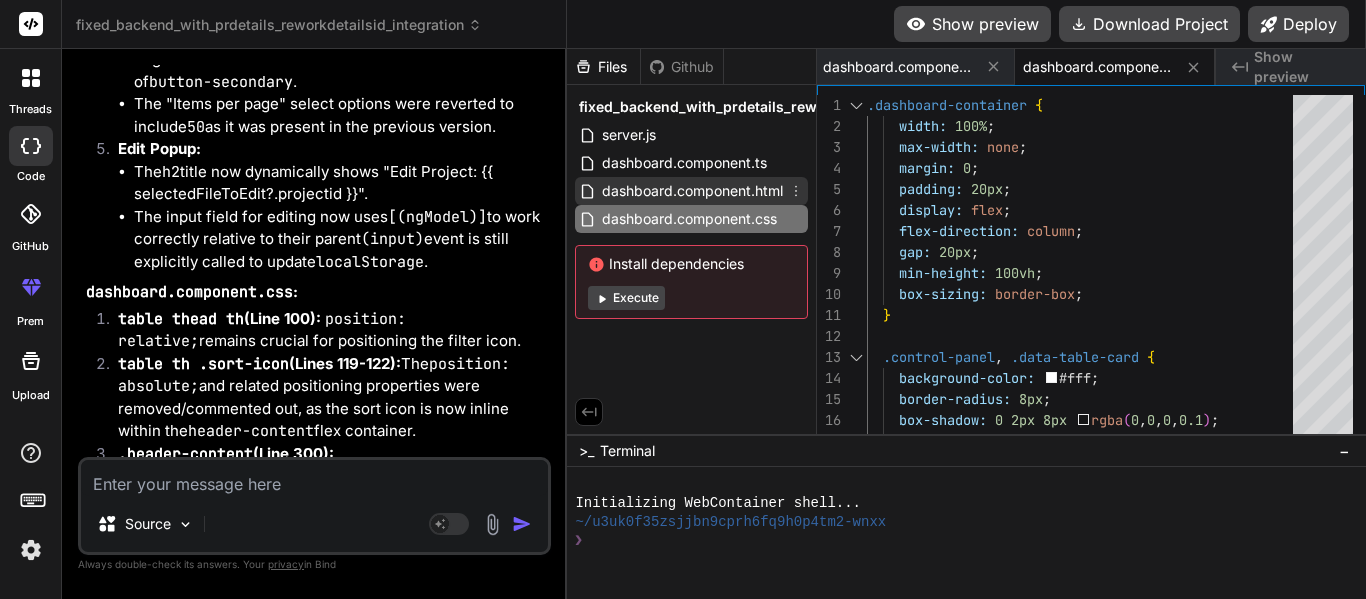 click on "dashboard.component.html" at bounding box center (692, 191) 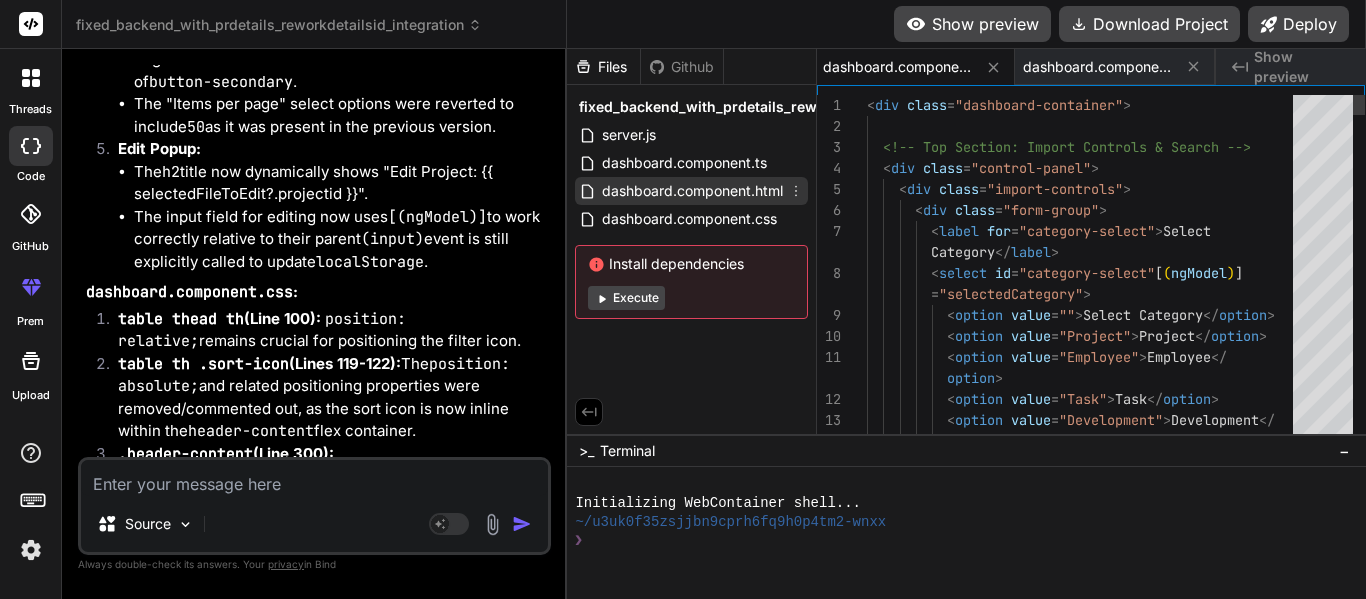 scroll, scrollTop: 0, scrollLeft: 320, axis: horizontal 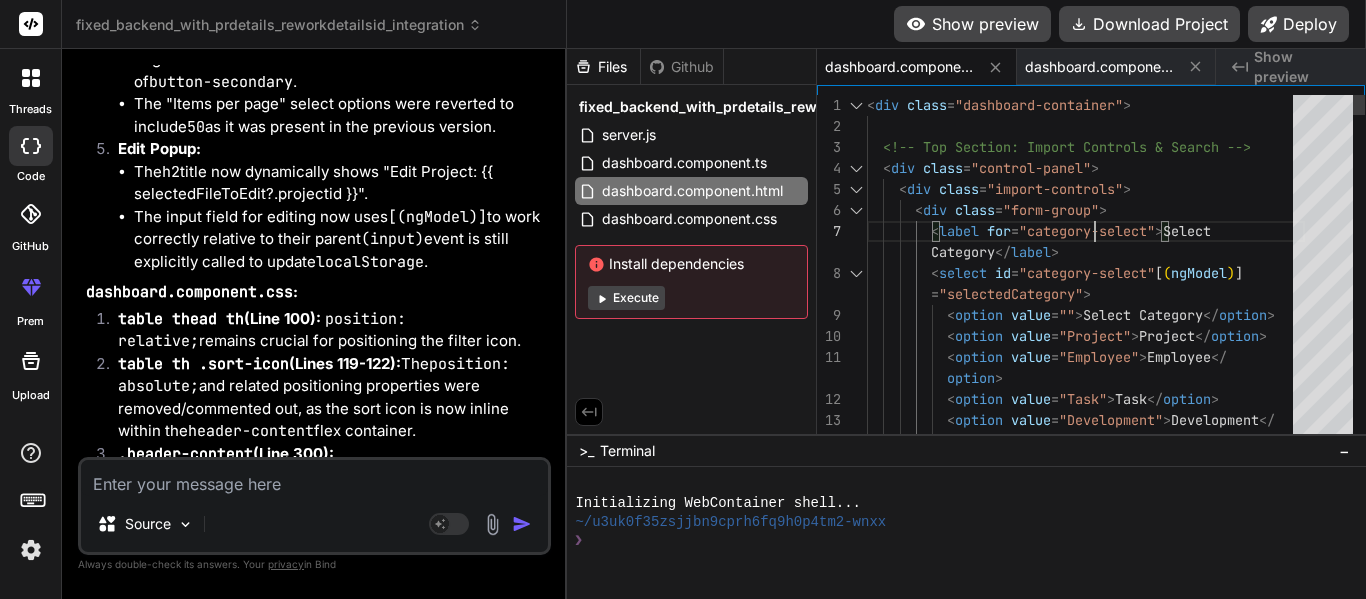 click on "Category </ label >          = "selectedCategory" >            option >            < option   value = "Task" > Task </ option >            < option   value = "Development" > Development </            option >" at bounding box center [1086, 3140] 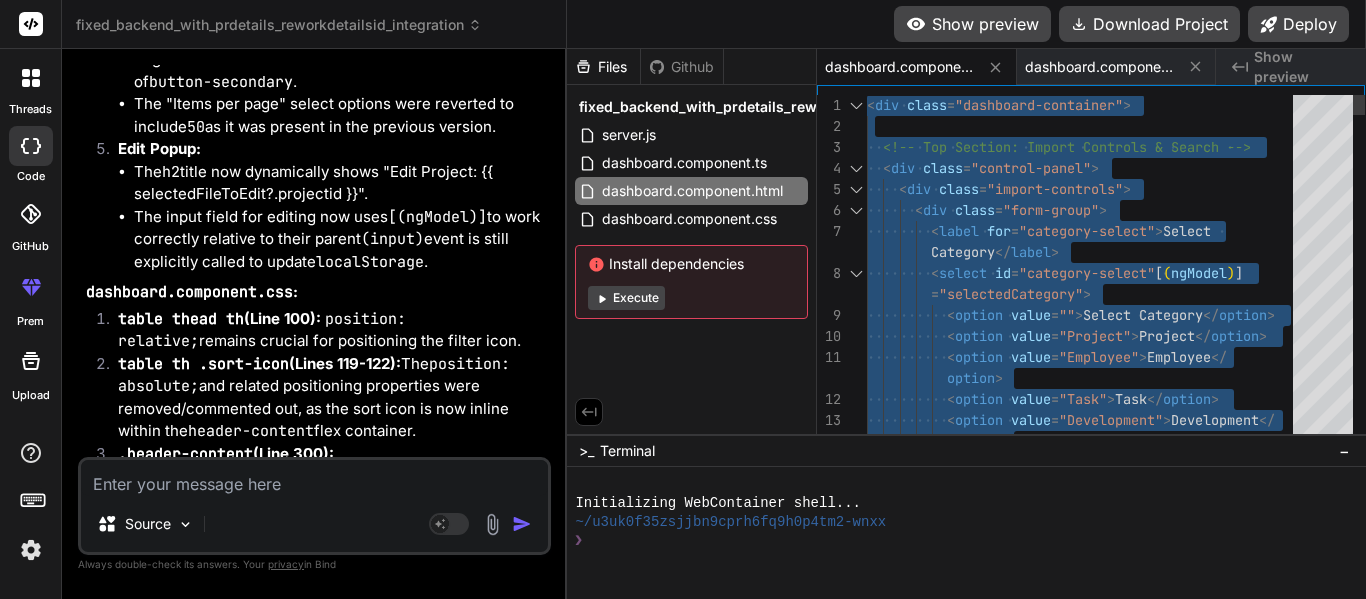 click on "Category </ label >          = "selectedCategory" >            option >            < option   value = "Task" > Task </ option >            < option   value = "Development" > Development </            option >" at bounding box center (1086, 3140) 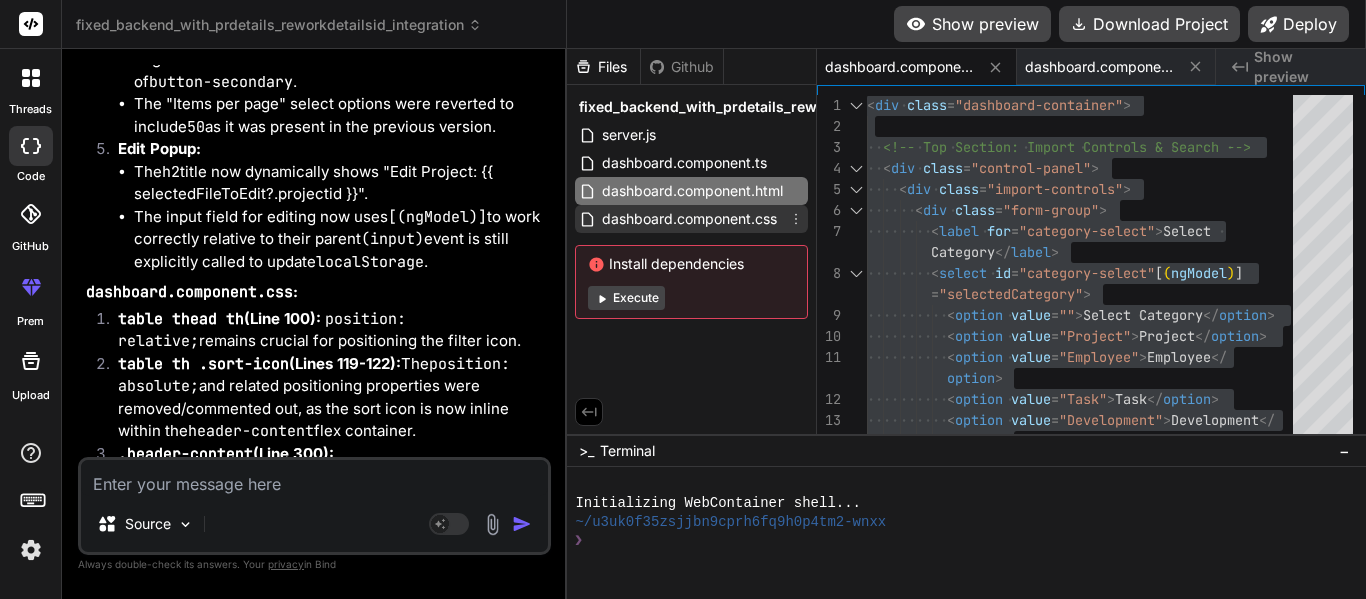 click on "dashboard.component.css" at bounding box center (689, 219) 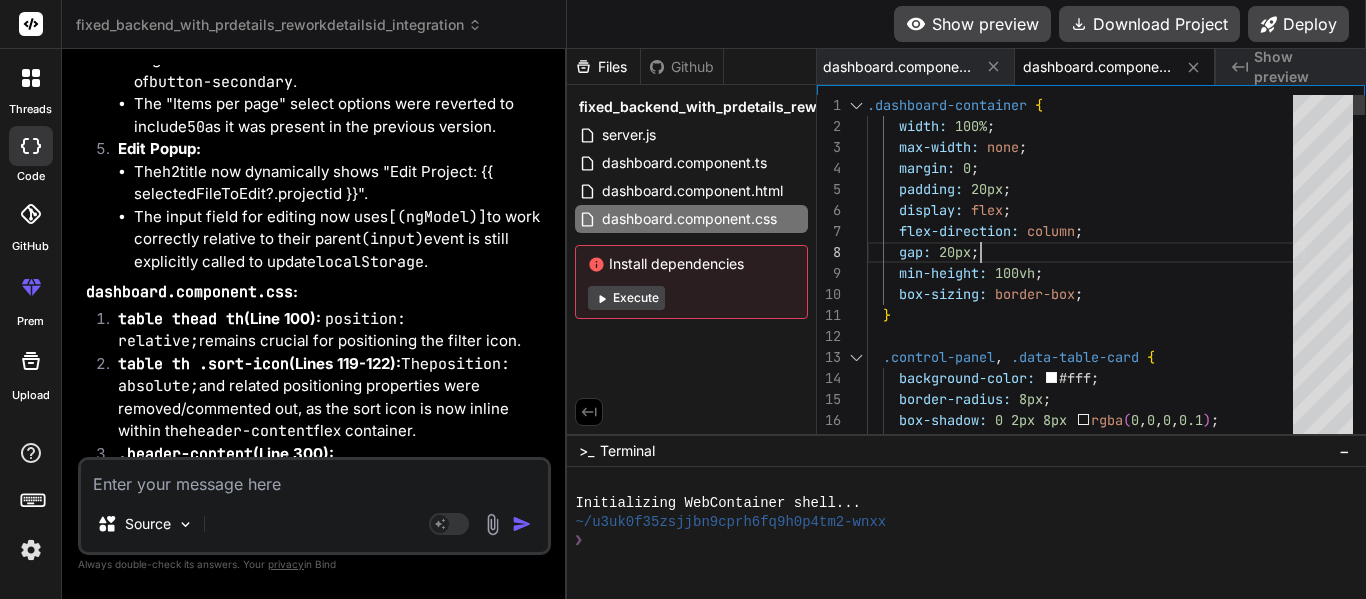 scroll, scrollTop: 0, scrollLeft: 0, axis: both 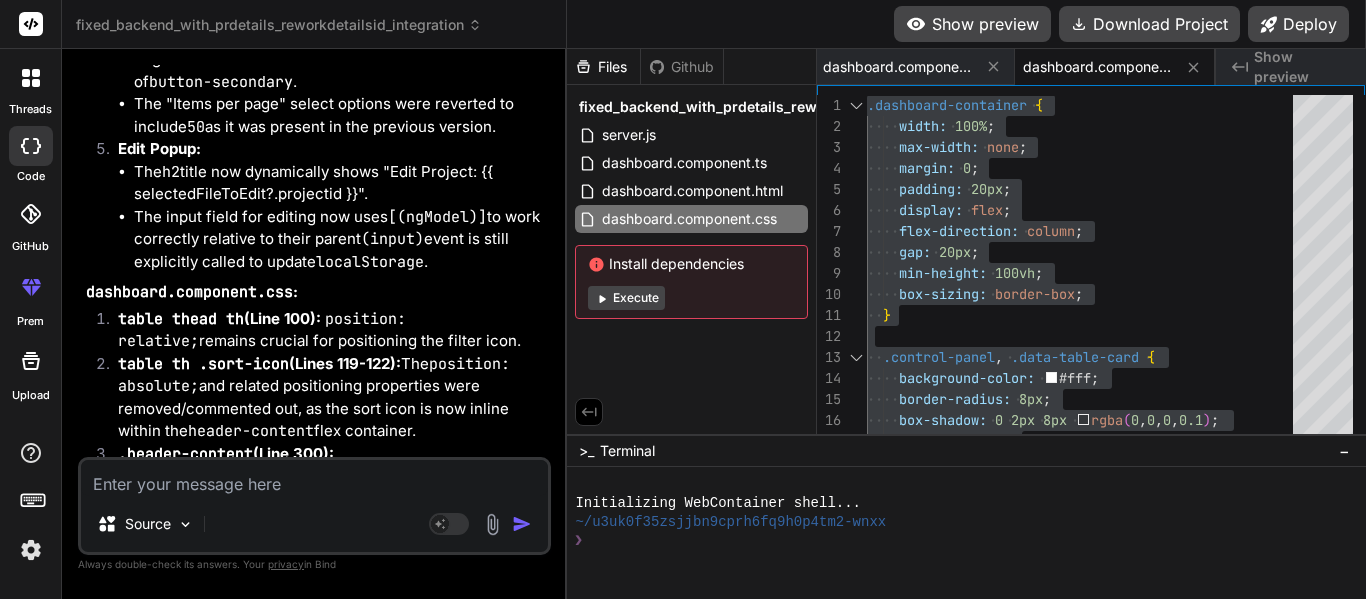 click at bounding box center (314, 478) 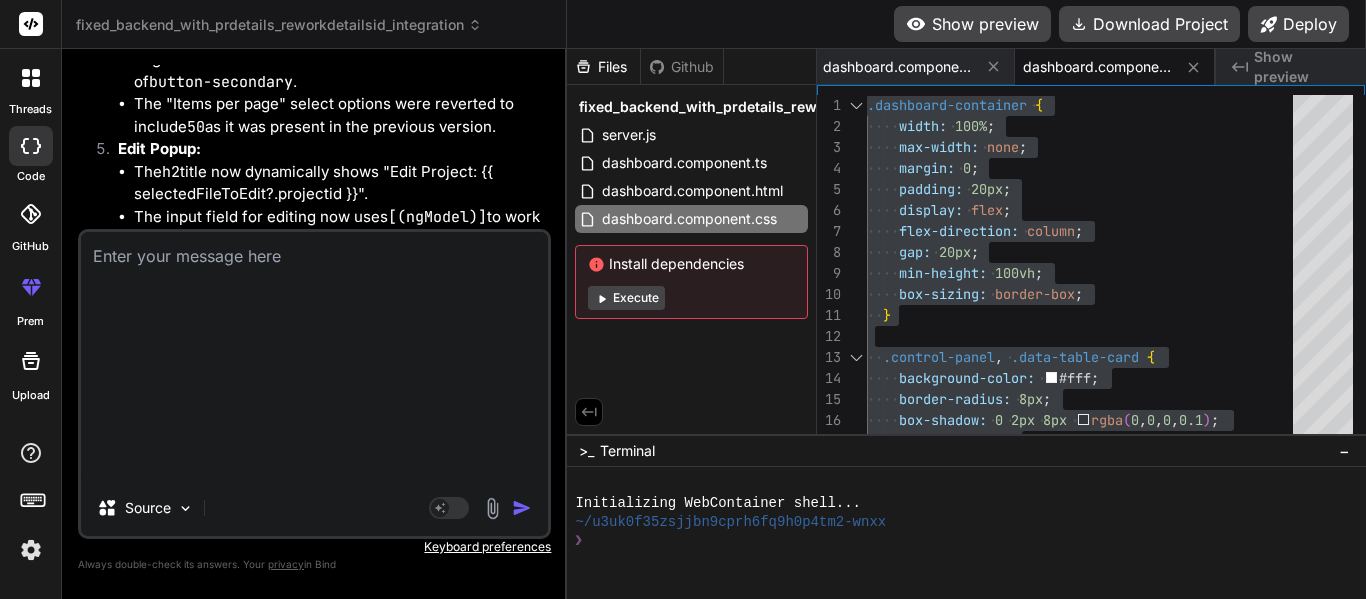 scroll, scrollTop: 0, scrollLeft: 0, axis: both 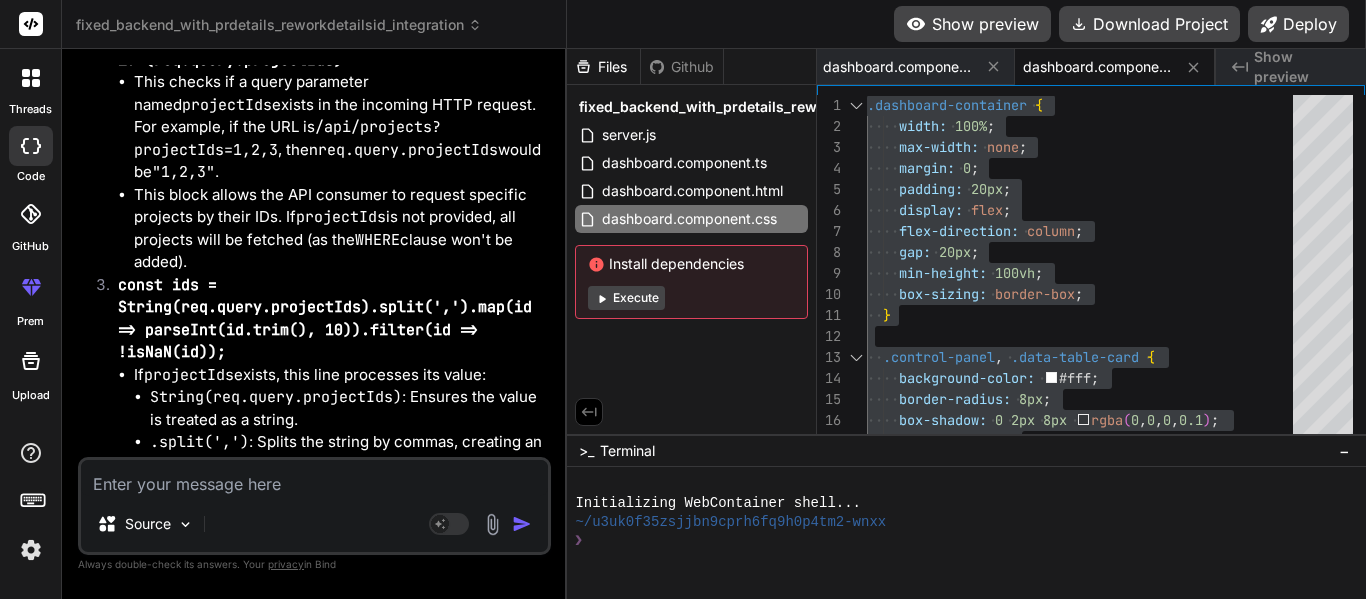 click on ".filter(id => !isNaN(id)) : Filters out any values that could not be successfully converted to a number (e.g., if the input was "1,abc,3", "abc" would become  NaN  and be removed)." at bounding box center (348, 589) 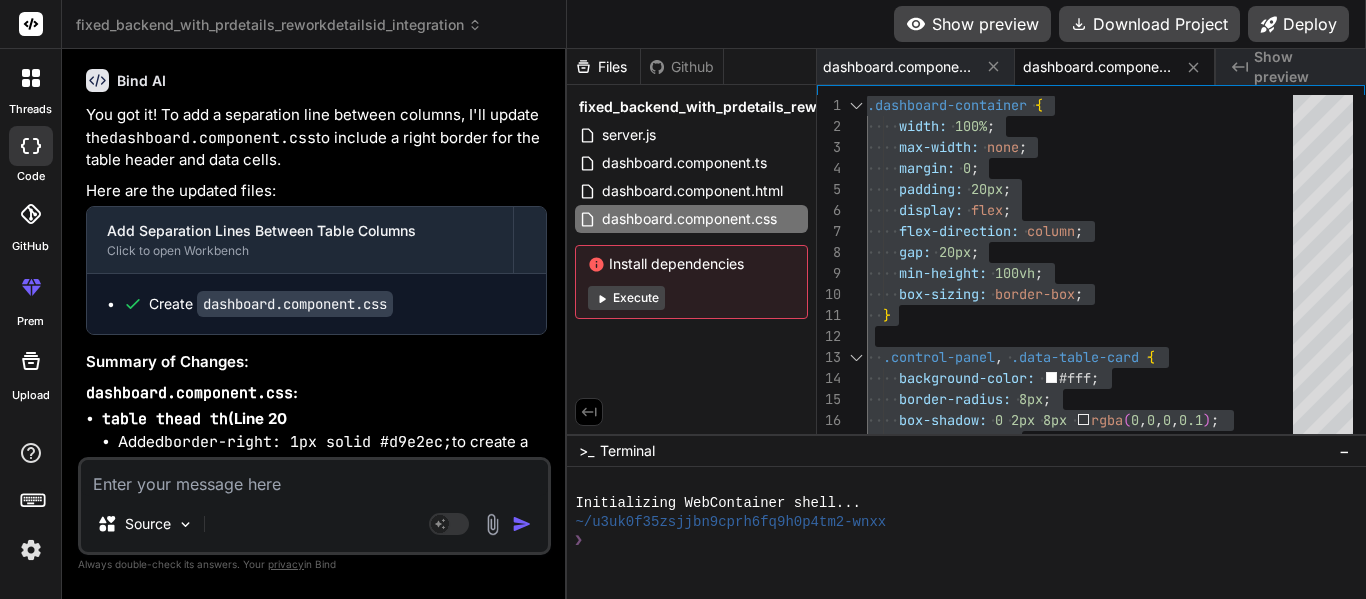 scroll, scrollTop: 46967, scrollLeft: 0, axis: vertical 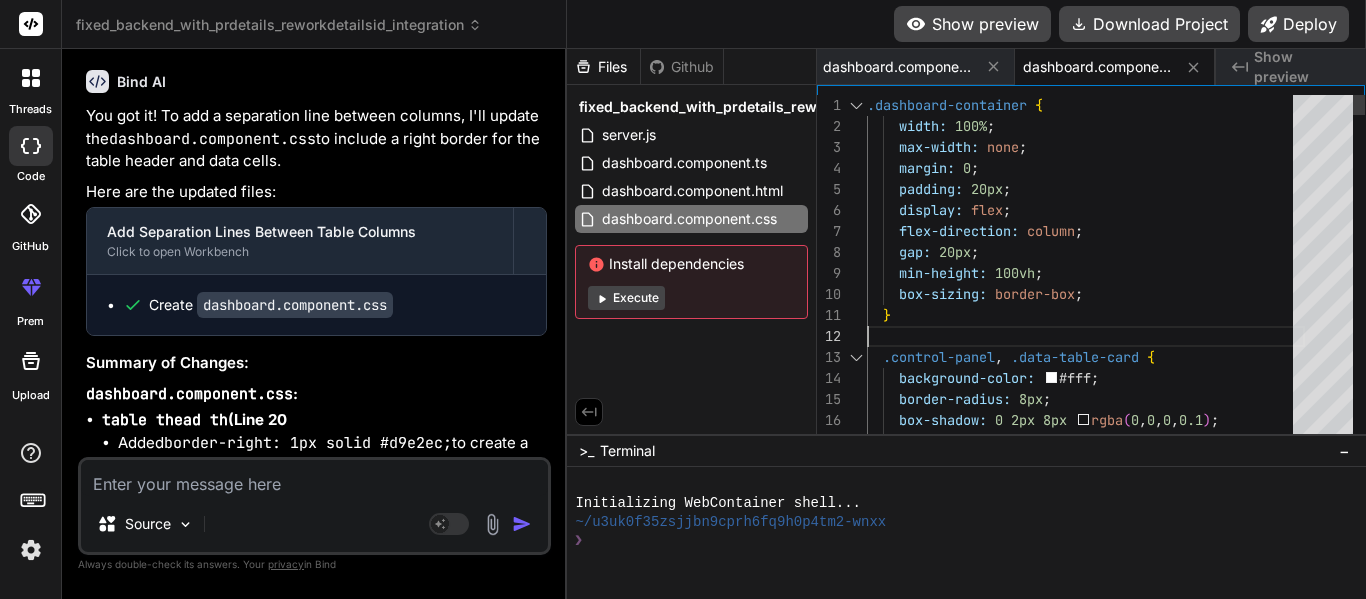 click on "display: flex;   flex-direction: column;   gap: 20px;   min-height: 100vh;   box-sizing: border-box; }   padding: 20px;   margin: 0;   max-width: none;   width: 100%; .dashboard-container  {   .control-panel ,   .data-table-card  {     background-color:   #fff;     border-radius:   8px;     box-shadow:   0  2px  8px   rgba ( 0 , 0 , 0 , 0.1 ) ;     padding:   12px;" at bounding box center (1086, 5492) 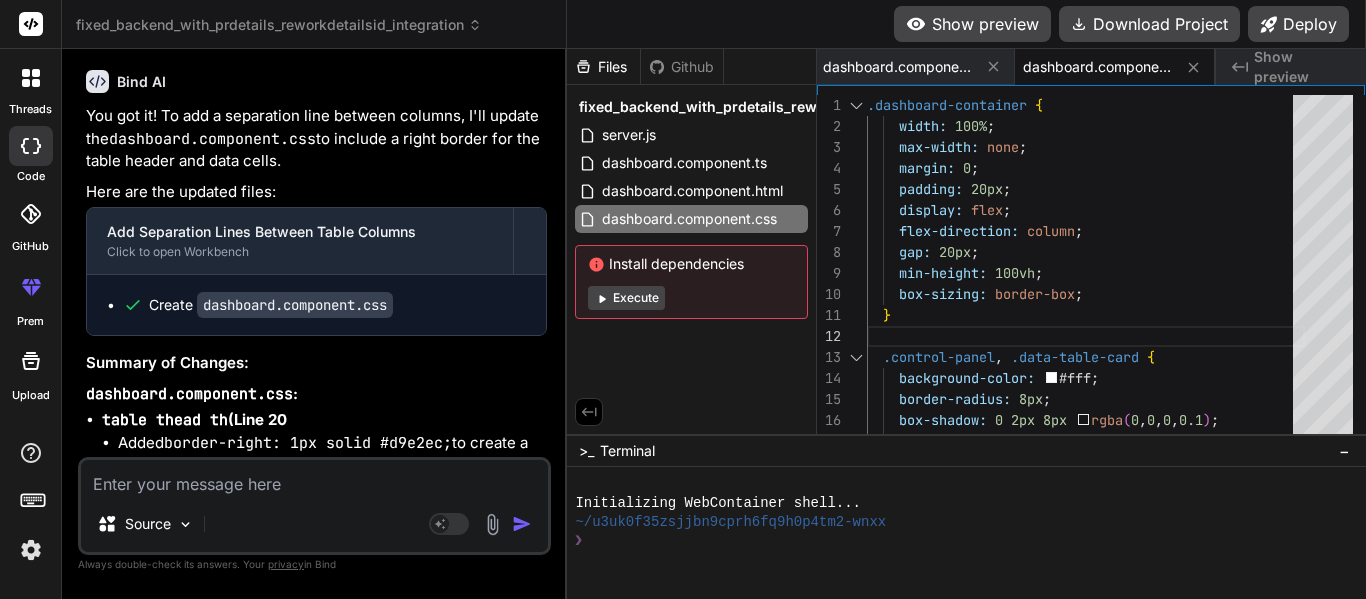 click at bounding box center [314, 478] 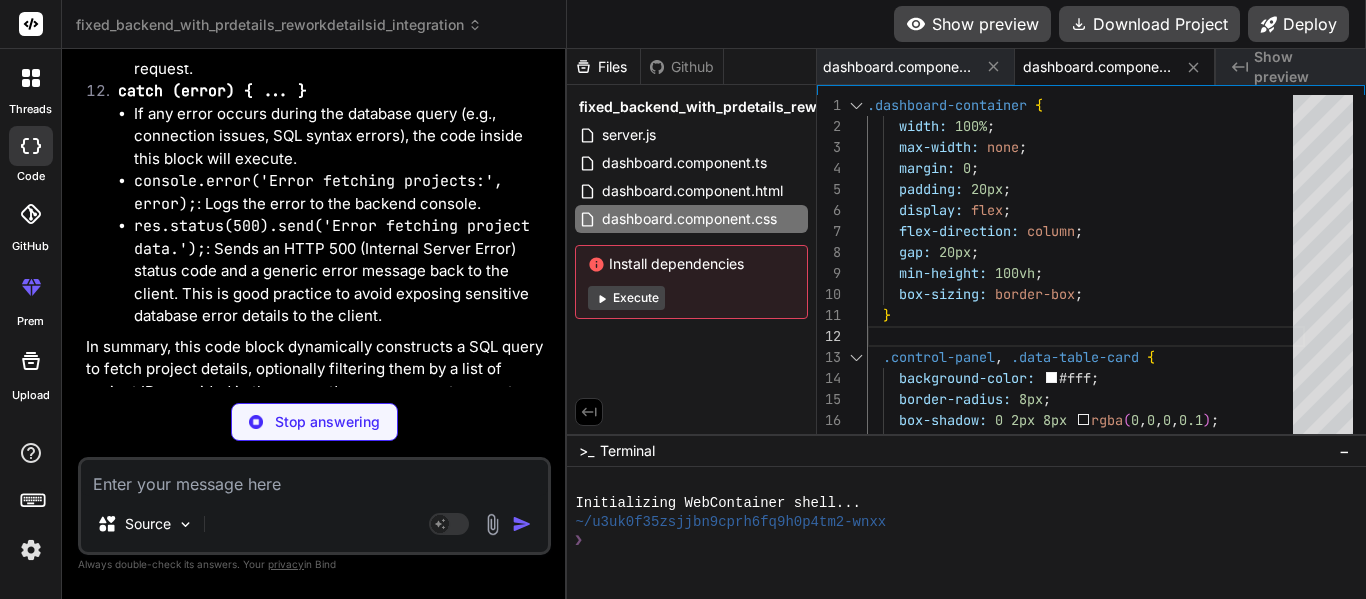 scroll, scrollTop: 50275, scrollLeft: 0, axis: vertical 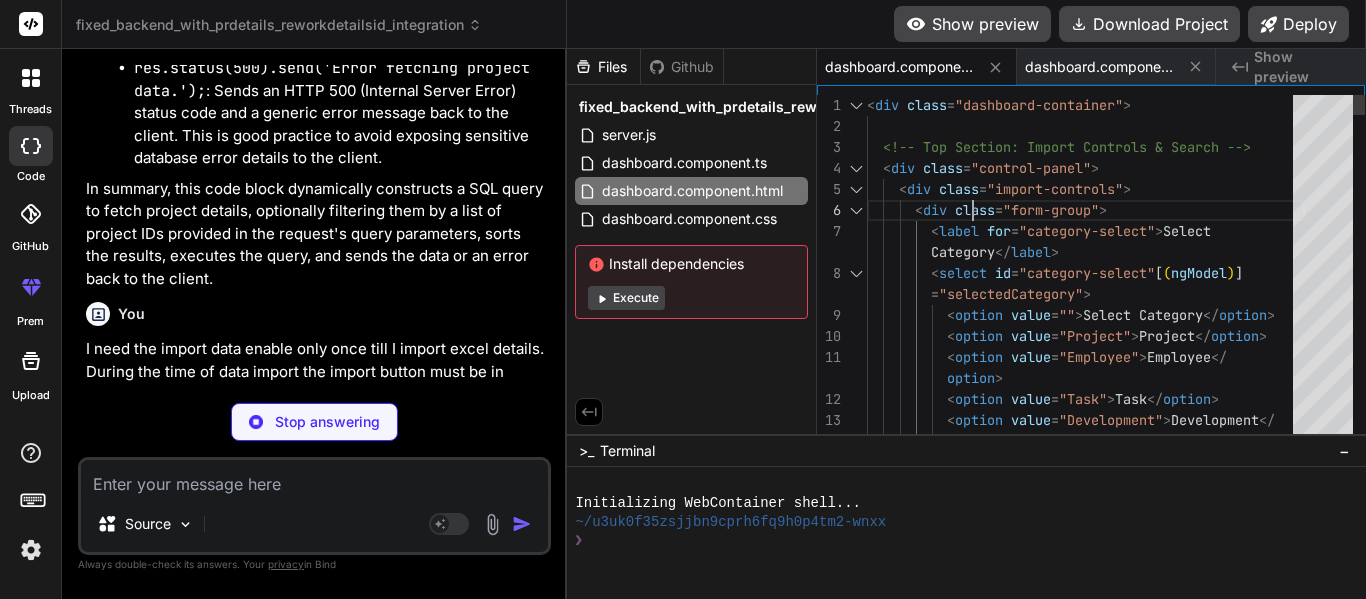 click on "Category </ label >          = "selectedCategory" >            option >            < option   value = "Task" > Task </ option >            < option   value = "Development" > Development </            option >" at bounding box center (1086, 3129) 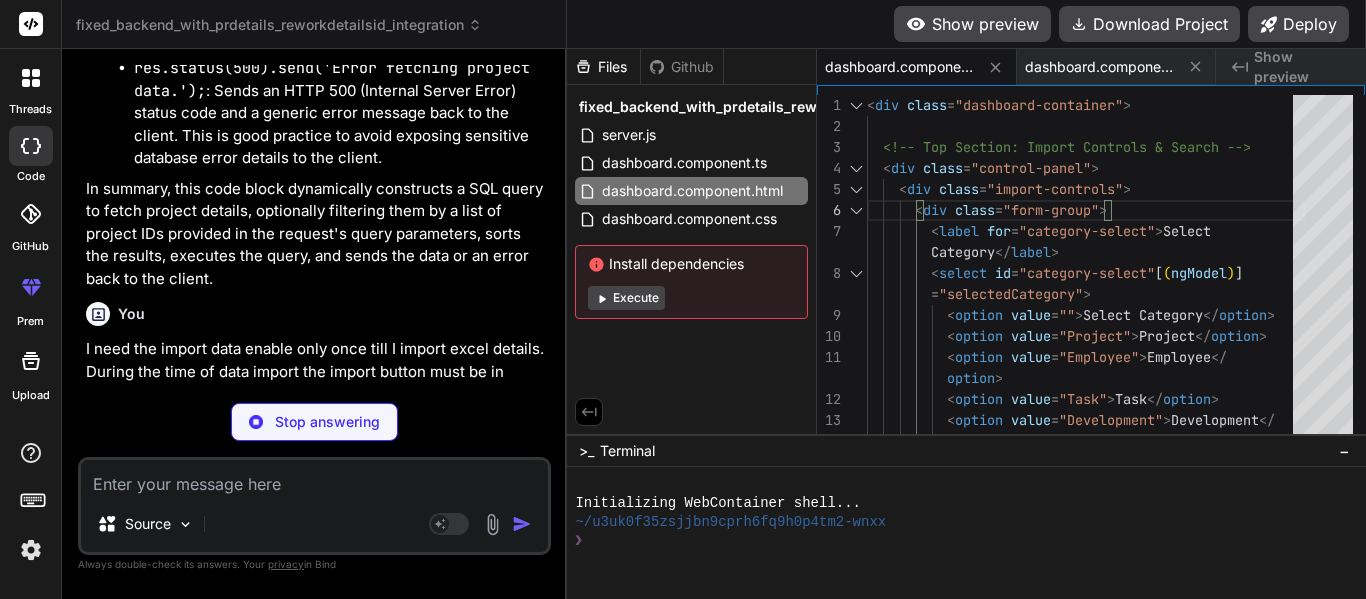 click on "fixed_backend_with_prdetails_reworkdetailsid_integration server.js dashboard.component.ts dashboard.component.html dashboard.component.css  Install dependencies Execute" at bounding box center (691, 206) 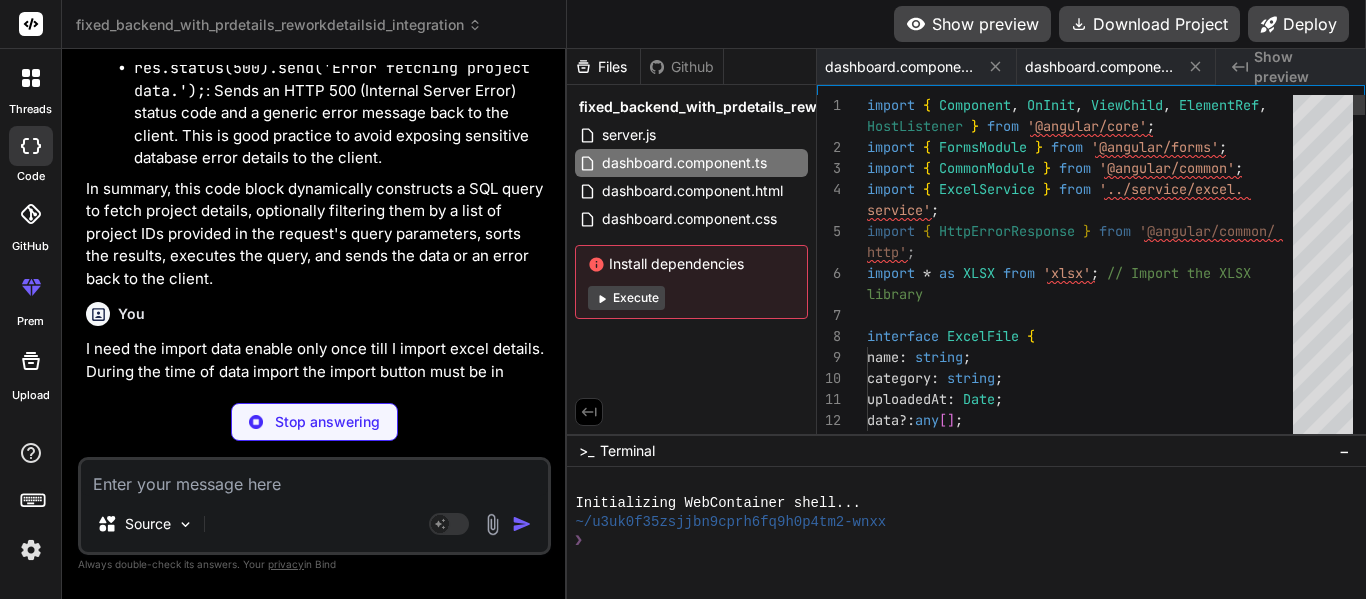 scroll, scrollTop: 0, scrollLeft: 120, axis: horizontal 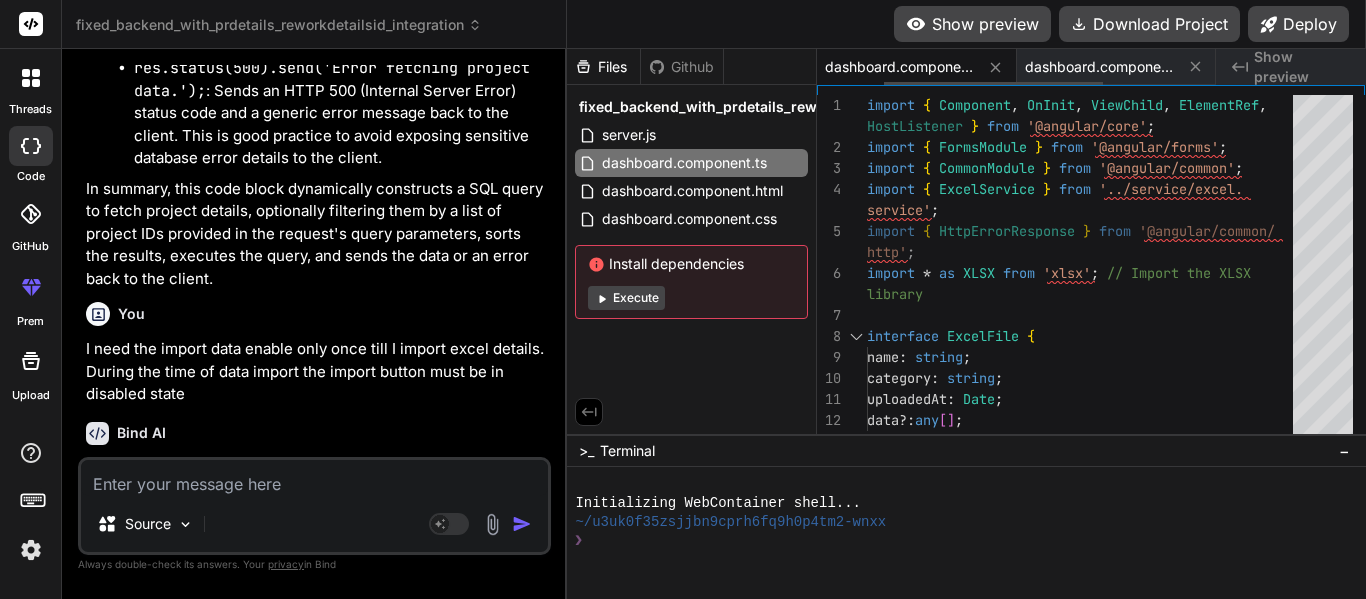 click on "dashboard.component.ts" at bounding box center (900, 67) 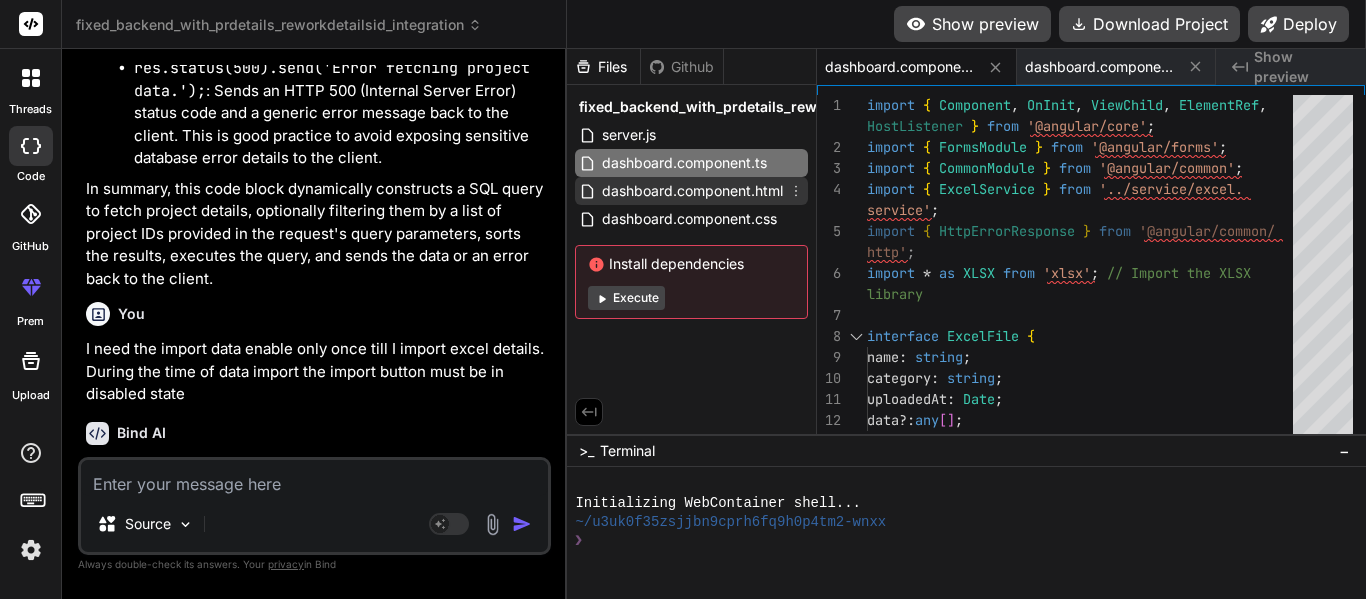 click on "dashboard.component.html" at bounding box center [692, 191] 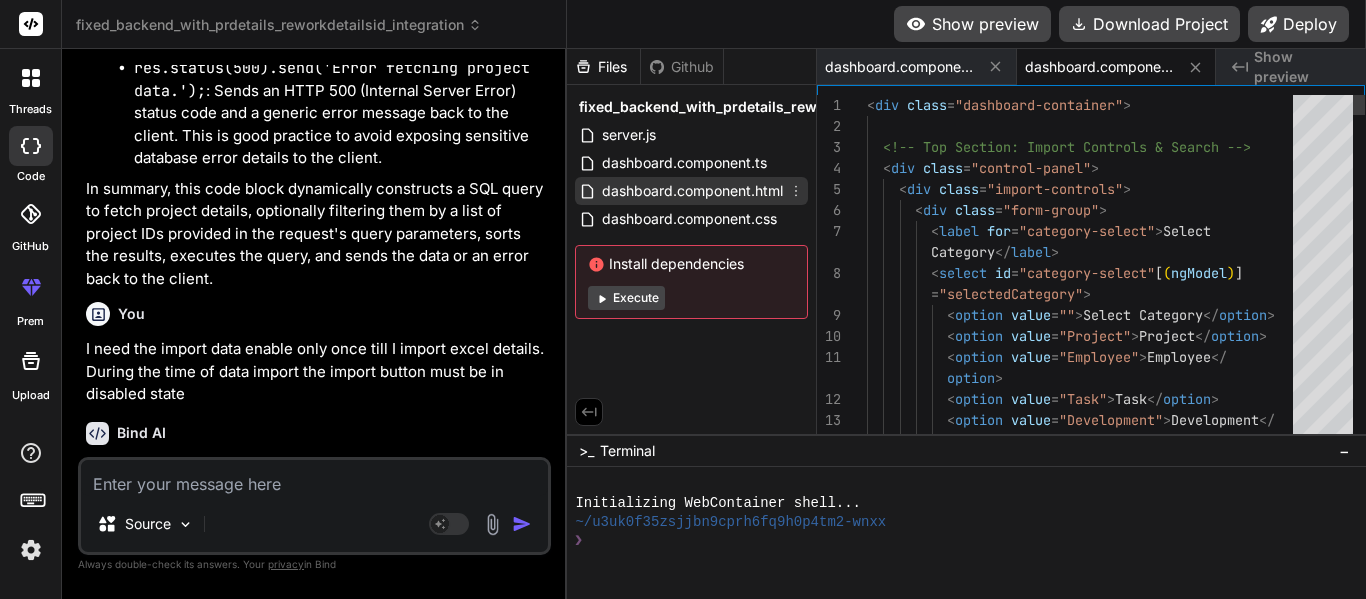 scroll, scrollTop: 0, scrollLeft: 122, axis: horizontal 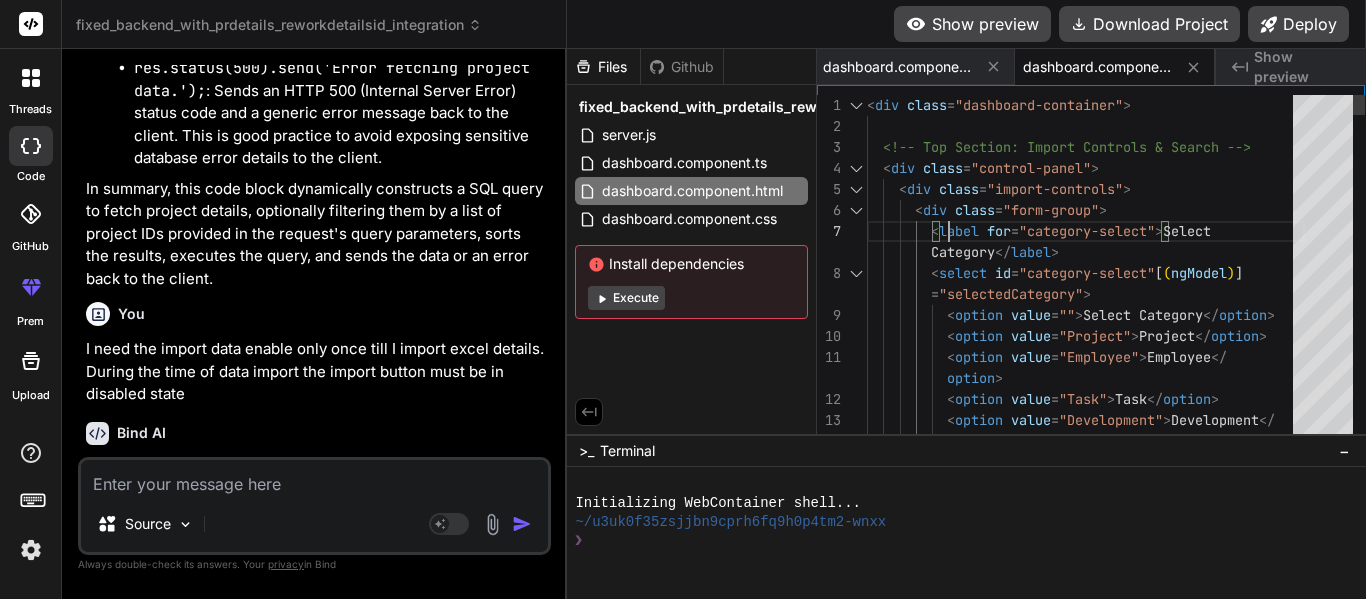 click on "< div class="form-group">       < label for="category-select"> Select       < select id="category-select" [ ( ngModel ) ]         value=""> Select Category       < div class="import-controls">   < div class="control-panel">   <!-- Top Section: Import Controls & Search --> < div class="dashboard-container">         value="Project"> Project         < option value="Employee"> Employee       Category </ label> = "selectedCategory">         option         < option value="Task"> Task         < option value="Development"> Development       option>" at bounding box center [1086, 3129] 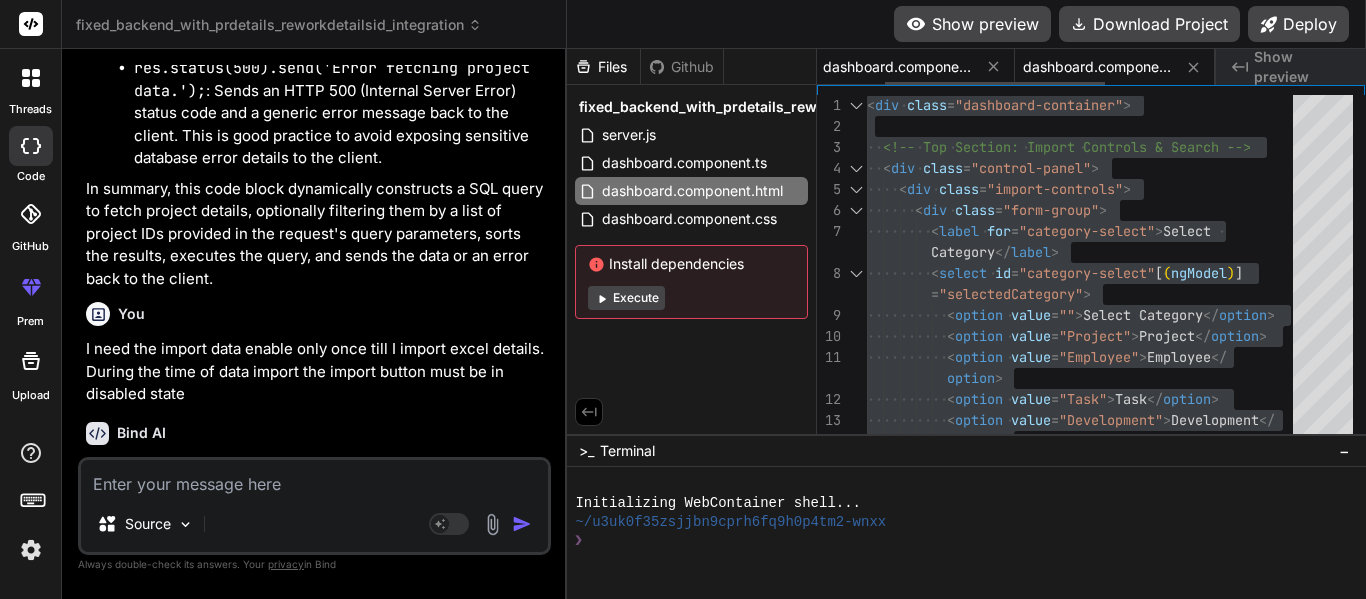 click on "dashboard.component.ts" at bounding box center [898, 67] 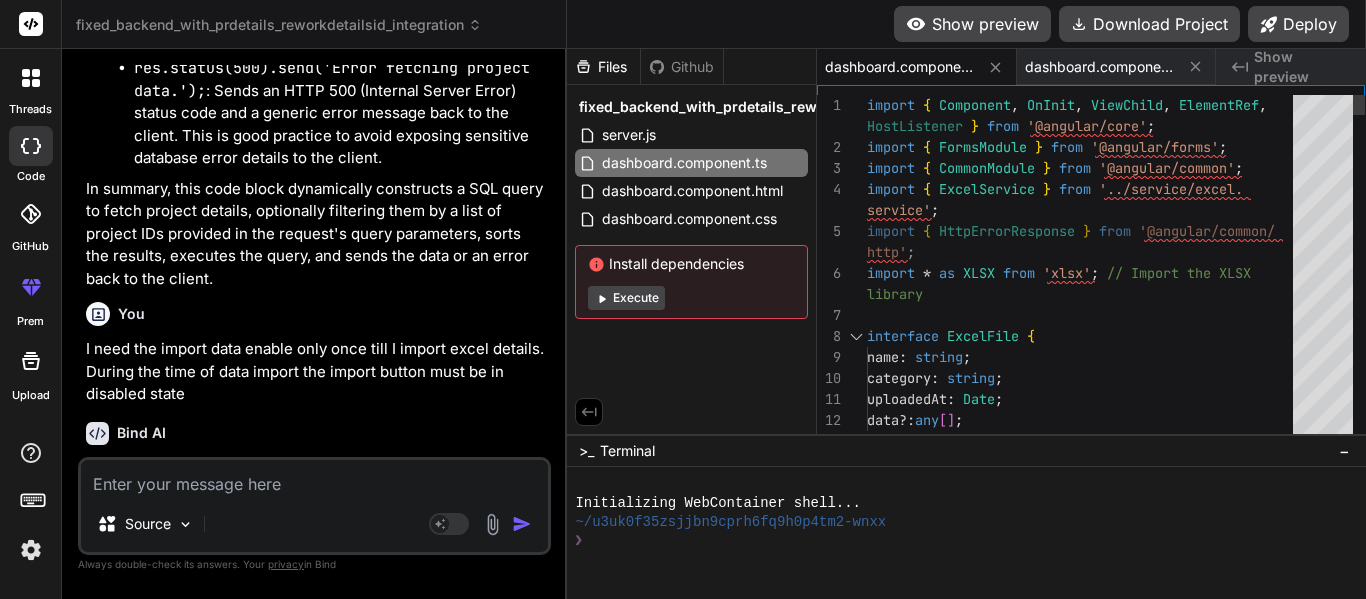 scroll, scrollTop: 0, scrollLeft: 0, axis: both 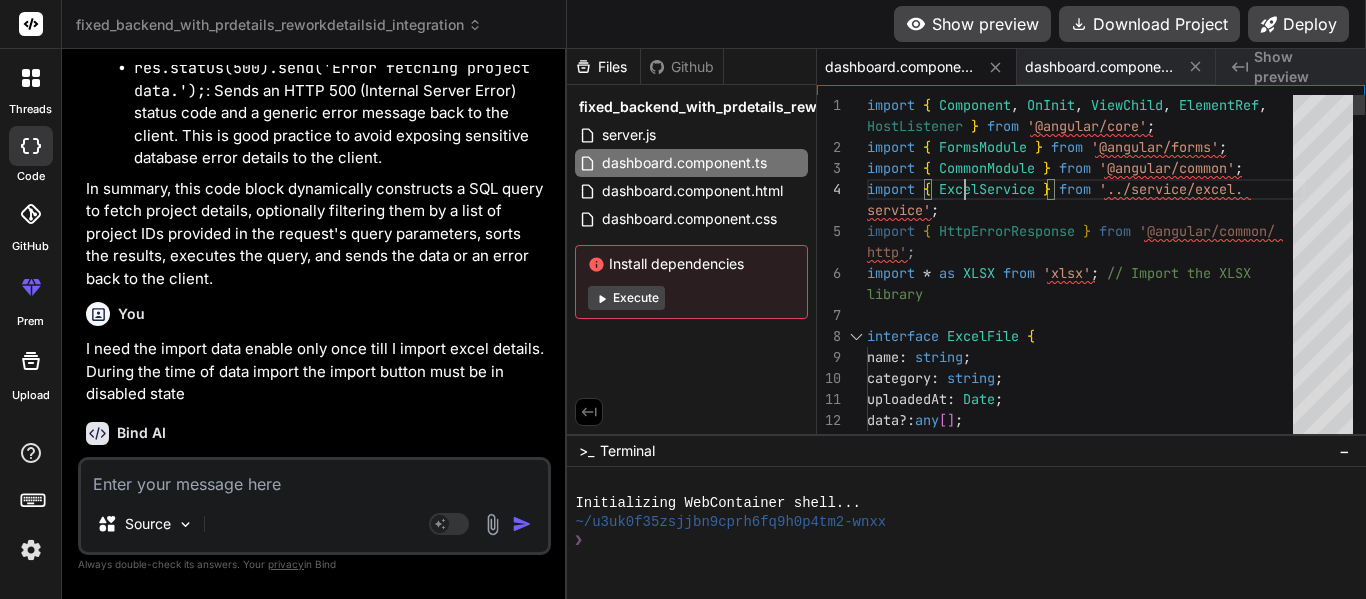 click on "import   *   as   XLSX   from   'xlsx' ;   // Import the XLSX  interface   ExcelFile   {   name :   string ; import   {   HttpErrorResponse   }  from  '@angular/common/ import   {   ExcelService  }  from  '../service/excel. import   {   CommonModule  }  from  '@angular/common' ; import   {   FormsModule  }  from  '@angular/forms' ; import   {   Component ,   OnInit ,   ViewChild ,   ElementRef ,   HostListener  }  from  '@angular/core' ; service' ; http' ; library   category :   string ;   uploadedAt :   Date ;   data?:  any [ ] ; }" at bounding box center [1086, 12674] 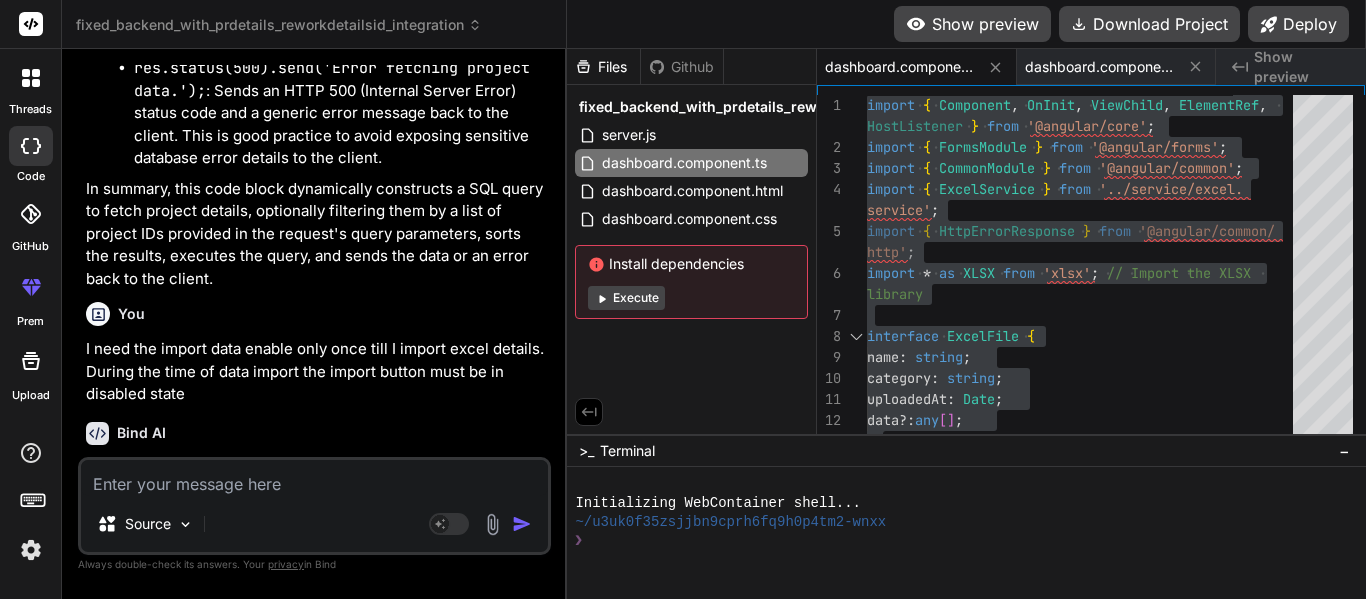 click at bounding box center [314, 478] 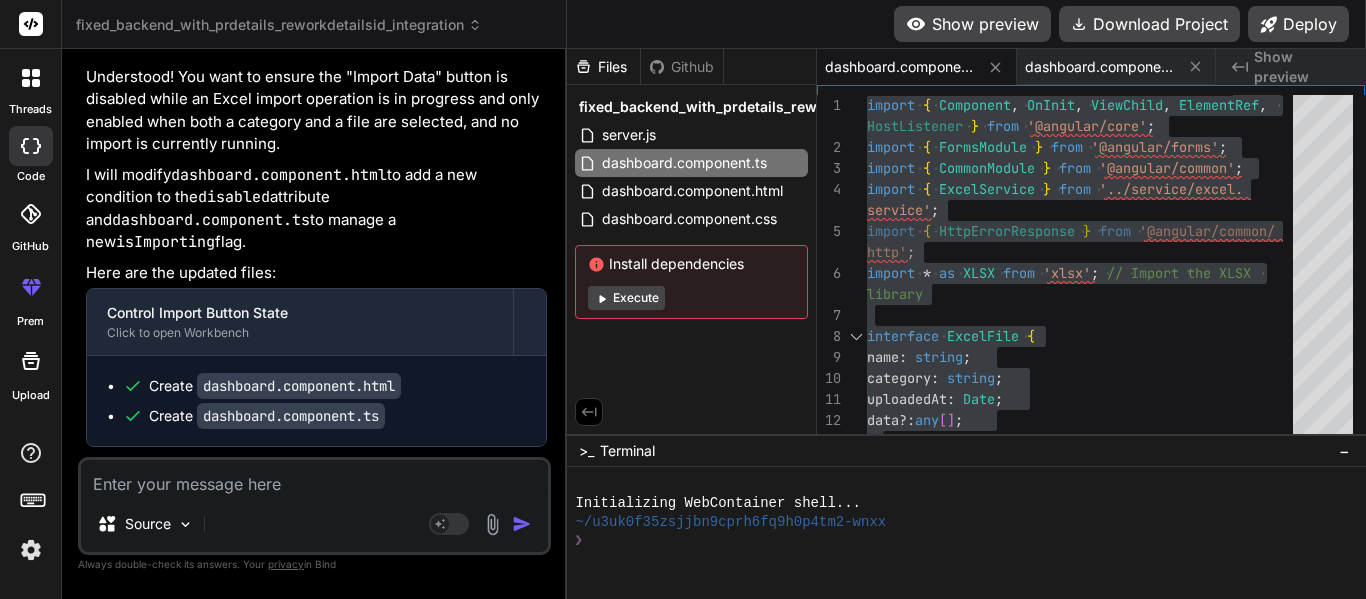scroll, scrollTop: 51190, scrollLeft: 0, axis: vertical 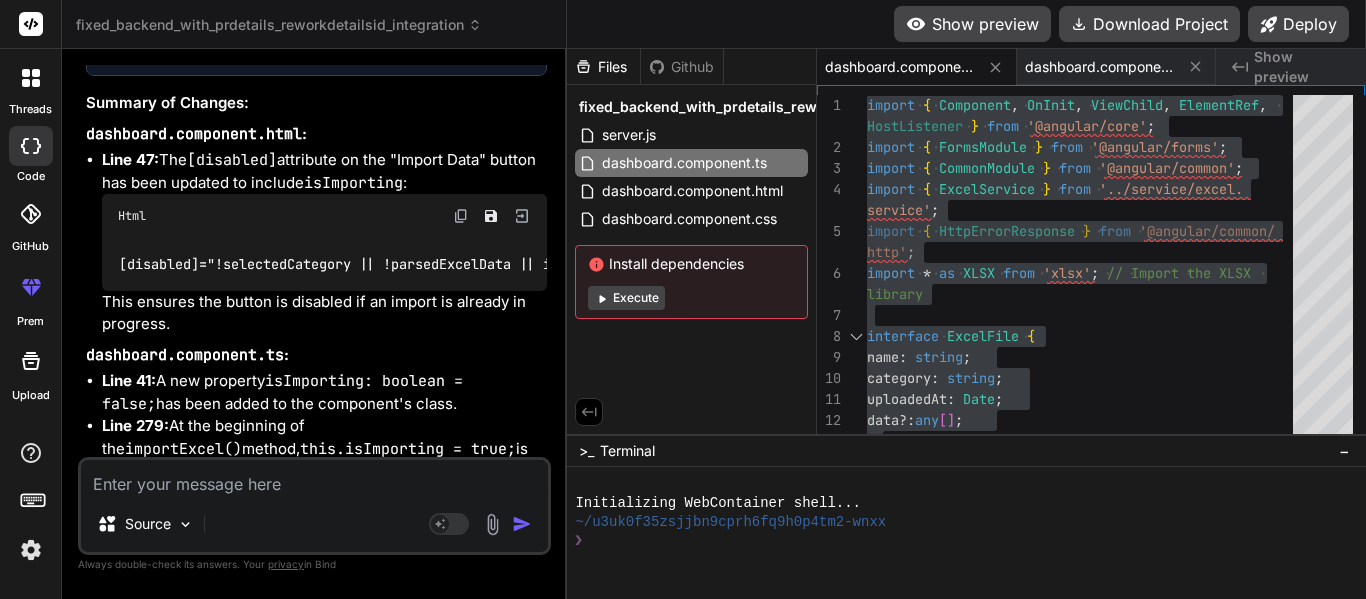 click on "Now, the "Import Data" button will be disabled as soon as you click it and will remain disabled until the import process (success or failure) completes." at bounding box center (316, 682) 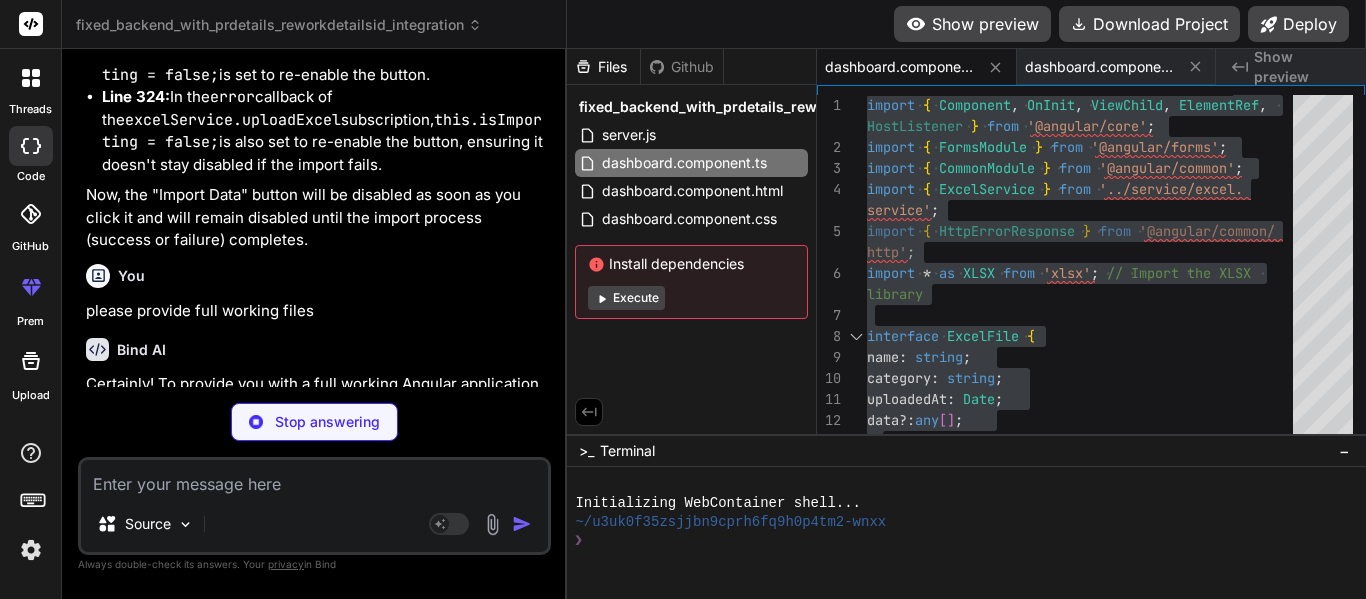 scroll, scrollTop: 51655, scrollLeft: 0, axis: vertical 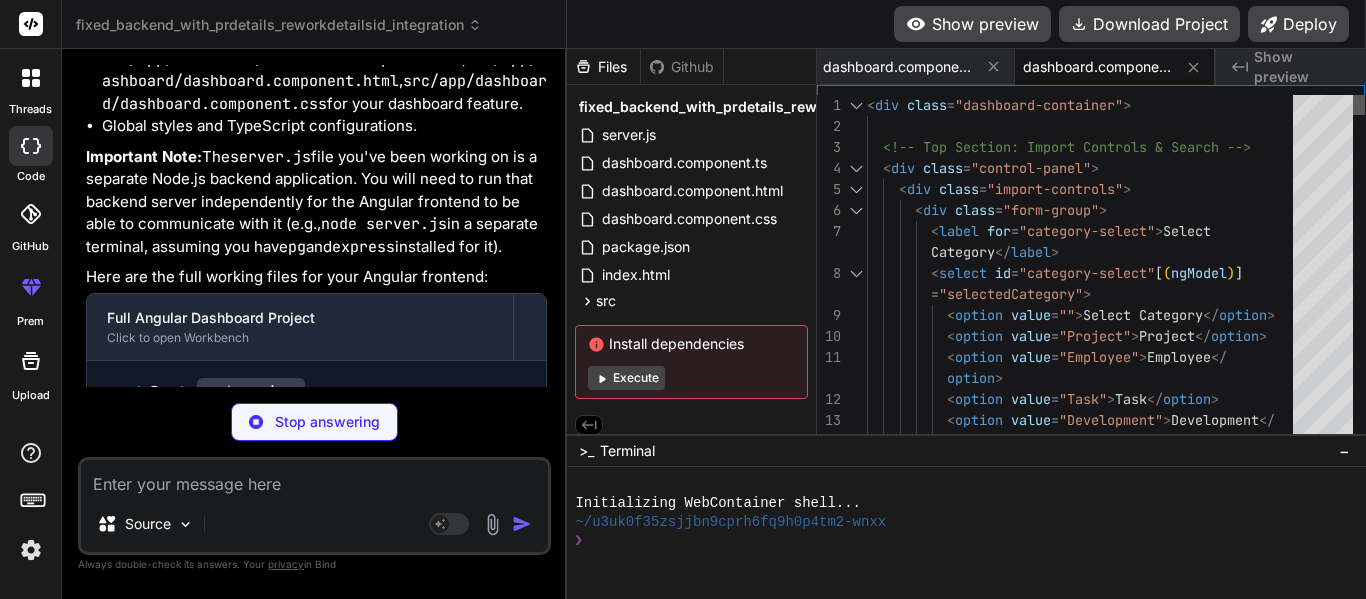 click at bounding box center (1359, 105) 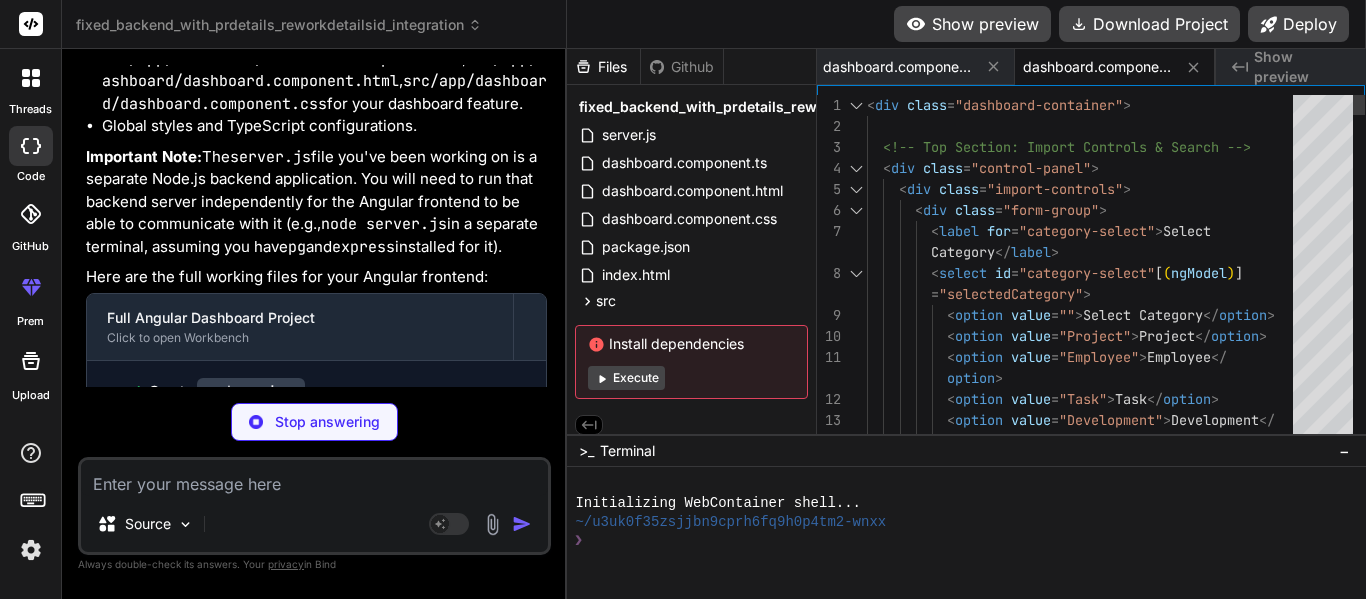 scroll, scrollTop: 0, scrollLeft: 0, axis: both 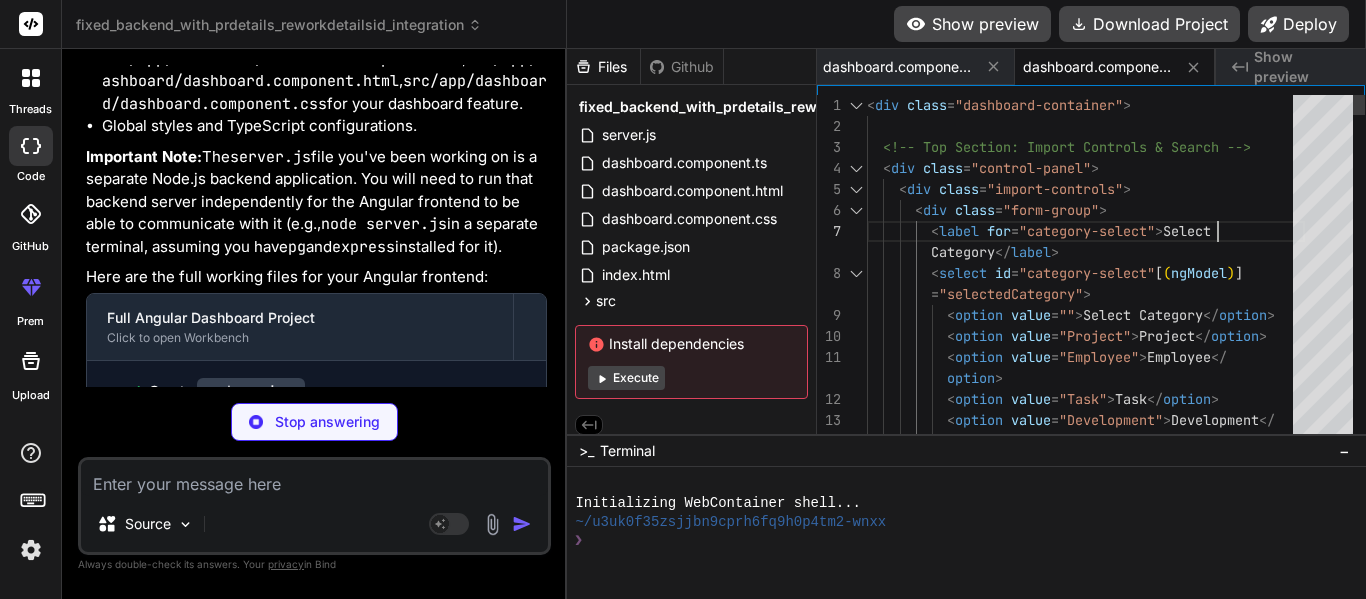 click on "< option value=""> Select Category < /option> < option value="Project"> Project < /option> < option value="Employee"> Employee < /option> < option value="Task"> Task < /option> < option value="Development"> Development < /option> < div class = "control-panel" > < div class = "import-controls" > < div class = "form-group" > < label for = "category-select" > Select Category < /label> < select id = "category-select" [ ( ngModel ) ] = "selectedCategory" > < !-- Top Section: Import Controls & Search --> < div class = "dashboard-container" >" at bounding box center [1086, 3129] 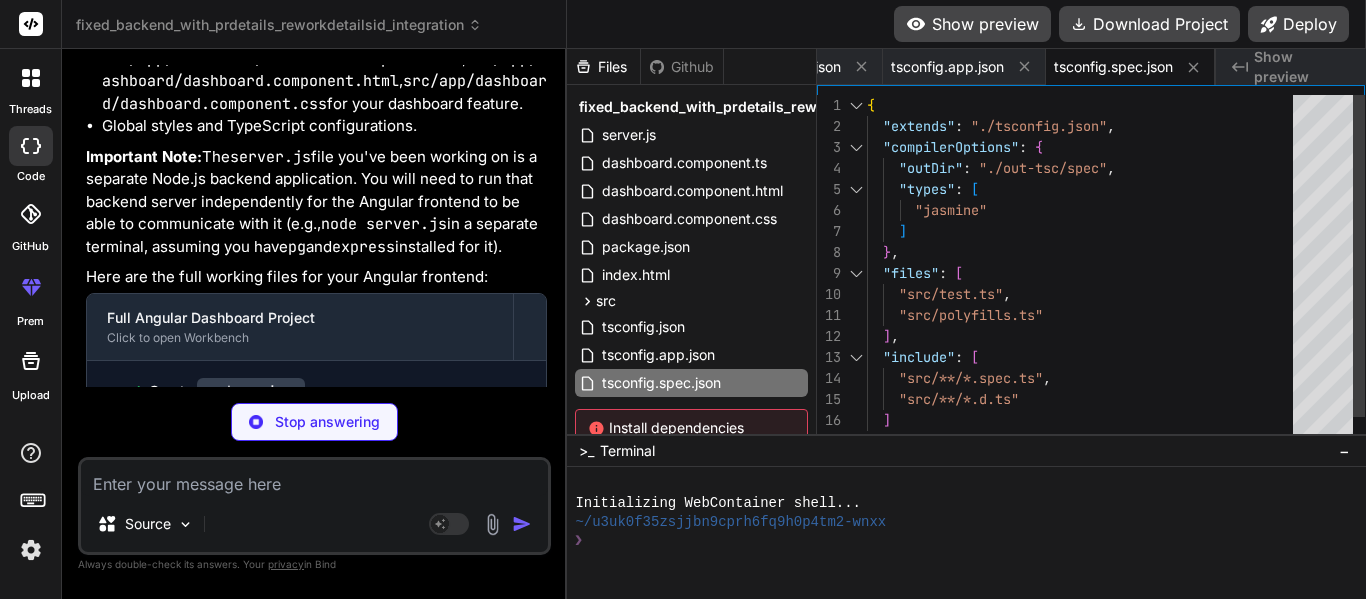 scroll, scrollTop: 0, scrollLeft: 3458, axis: horizontal 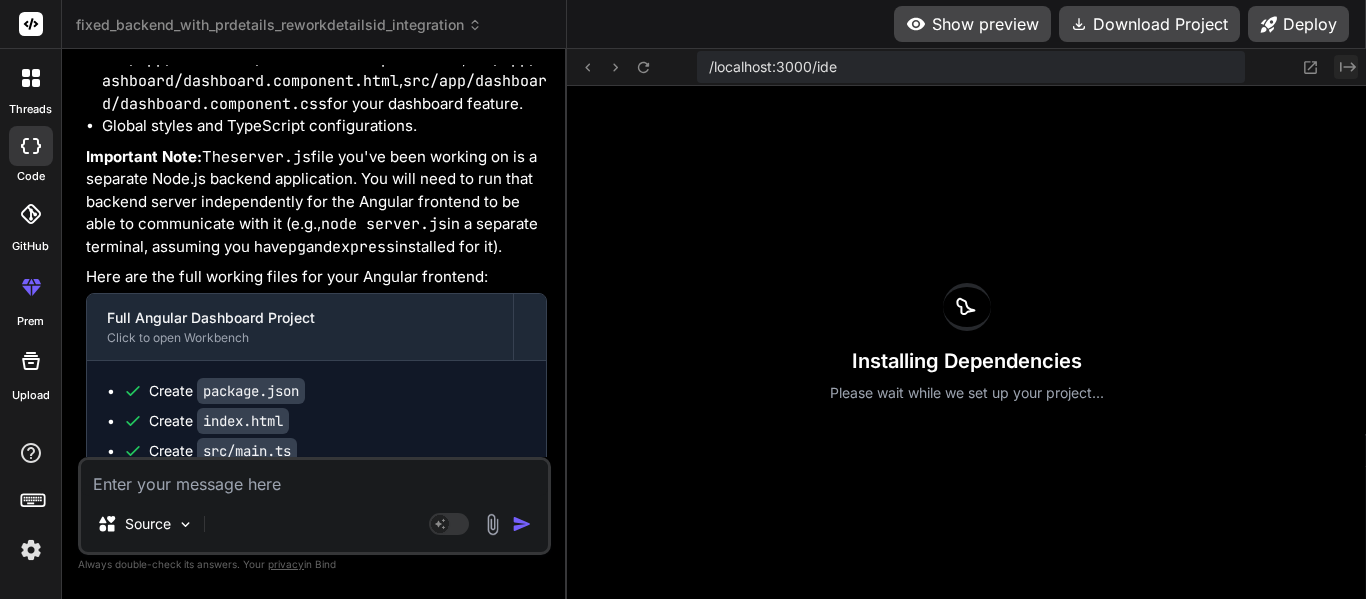 click on "Created with Pixso." 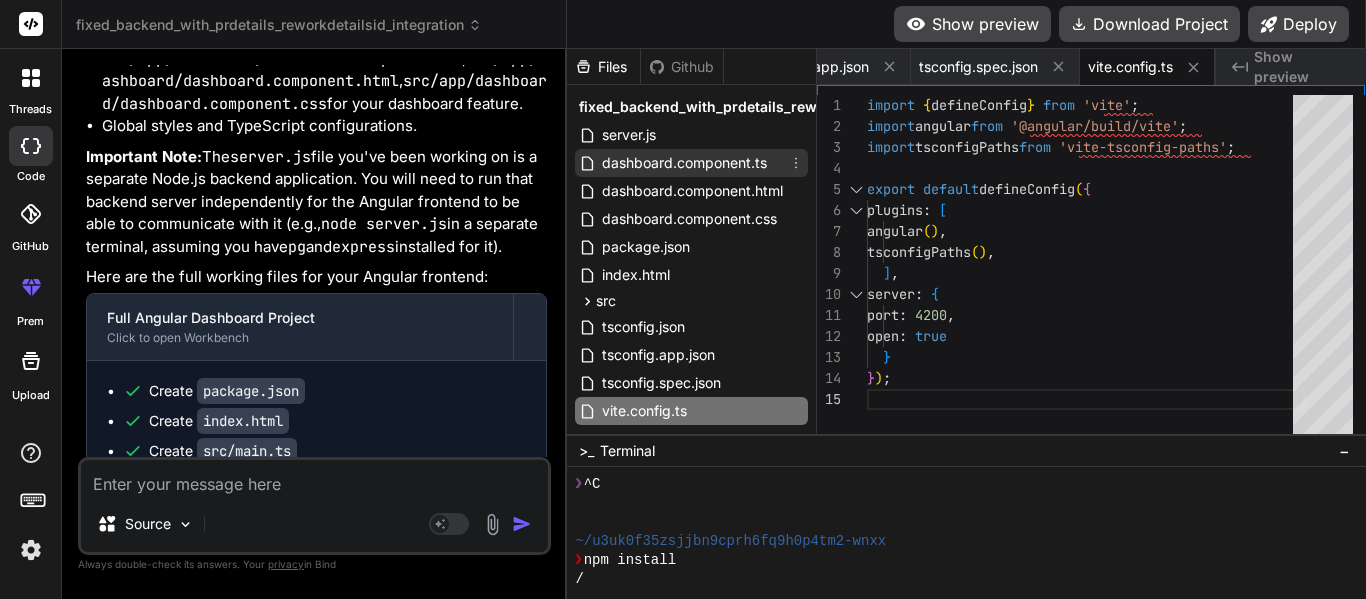 click on "dashboard.component.ts" at bounding box center (684, 163) 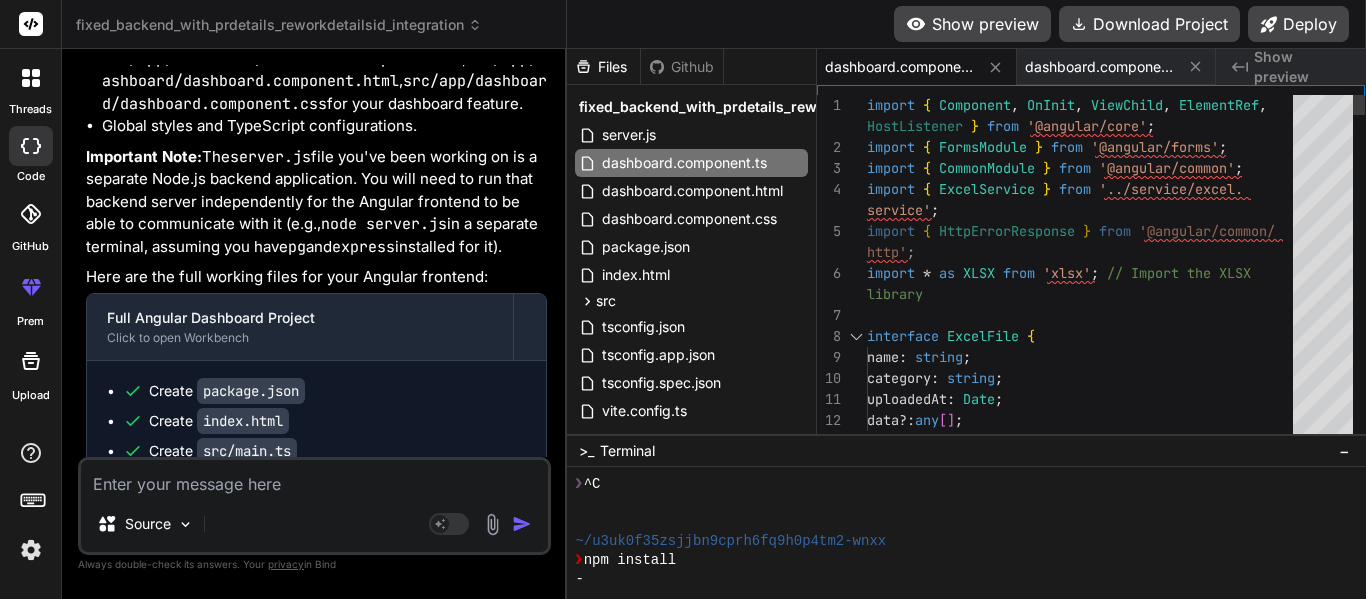 scroll, scrollTop: 0, scrollLeft: 0, axis: both 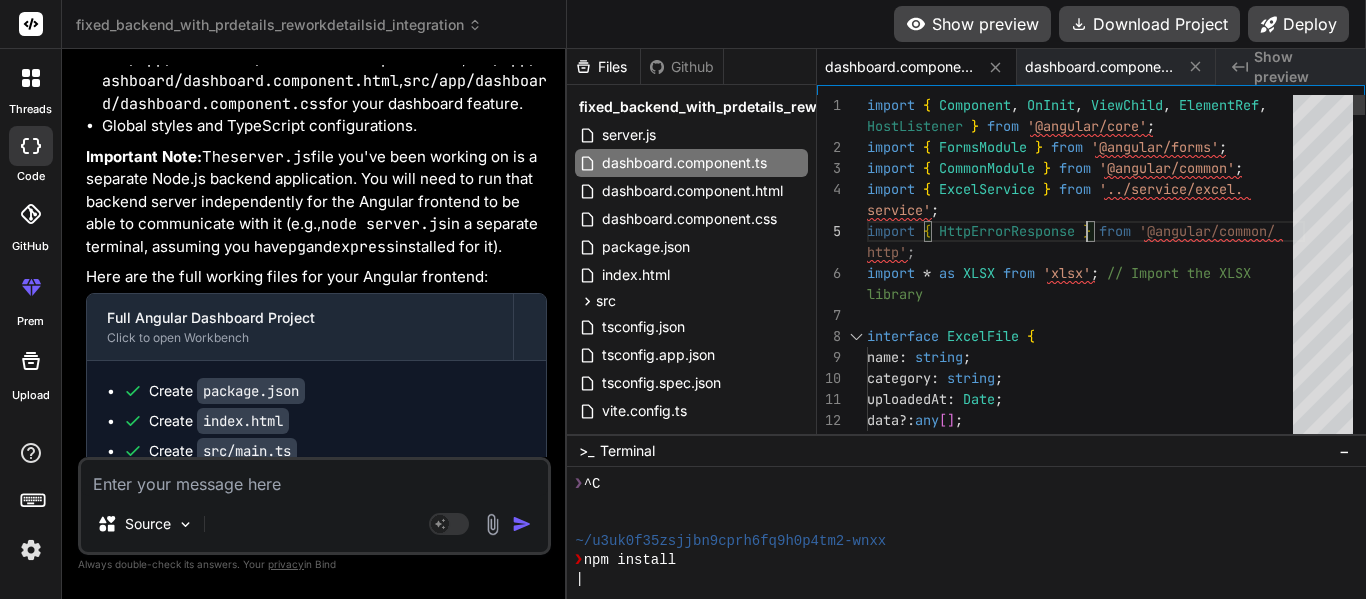 click on "import { Component, OnInit, ViewChild, ElementRef, import { FormsModule } from '@angular/forms'; import { CommonModule } from '@angular/common'; import { ExcelService } from '../service/excel. import { HttpErrorResponse } from '@angular/common/ import * as XLSX from 'xlsx'; //Import the XLSX interface ExcelFile { name: string; category: string; uploadedAt: Date; HostListener } from '@angular/core'; service'; http'; library data?: any[]; }" at bounding box center [1086, 12674] 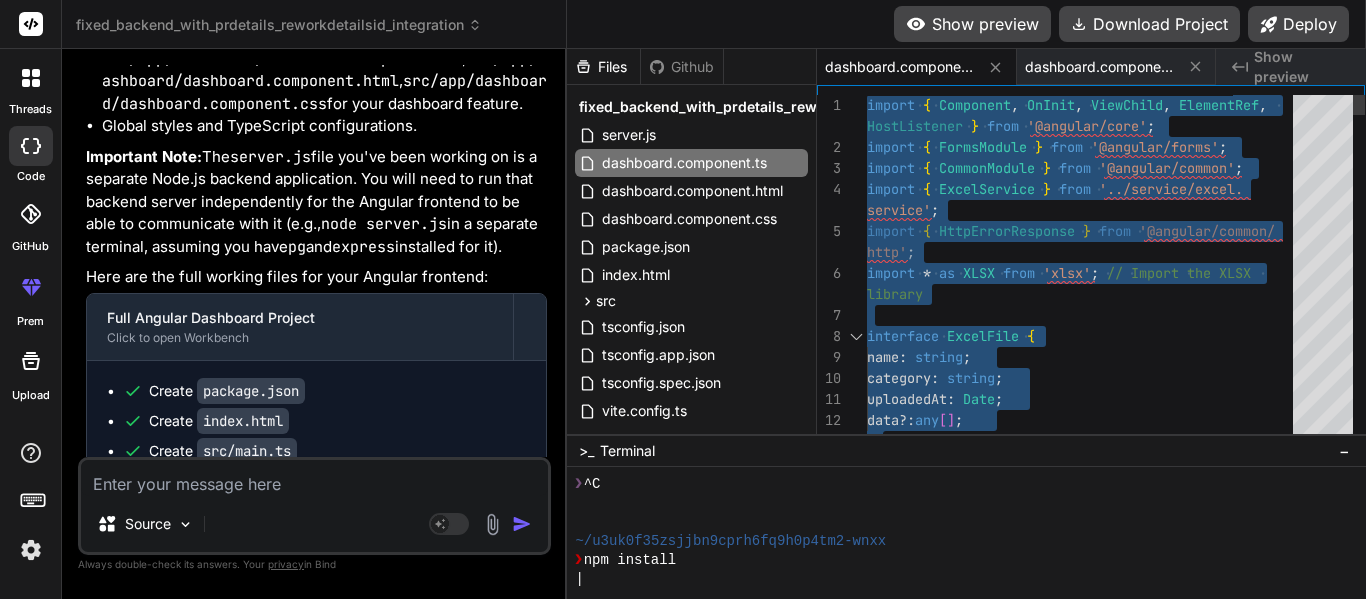 click on "import { Component, OnInit, ViewChild, ElementRef, import { FormsModule } from '@angular/forms'; import { CommonModule } from '@angular/common'; import { ExcelService } from '../service/excel. import { HttpErrorResponse } from '@angular/common/ import * as XLSX from 'xlsx'; //Import the XLSX interface ExcelFile { name: string; category: string; uploadedAt: Date; HostListener } from '@angular/core'; service'; http'; library data?: any[]; }" at bounding box center [1086, 12674] 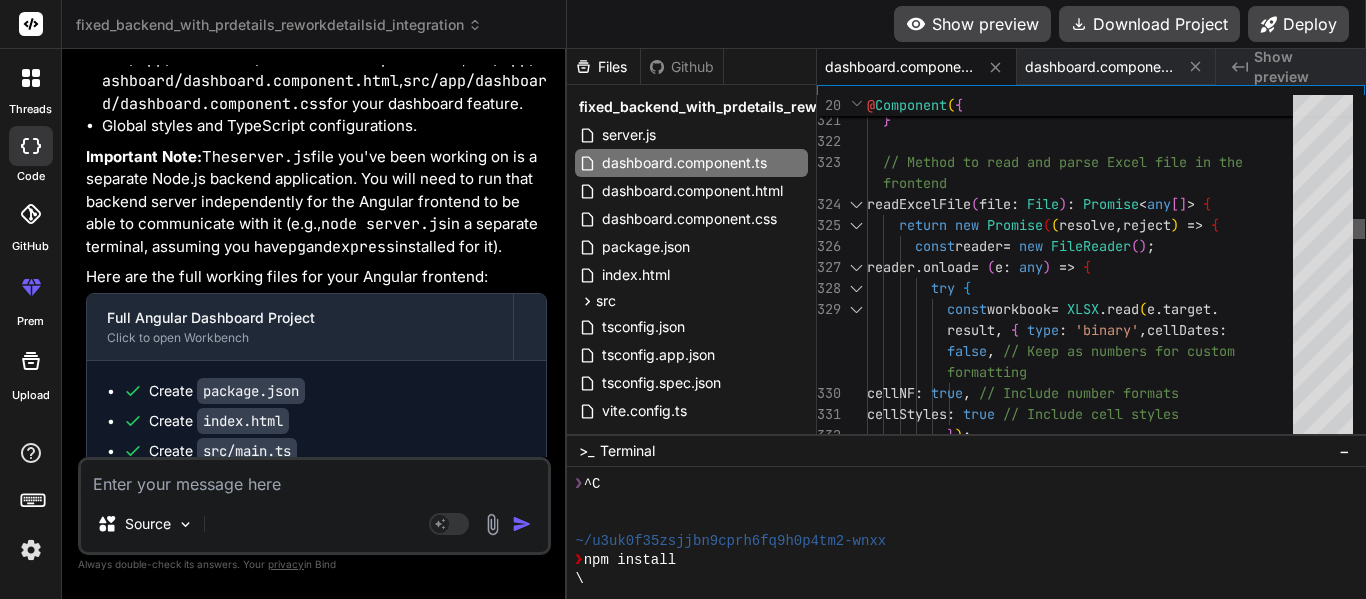 click at bounding box center (1359, 229) 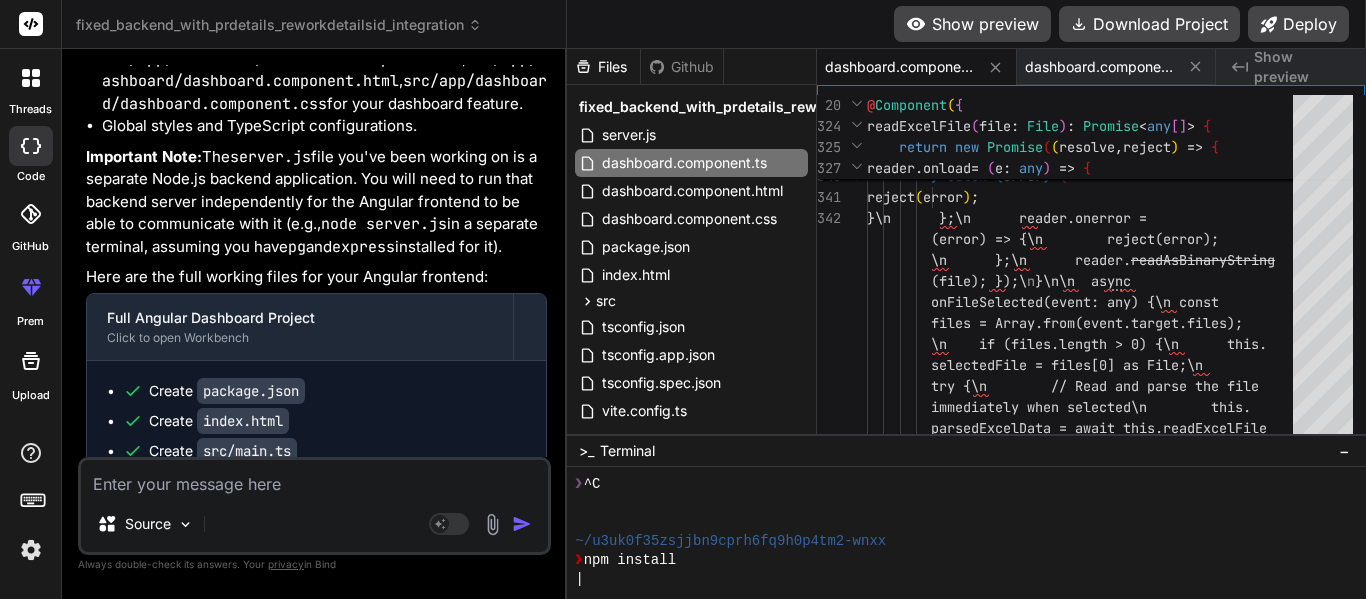 click at bounding box center [314, 478] 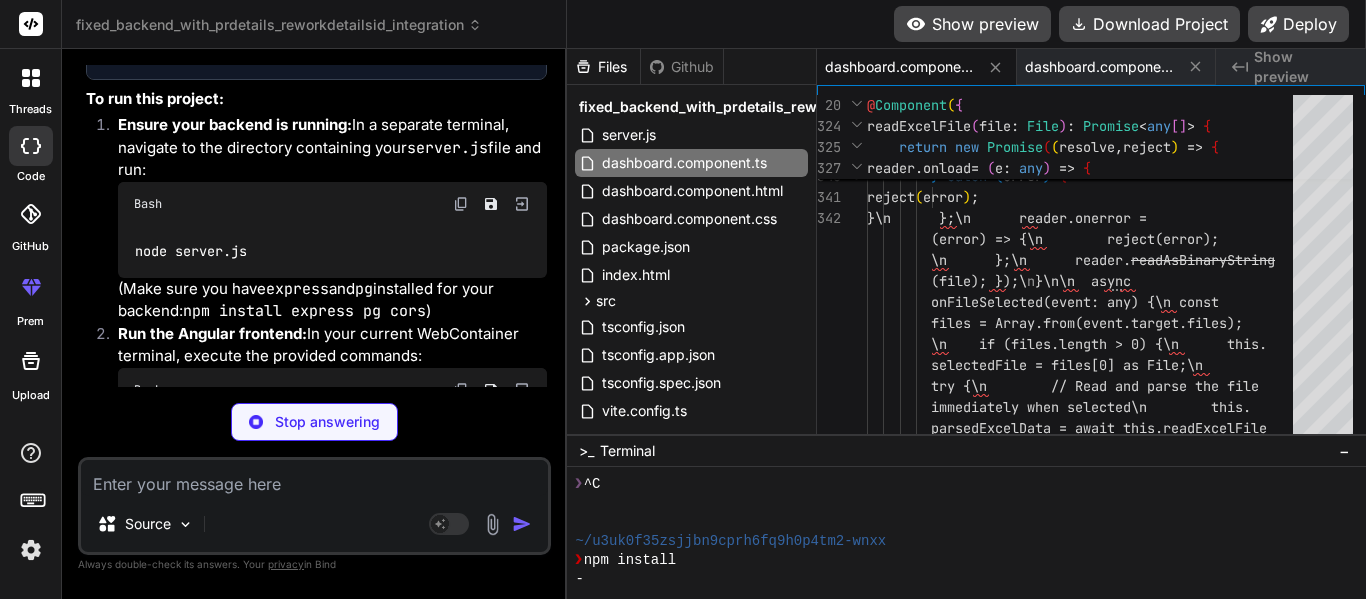 scroll, scrollTop: 53424, scrollLeft: 0, axis: vertical 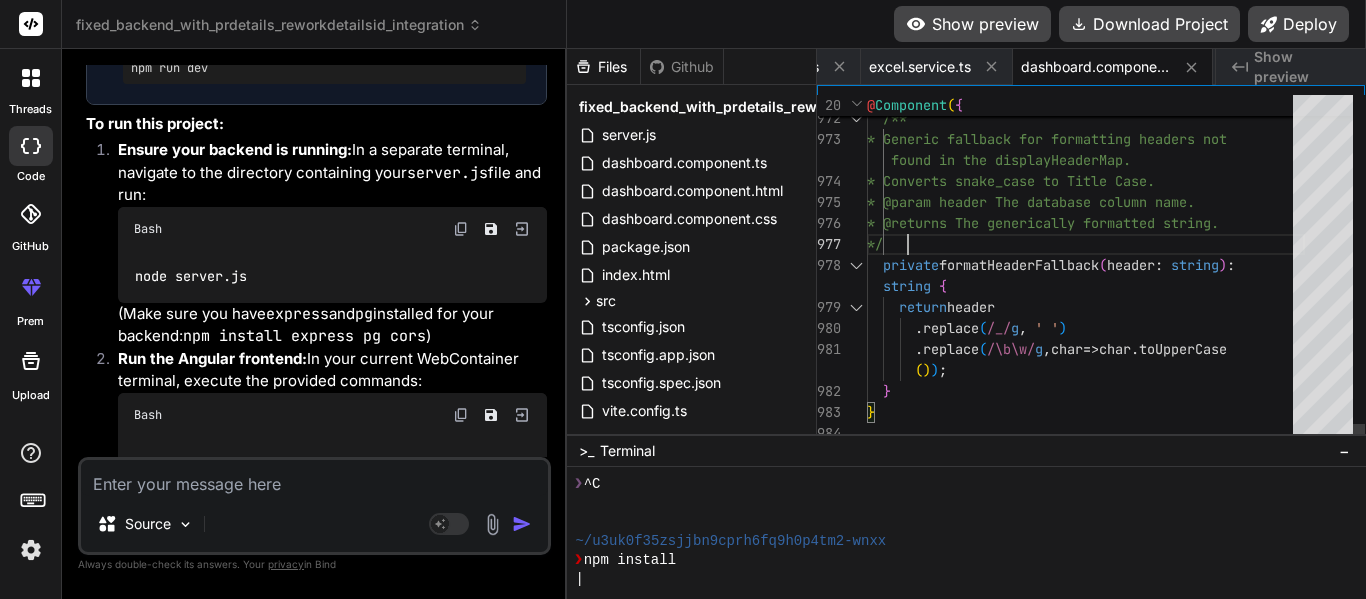 click on "/**    * Generic fallback for formatting headers not      found in the displayHeaderMap.    * Converts snake_case to Title Case.    * @param header The database column name.    * @returns The generically formatted string.    */    private  formatHeaderFallback ( header :   string ) :      string   {      return  header        . replace ( /_/ g ,   ' ' )        . replace ( /\b\w/ g ,  char  =>  char . toUpperCase        ( ) ) ;    } }" at bounding box center [1086, -14330] 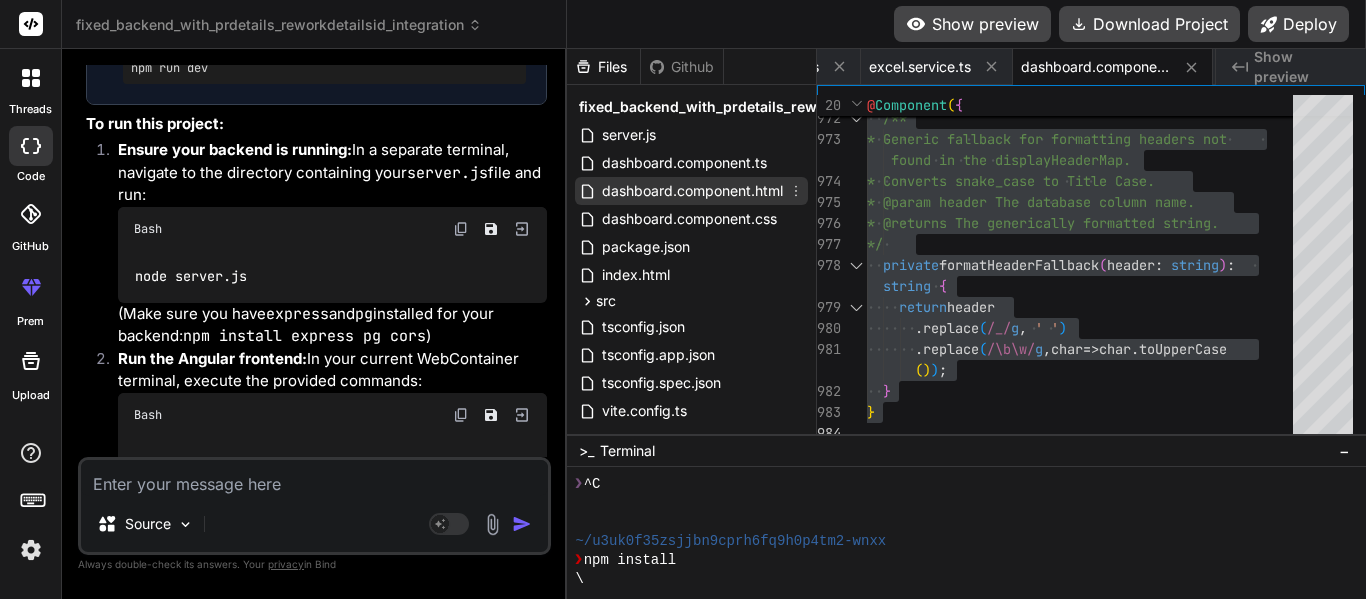 click on "dashboard.component.html" at bounding box center (692, 191) 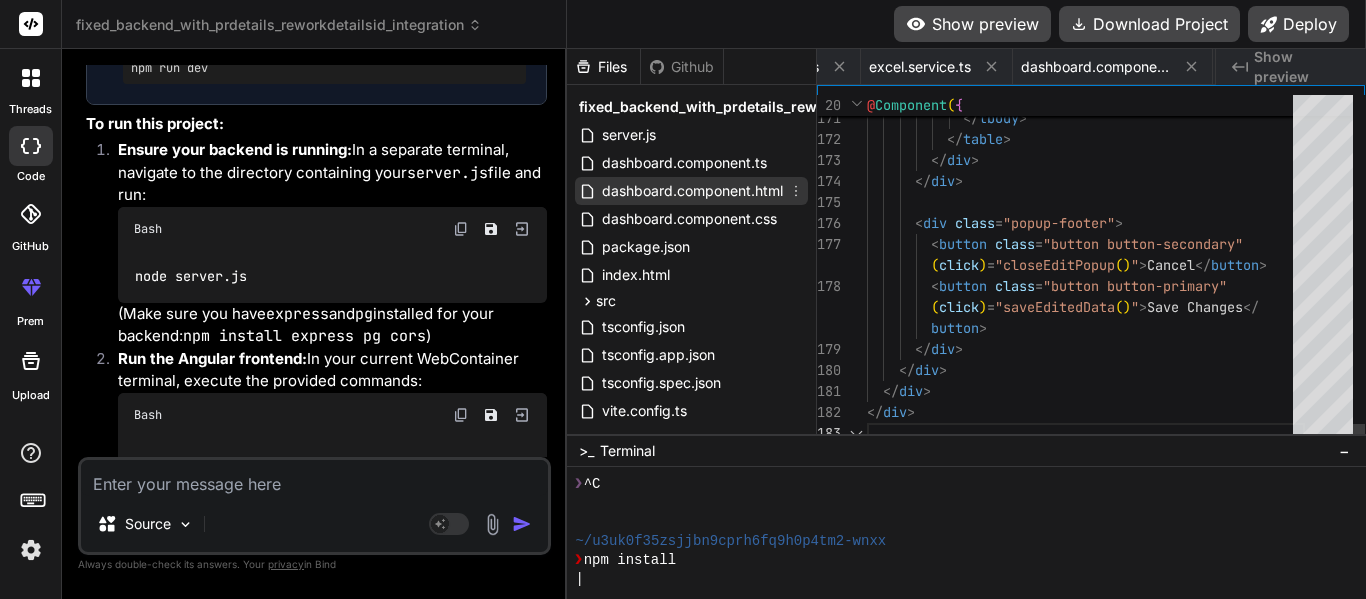 scroll, scrollTop: 0, scrollLeft: 320, axis: horizontal 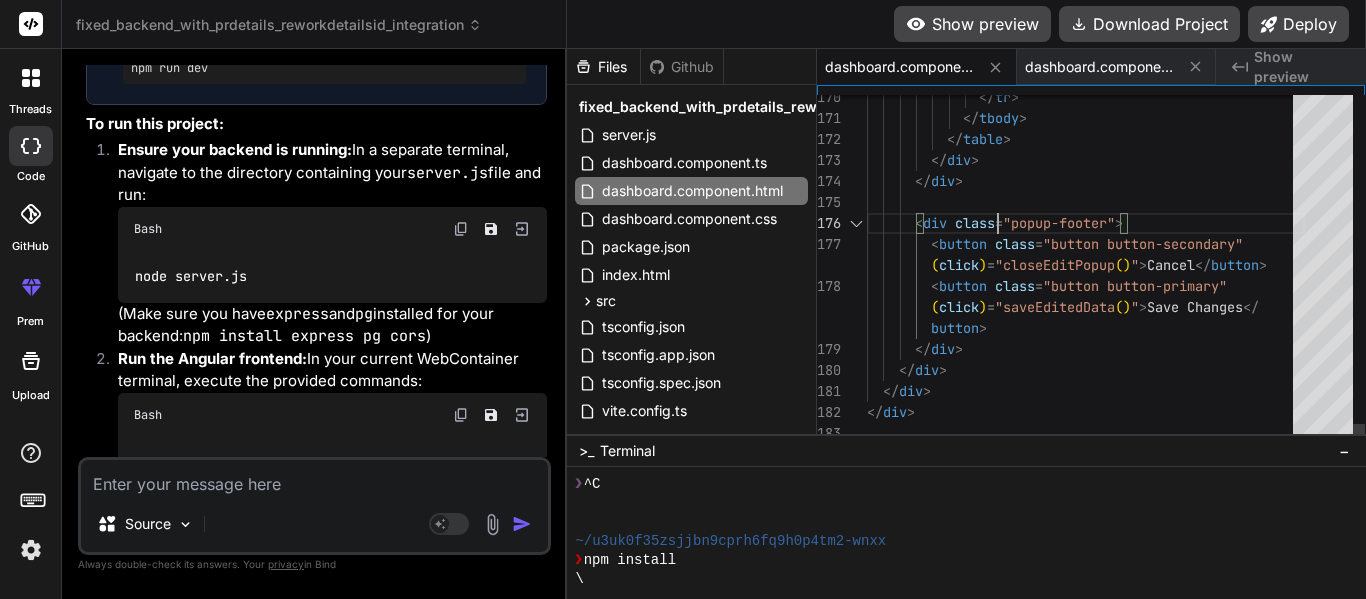 click on "</ tr >              </ tbody >            </ table >          </ div >        </ div >        < div   class = "popup-footer" >          < button   class = "button button-secondary"            ( click ) = "closeEditPopup ( ) " > Cancel </ button >          < button   class = "button button-primary"            ( click ) = "saveEditedData ( ) " > Save Changes </          button >        </ div >      </ div >    </ div > </ div >" at bounding box center [1086, -2591] 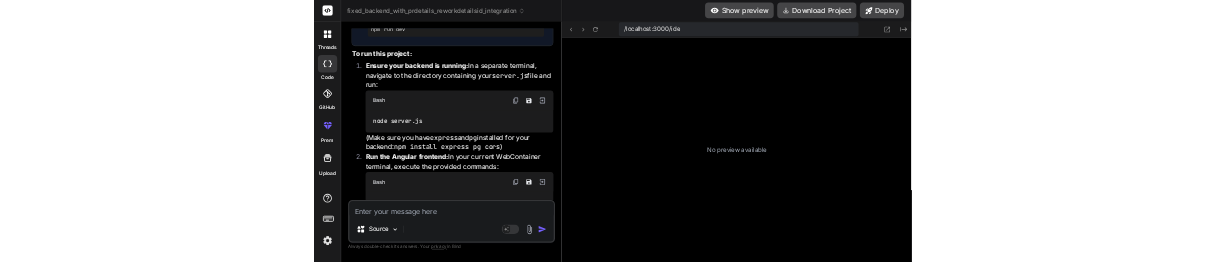scroll, scrollTop: 437, scrollLeft: 0, axis: vertical 